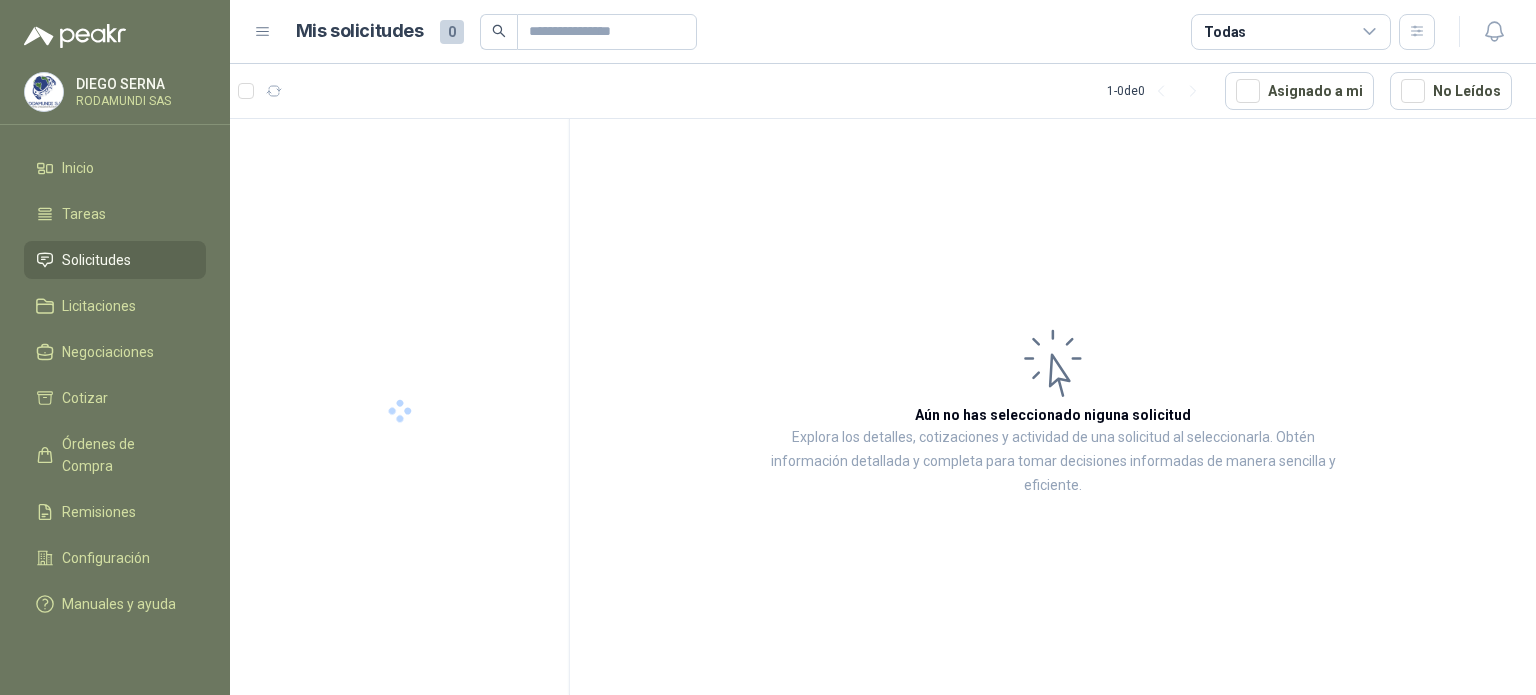 scroll, scrollTop: 0, scrollLeft: 0, axis: both 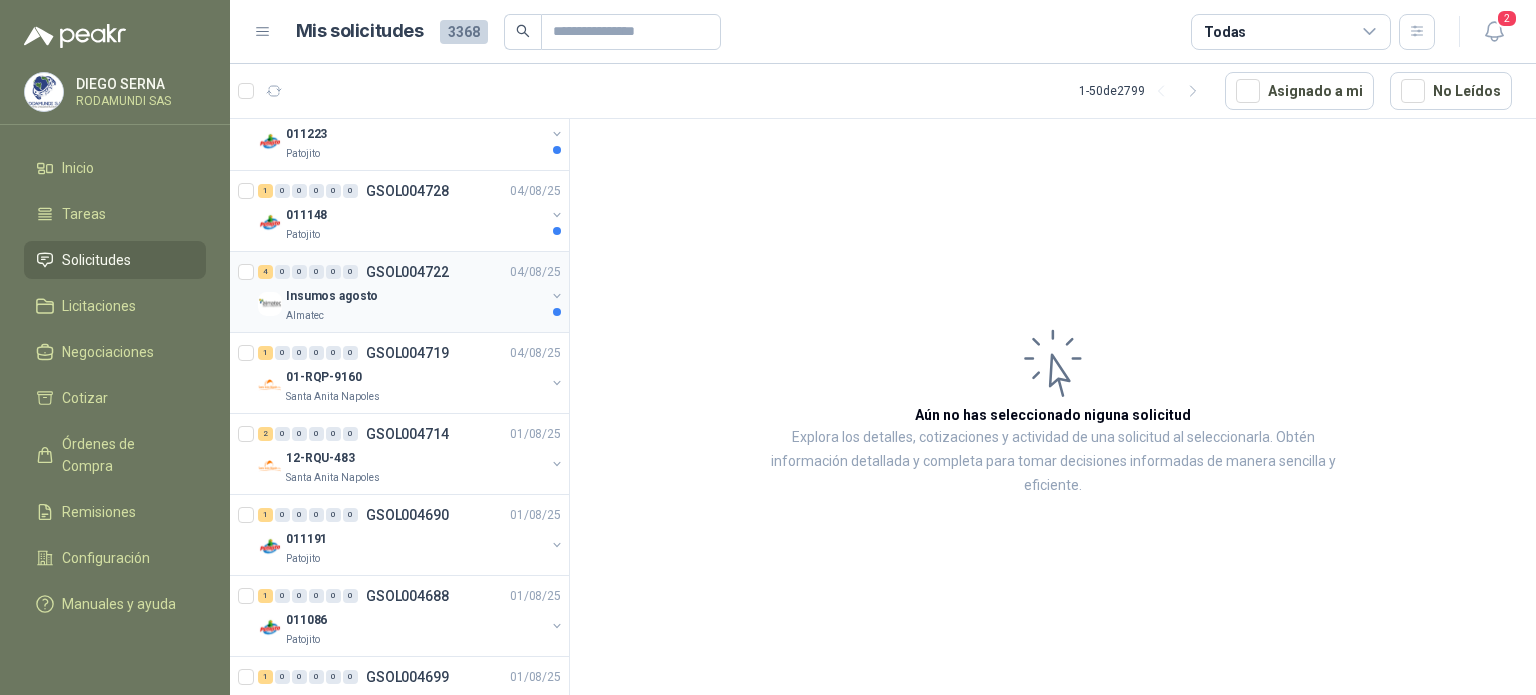 click on "Almatec" at bounding box center (415, 316) 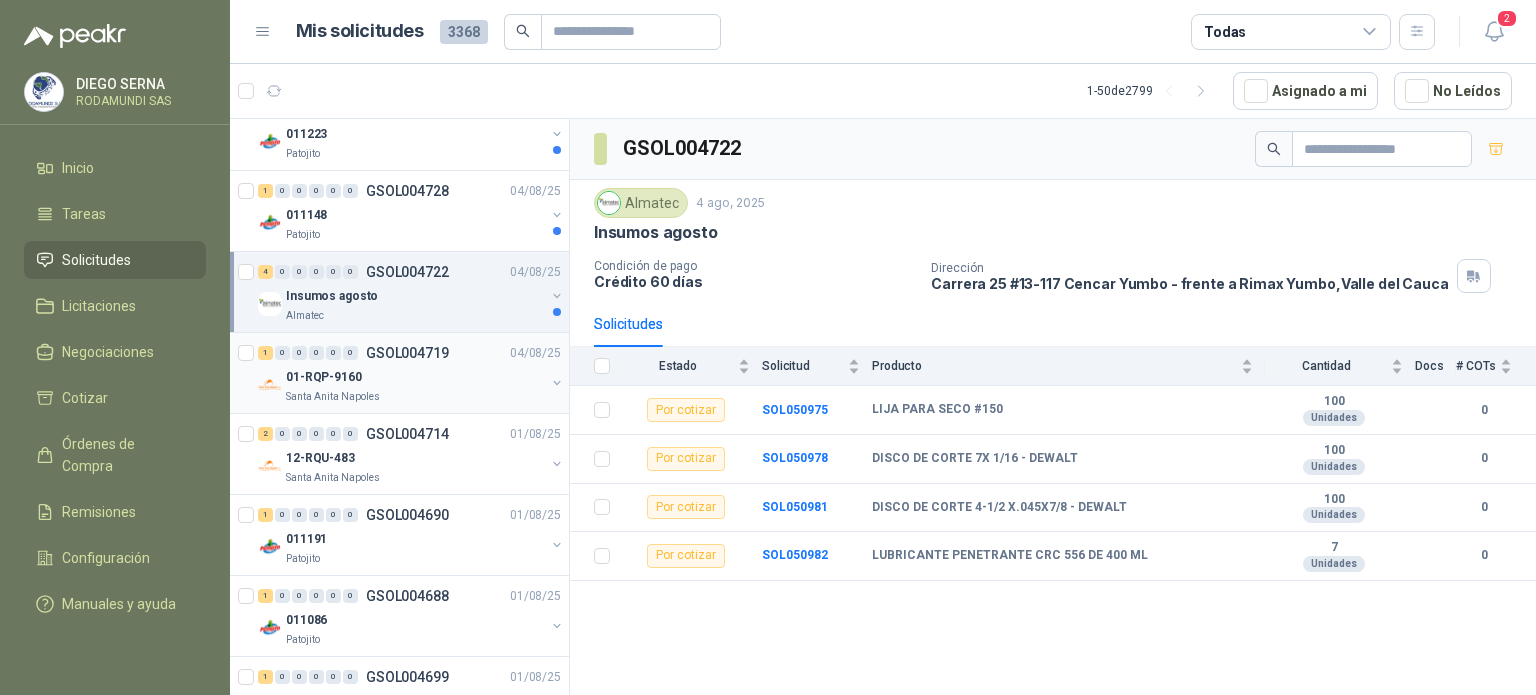click on "01-RQP-9160" at bounding box center (415, 377) 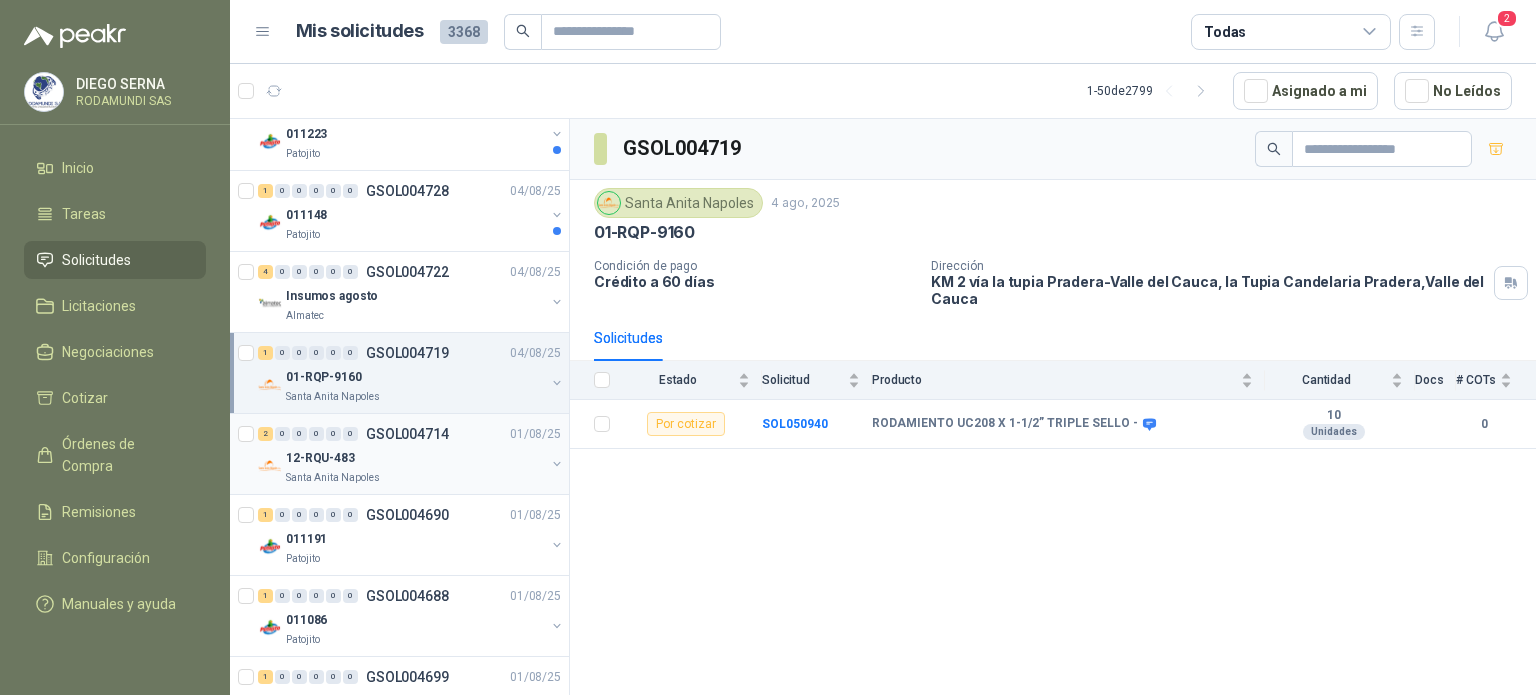 click on "Santa Anita Napoles" at bounding box center [415, 478] 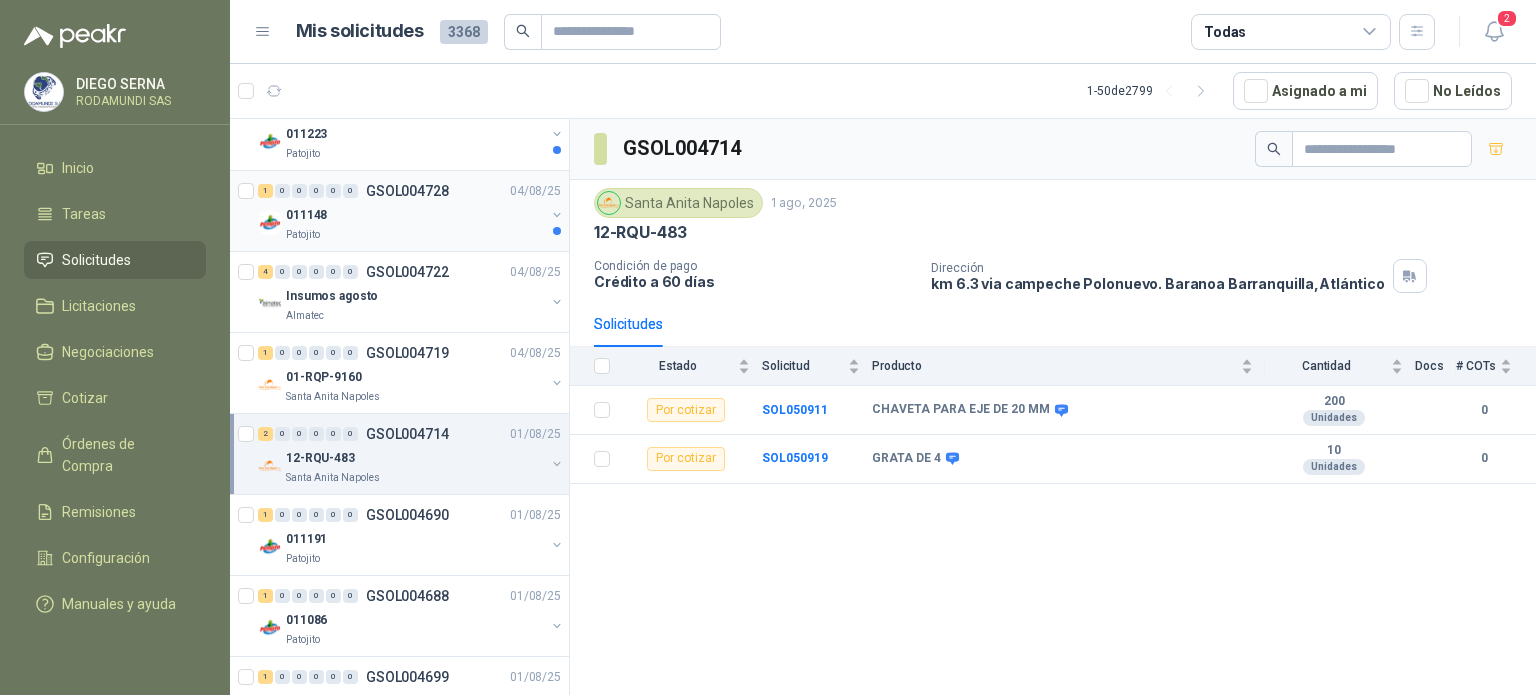 click on "011148" at bounding box center [415, 215] 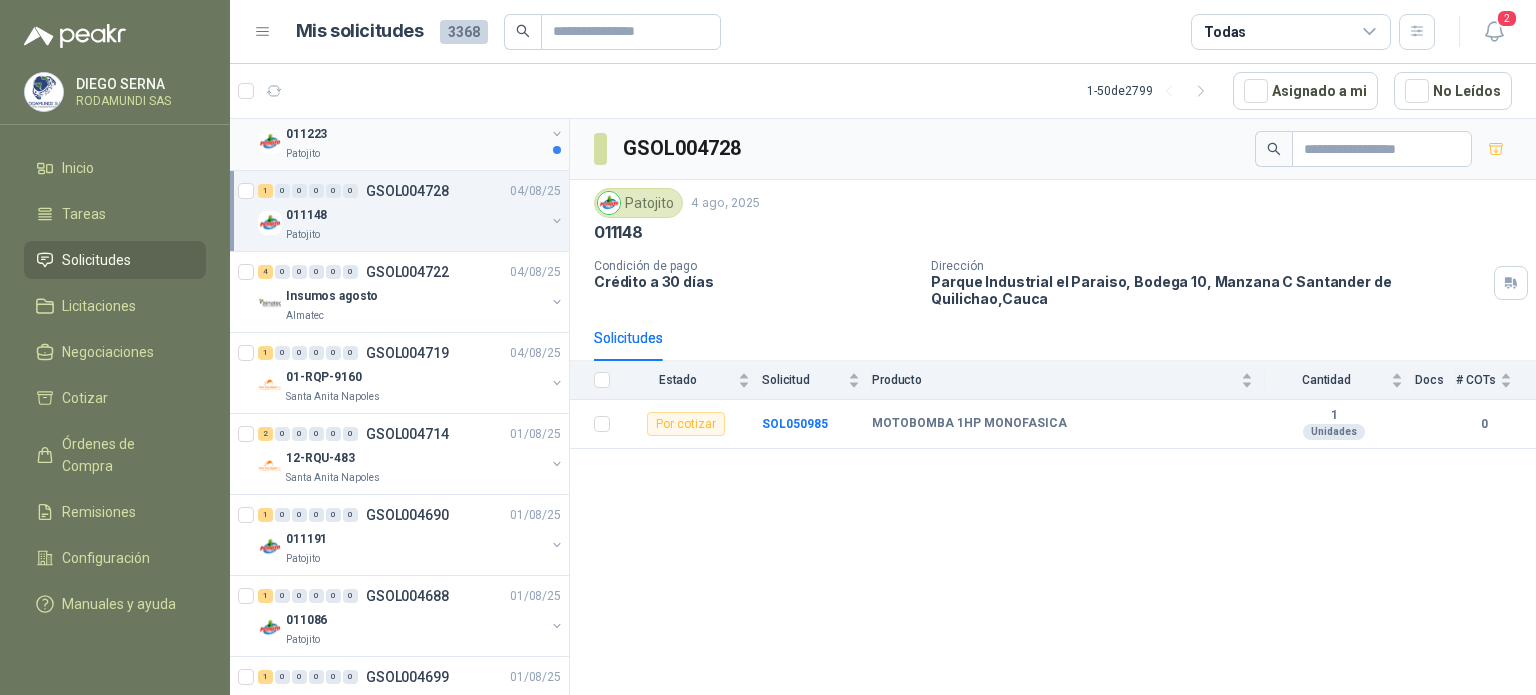 click on "Patojito" at bounding box center (415, 154) 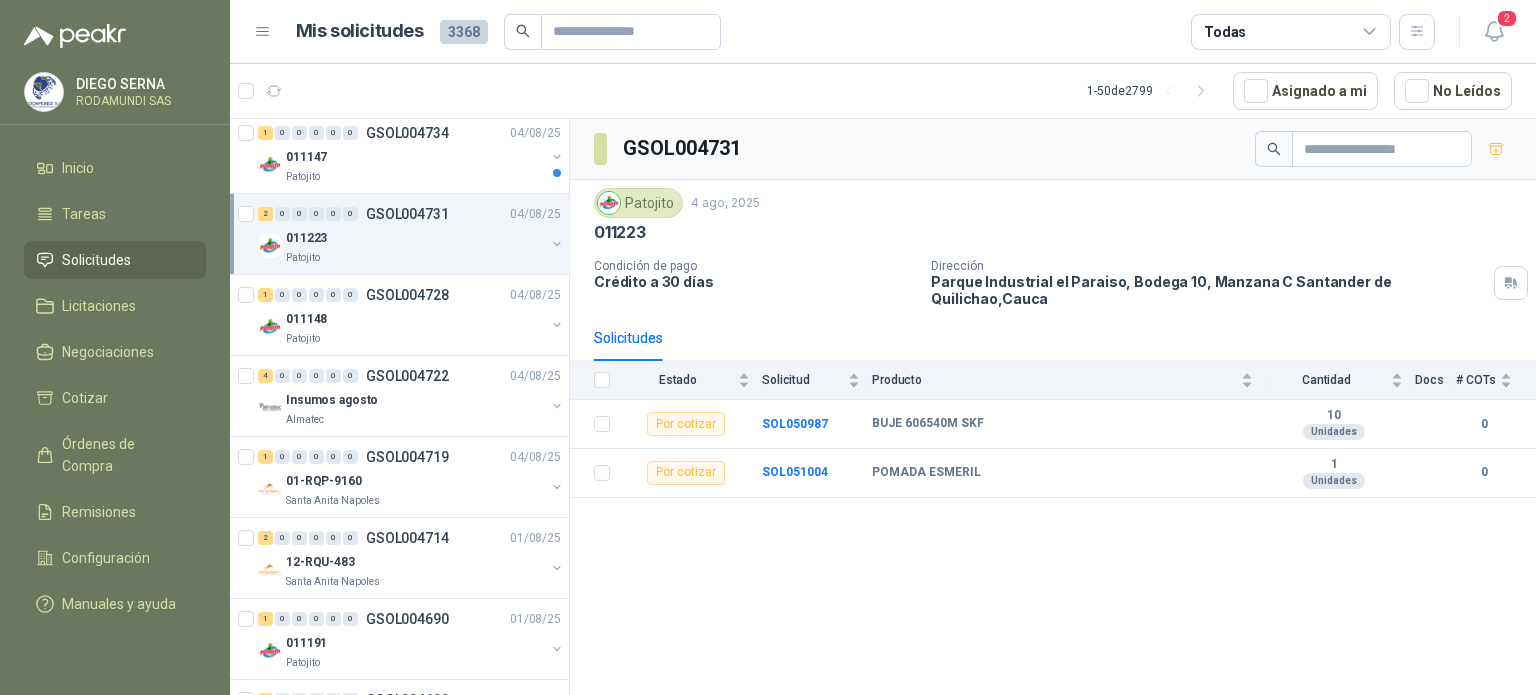 scroll, scrollTop: 539, scrollLeft: 0, axis: vertical 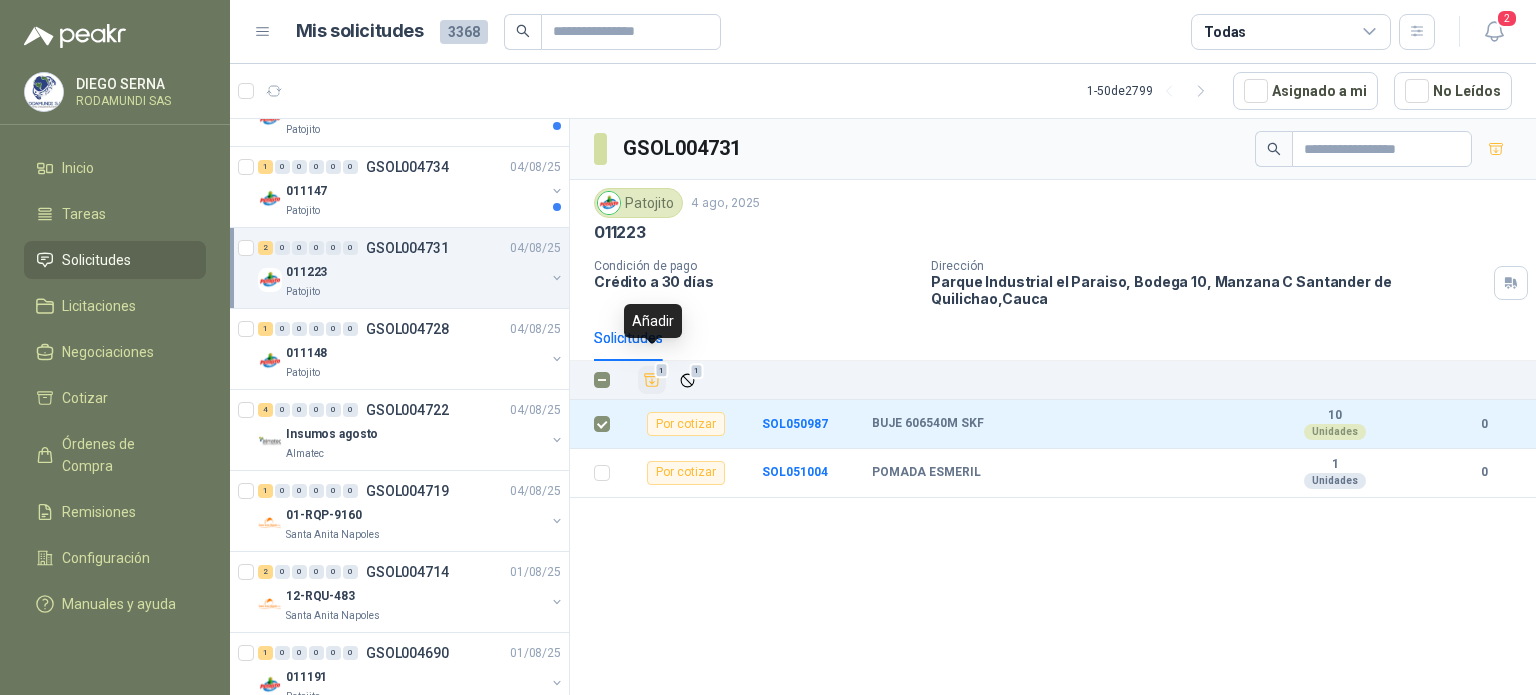 click on "1" at bounding box center (662, 371) 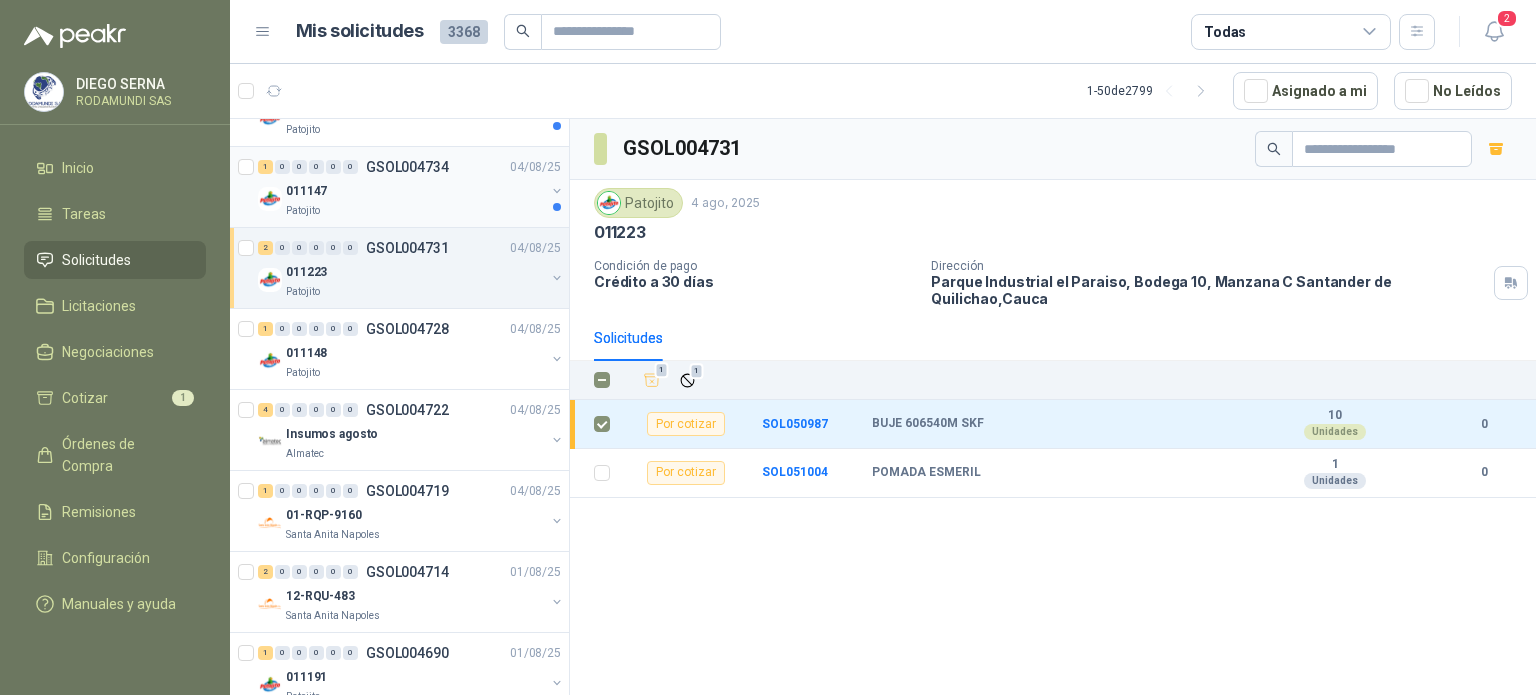 click on "011147" at bounding box center [415, 191] 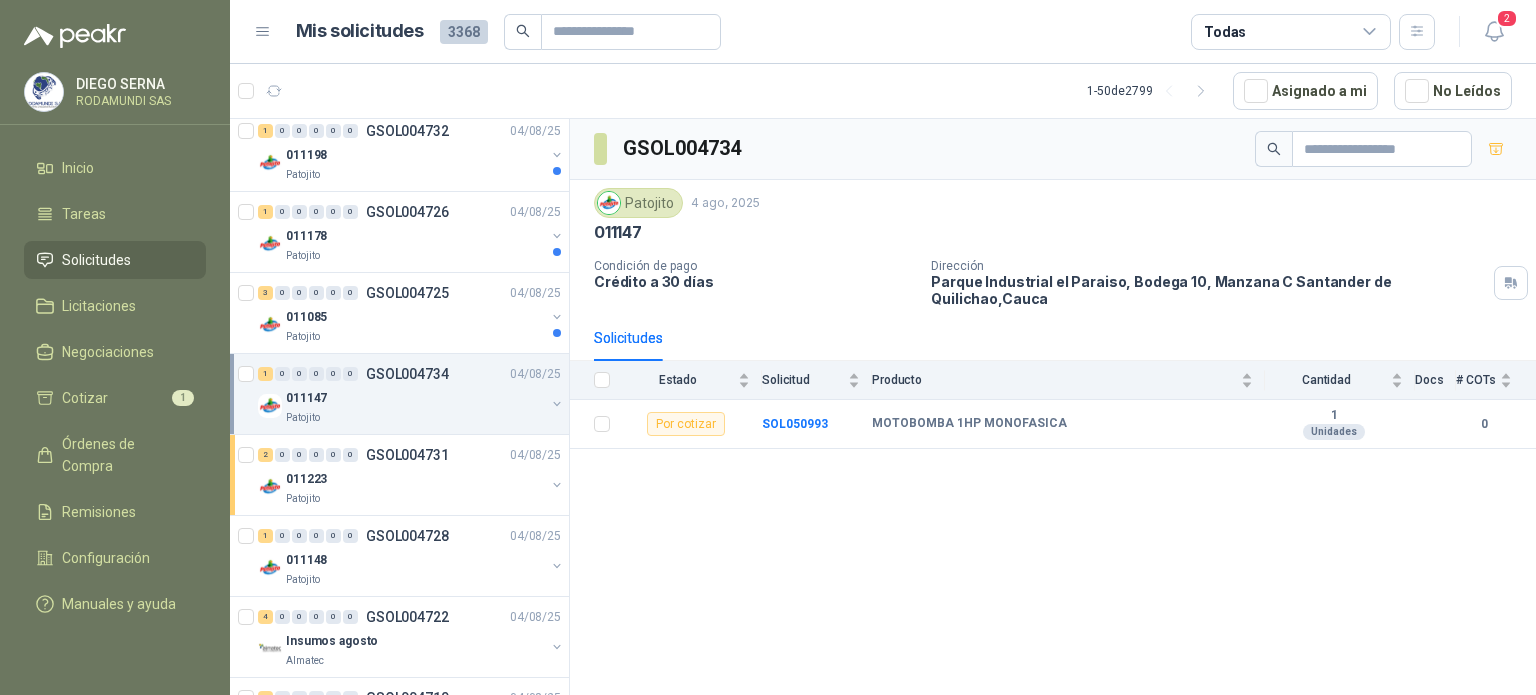 scroll, scrollTop: 298, scrollLeft: 0, axis: vertical 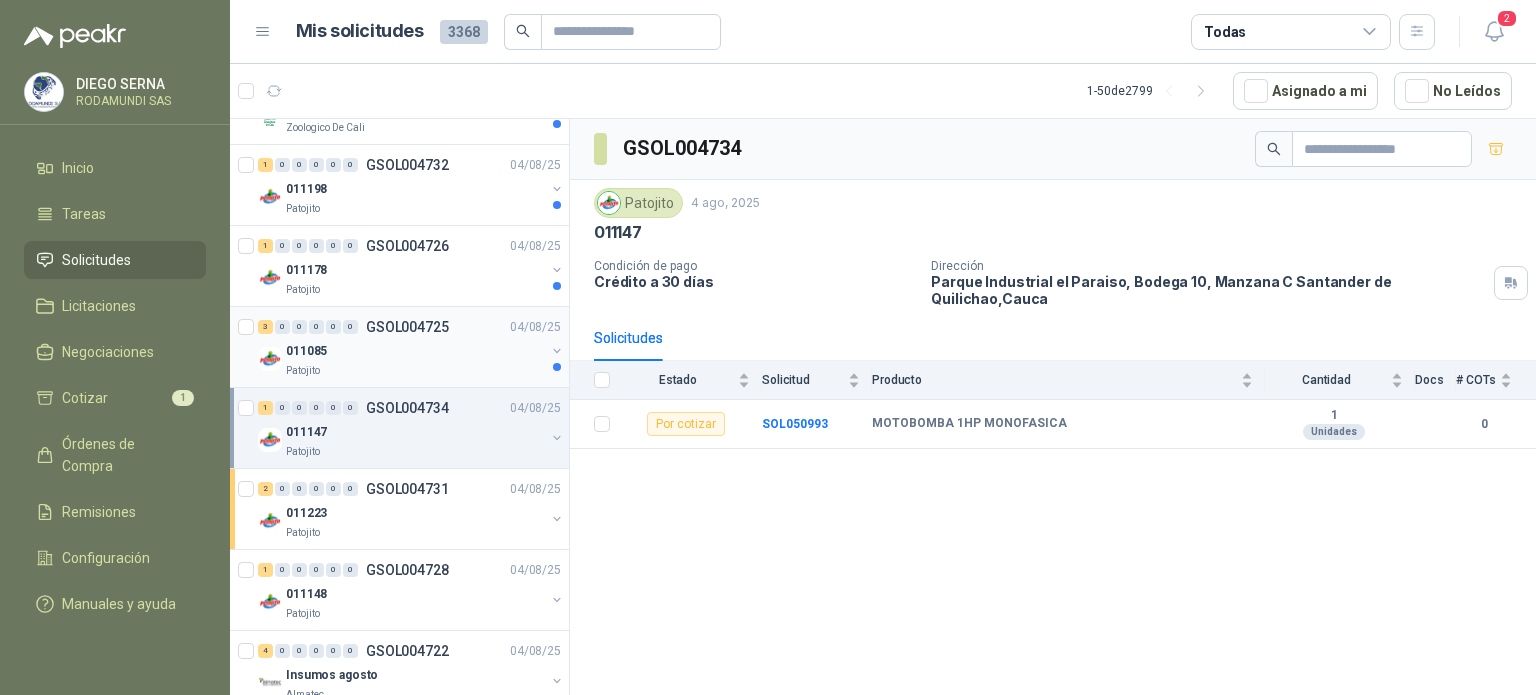 click on "011085" at bounding box center (415, 351) 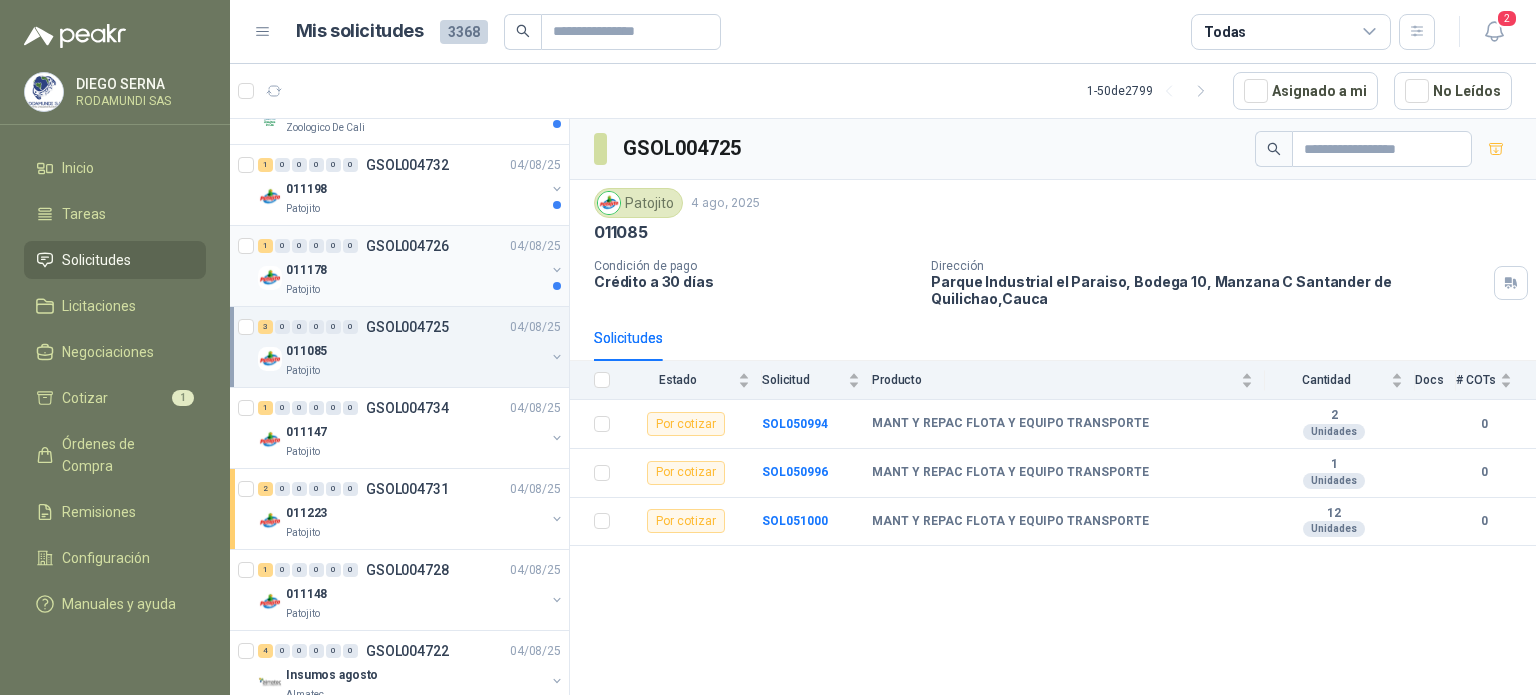 click on "011178" at bounding box center [415, 270] 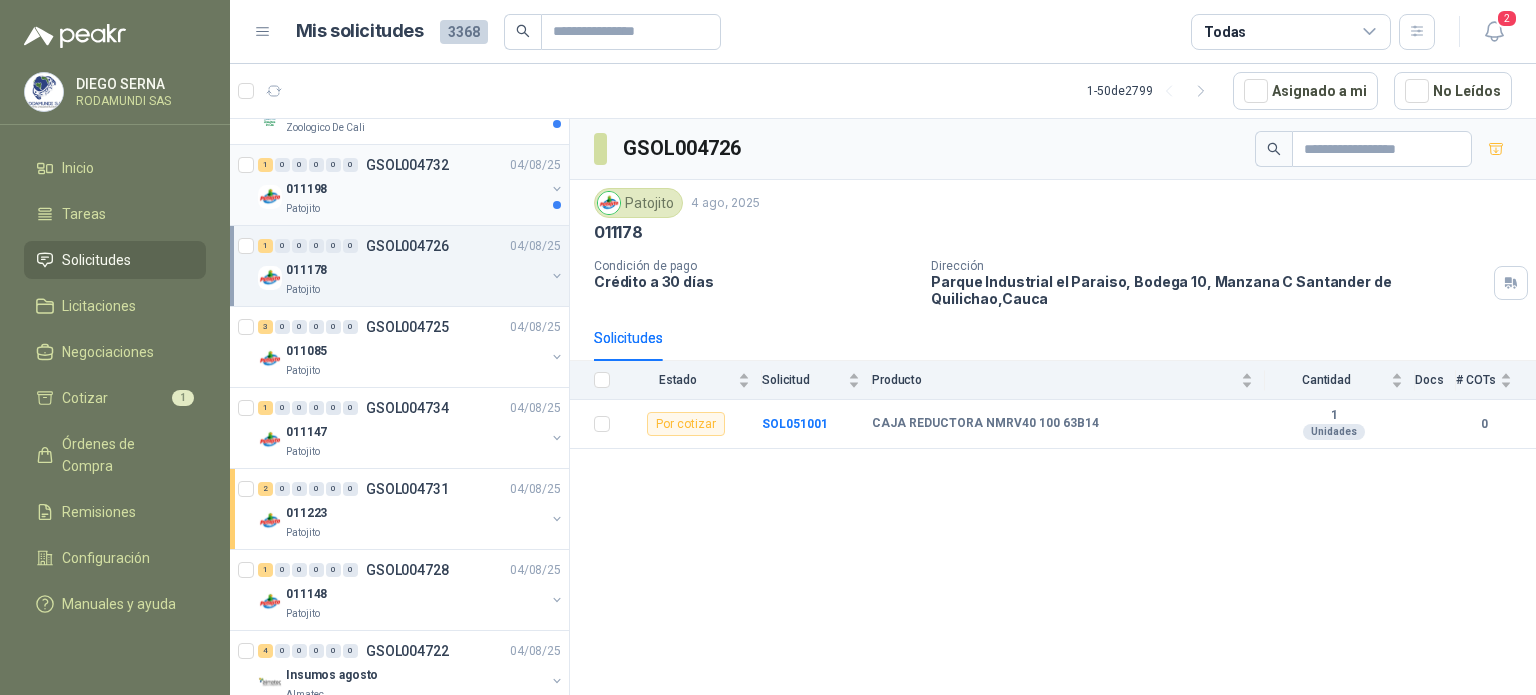 click on "011198" at bounding box center [415, 189] 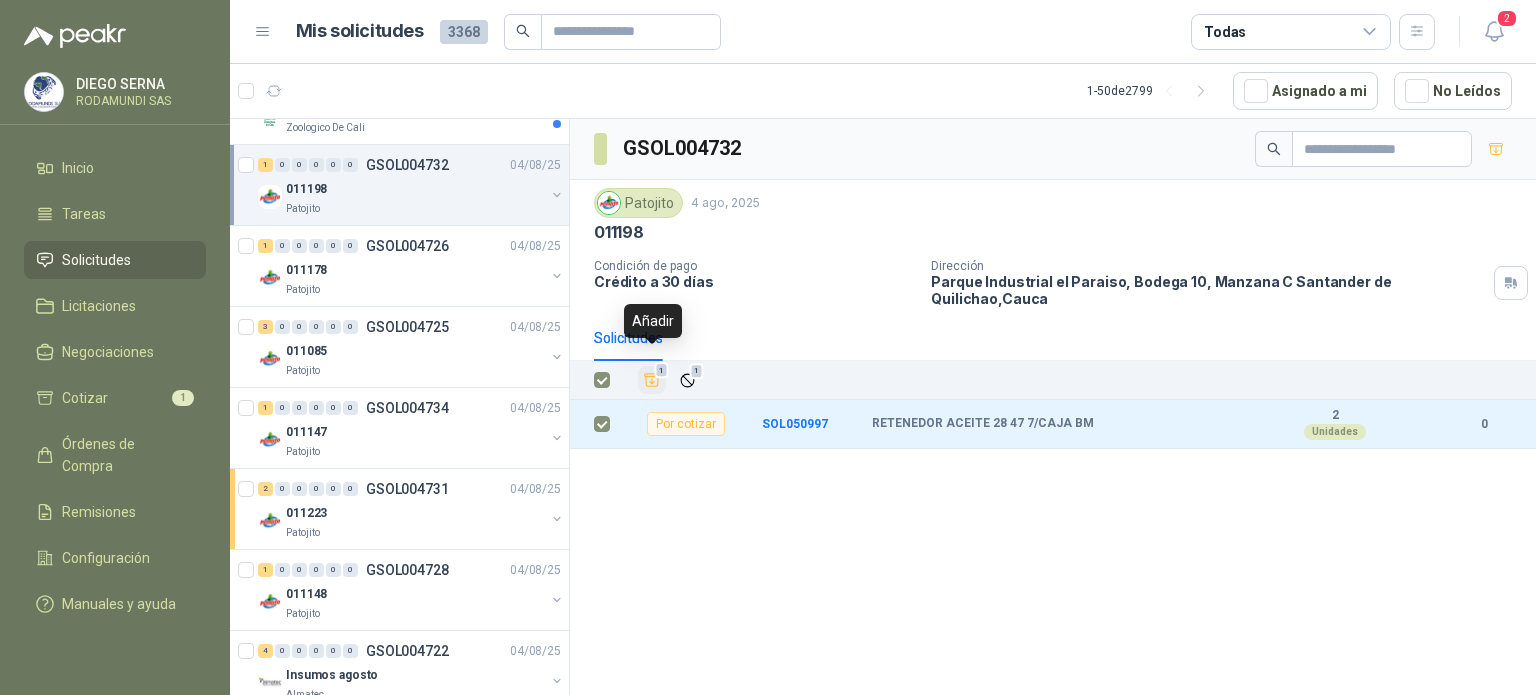 click 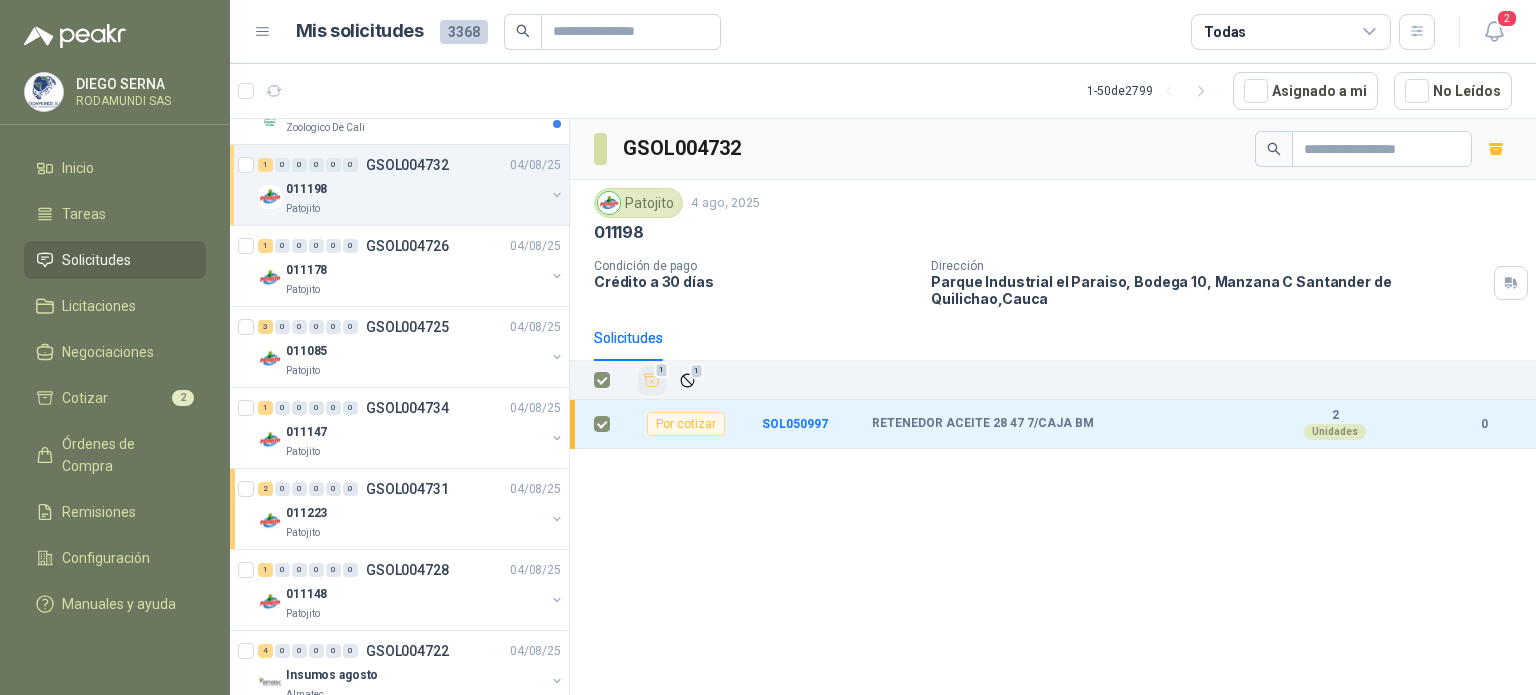 scroll, scrollTop: 5, scrollLeft: 0, axis: vertical 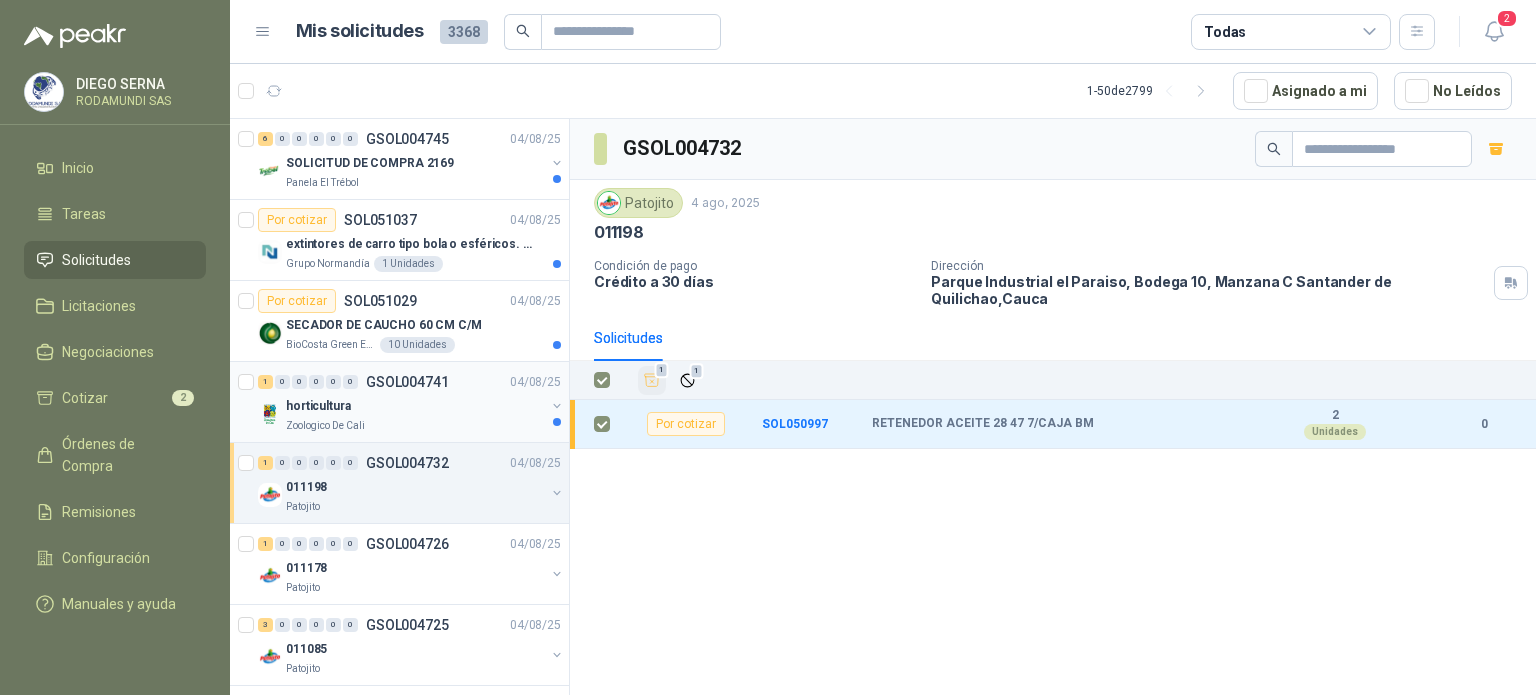 click on "horticultura" at bounding box center [415, 406] 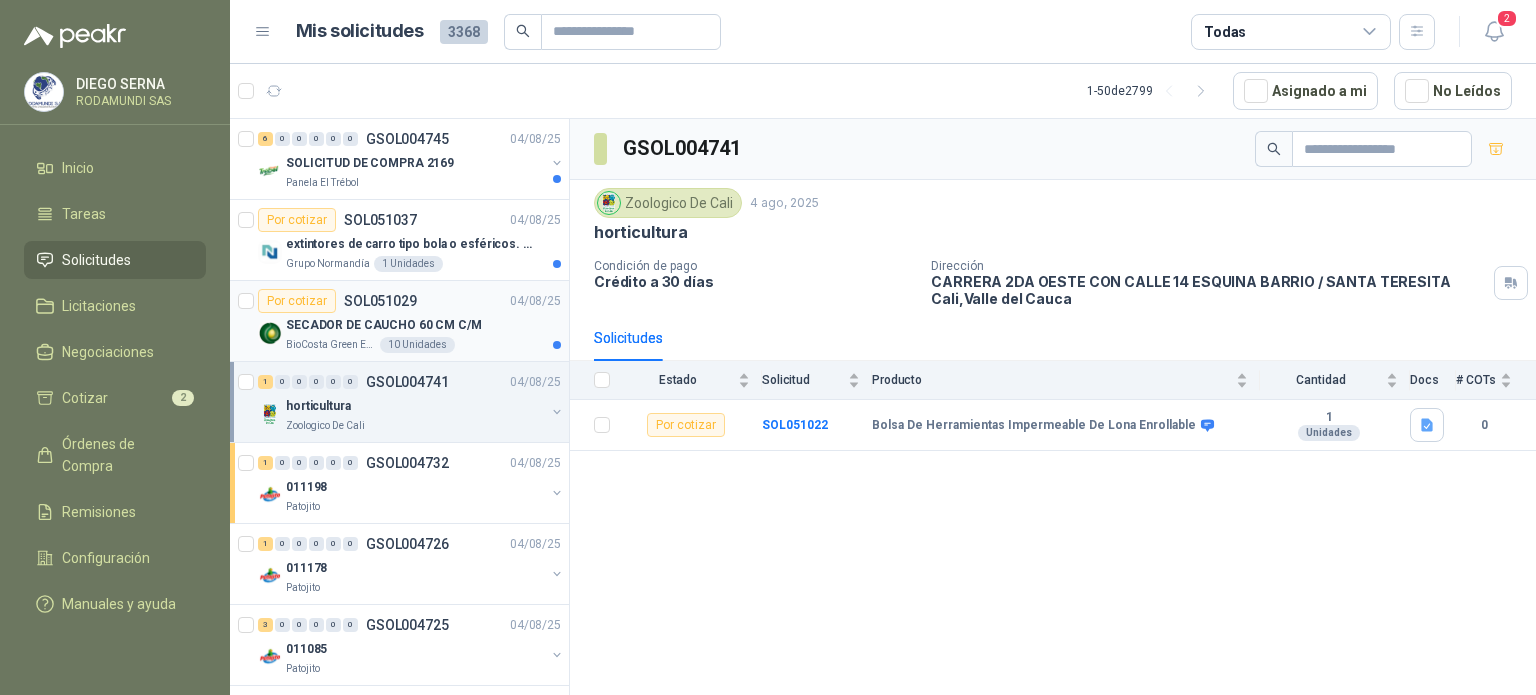 click on "SECADOR DE CAUCHO 60 CM C/M" at bounding box center (423, 325) 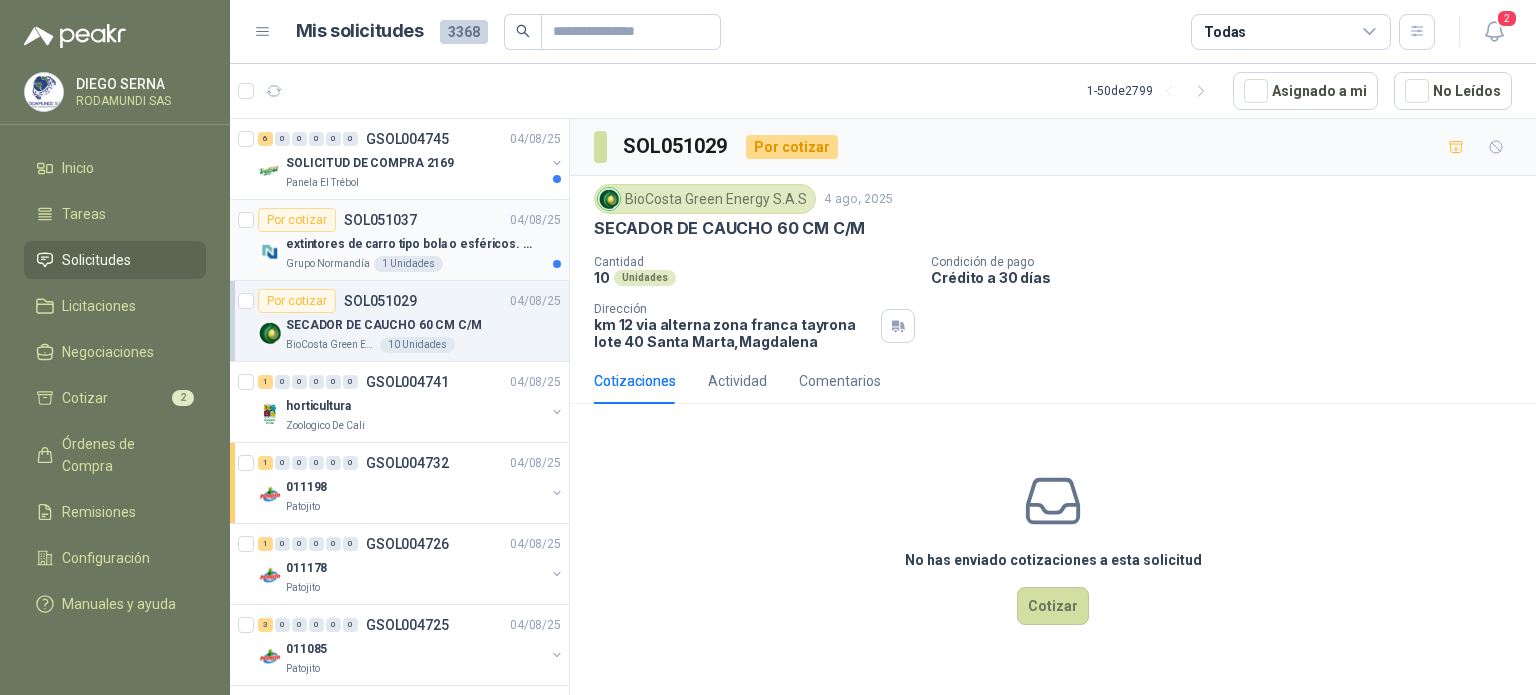 click on "extintores de carro tipo bola o esféricos. Eficacia 21A - 113B" at bounding box center [423, 244] 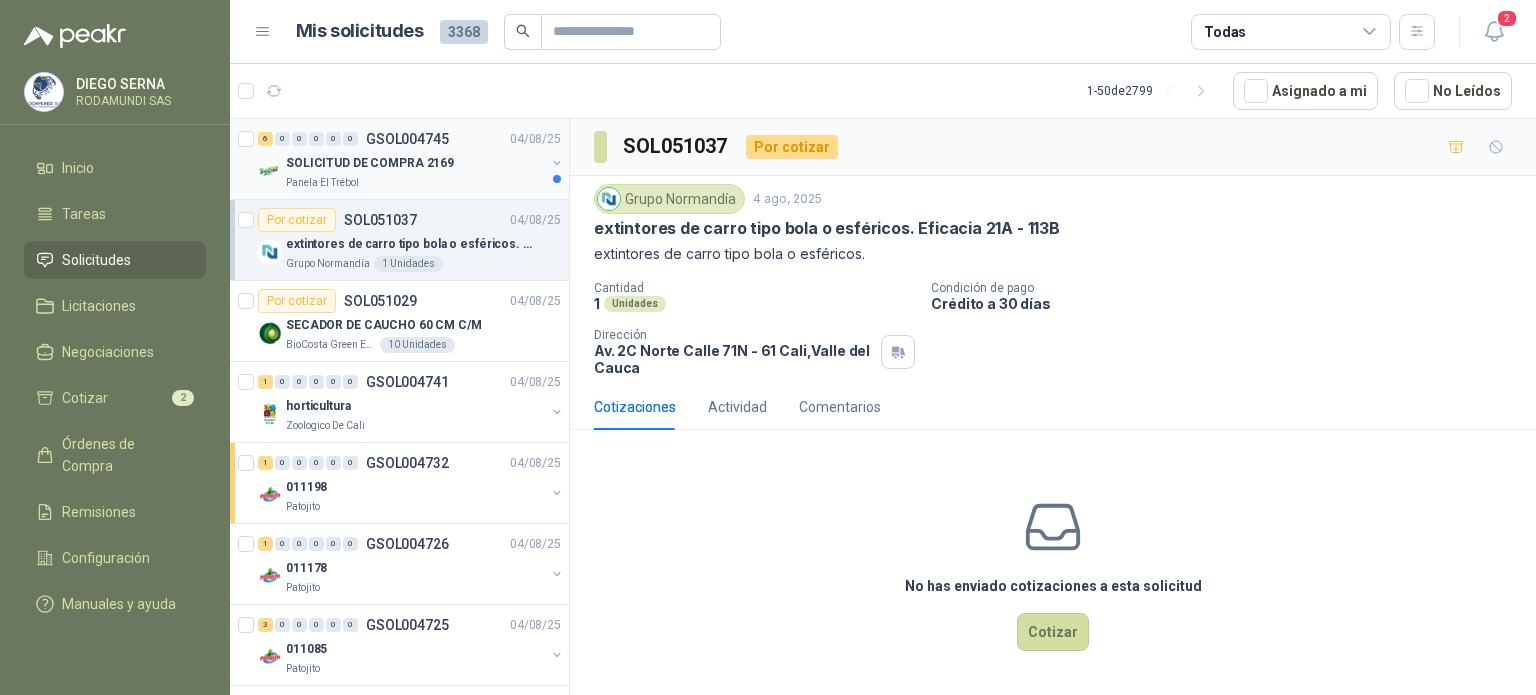 click on "SOLICITUD DE COMPRA 2169" at bounding box center [415, 163] 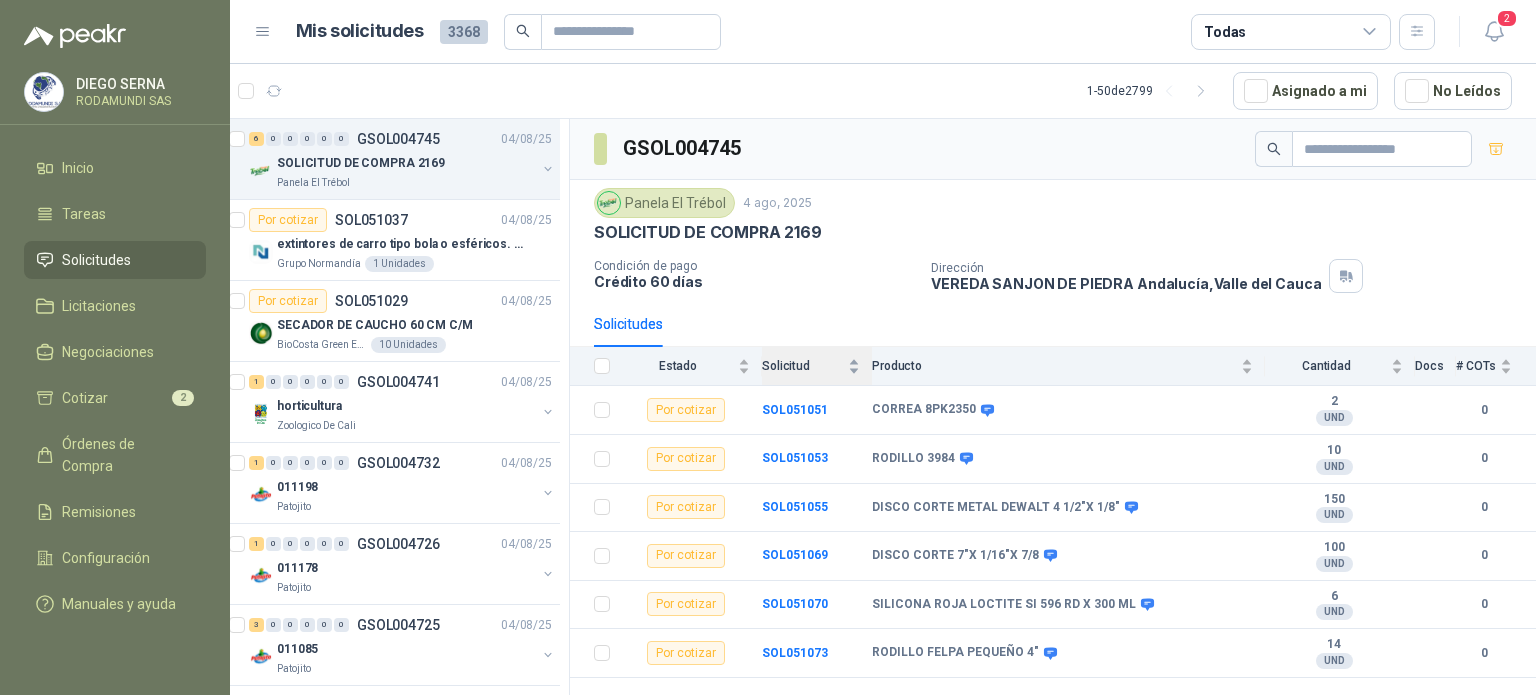 scroll, scrollTop: 0, scrollLeft: 24, axis: horizontal 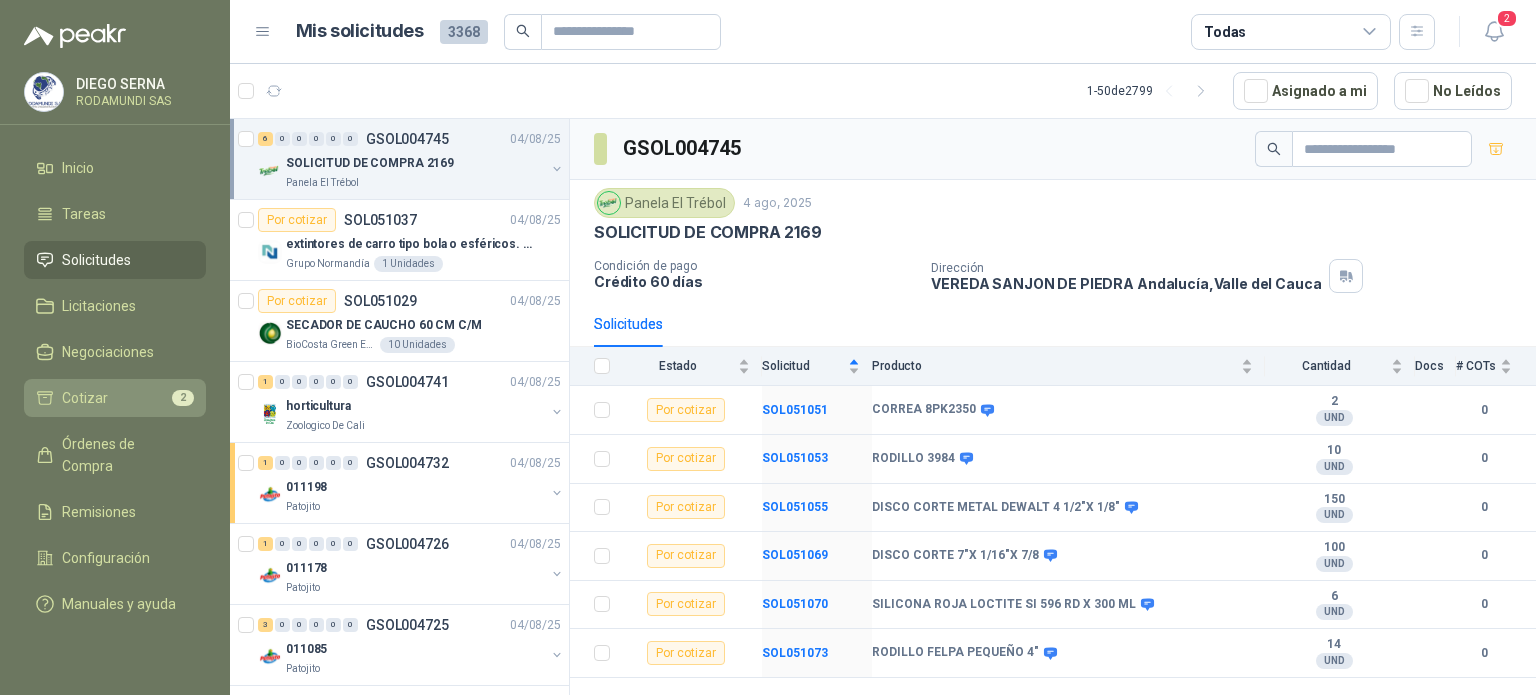 click on "Cotizar 2" at bounding box center [115, 398] 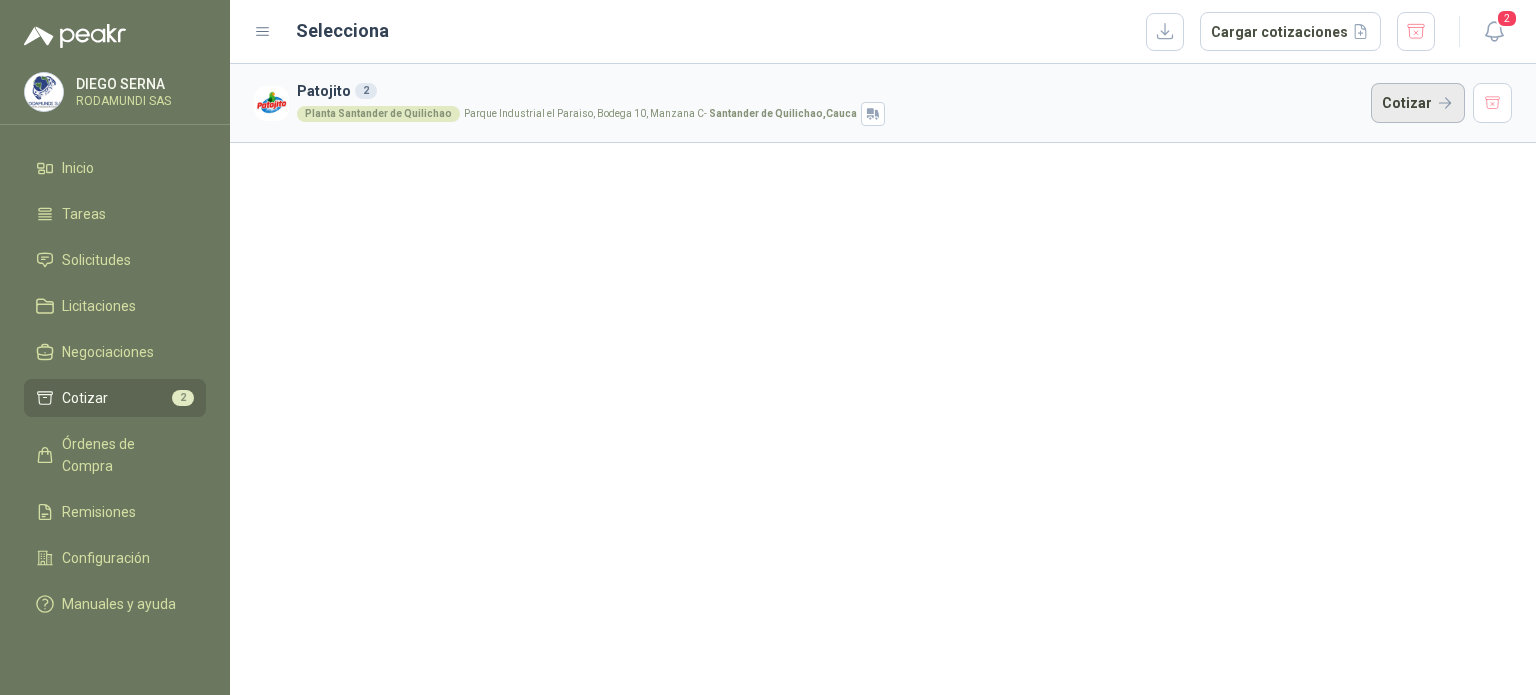 click on "Cotizar" at bounding box center (1418, 103) 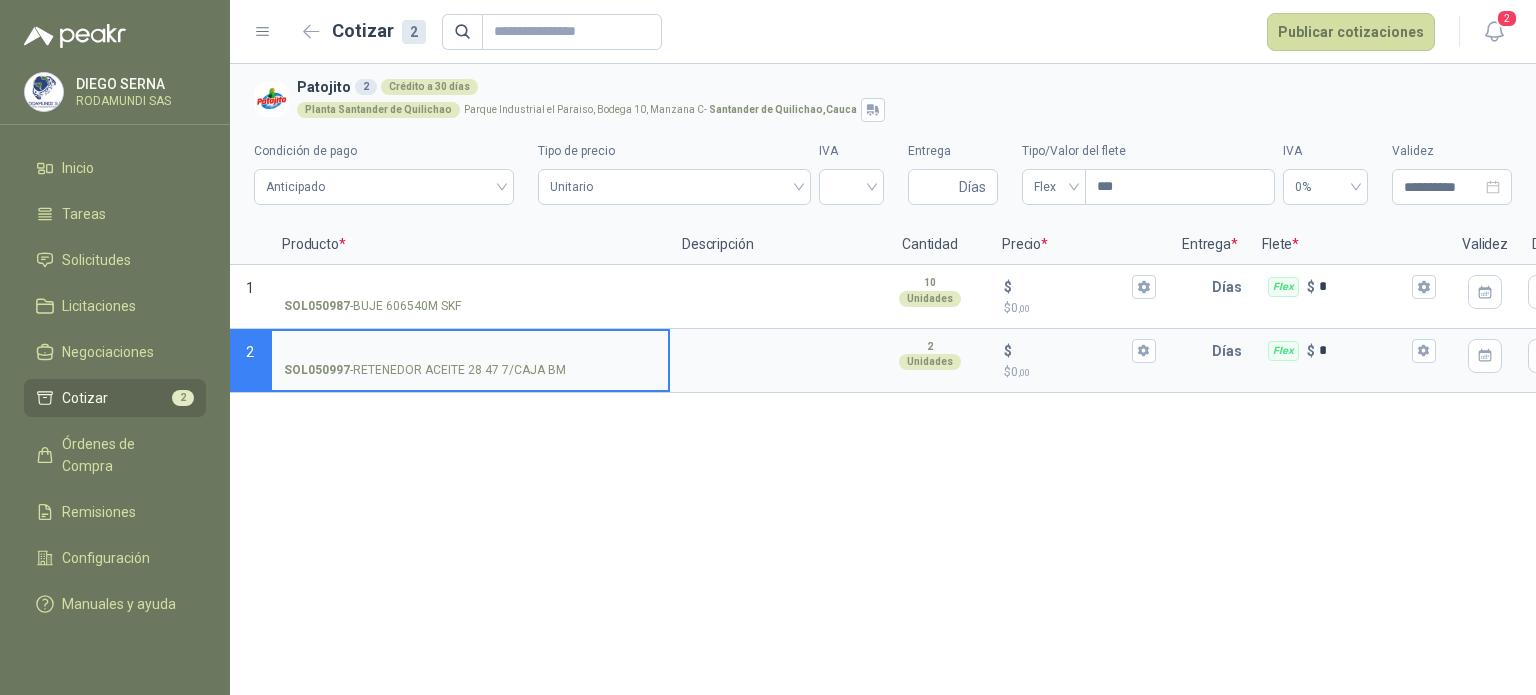 type 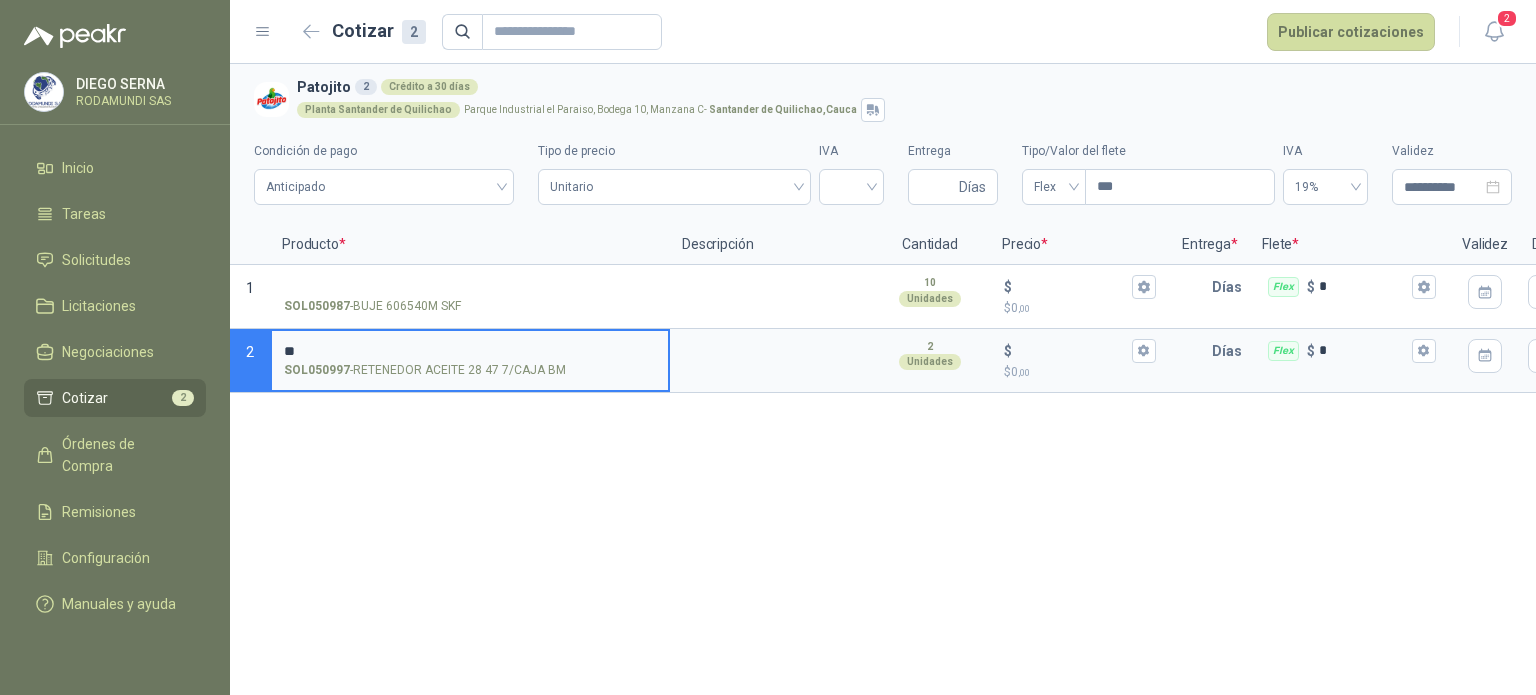 type on "*" 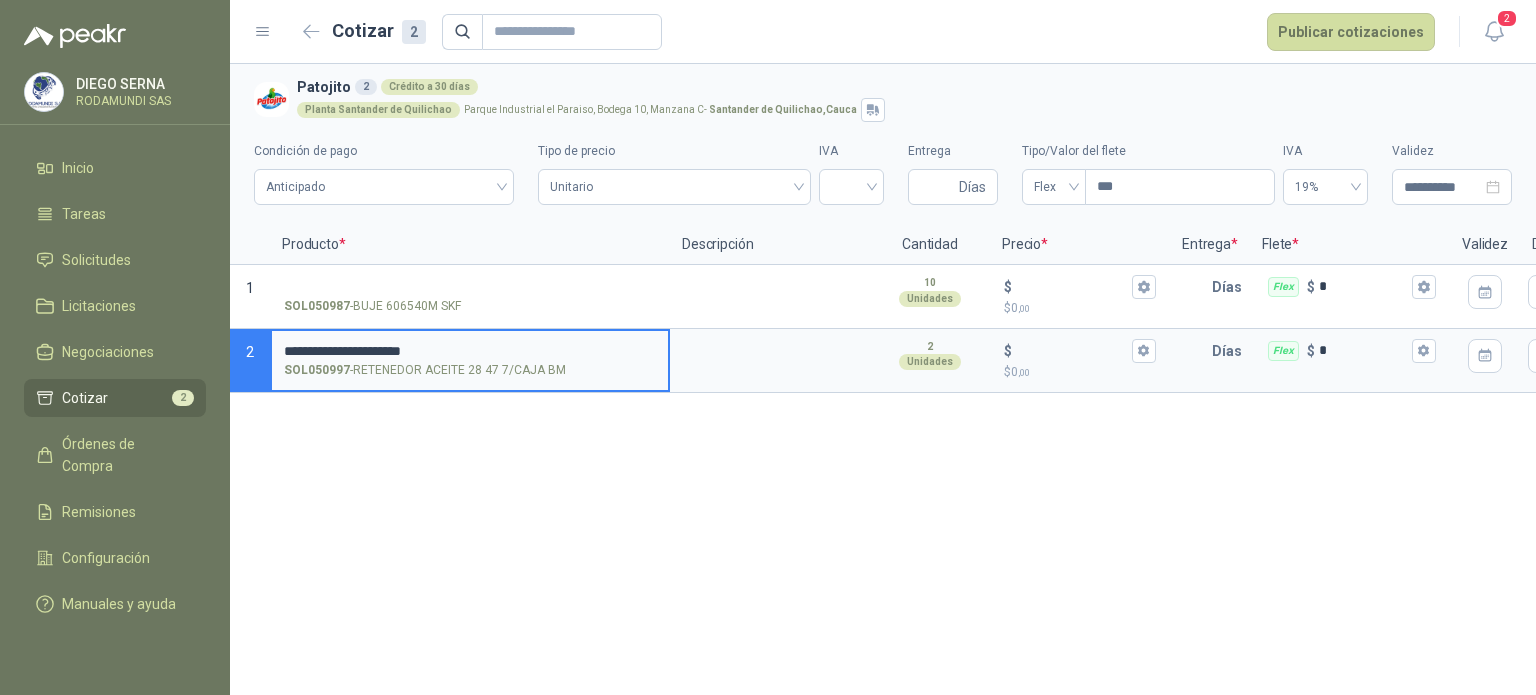 type on "**********" 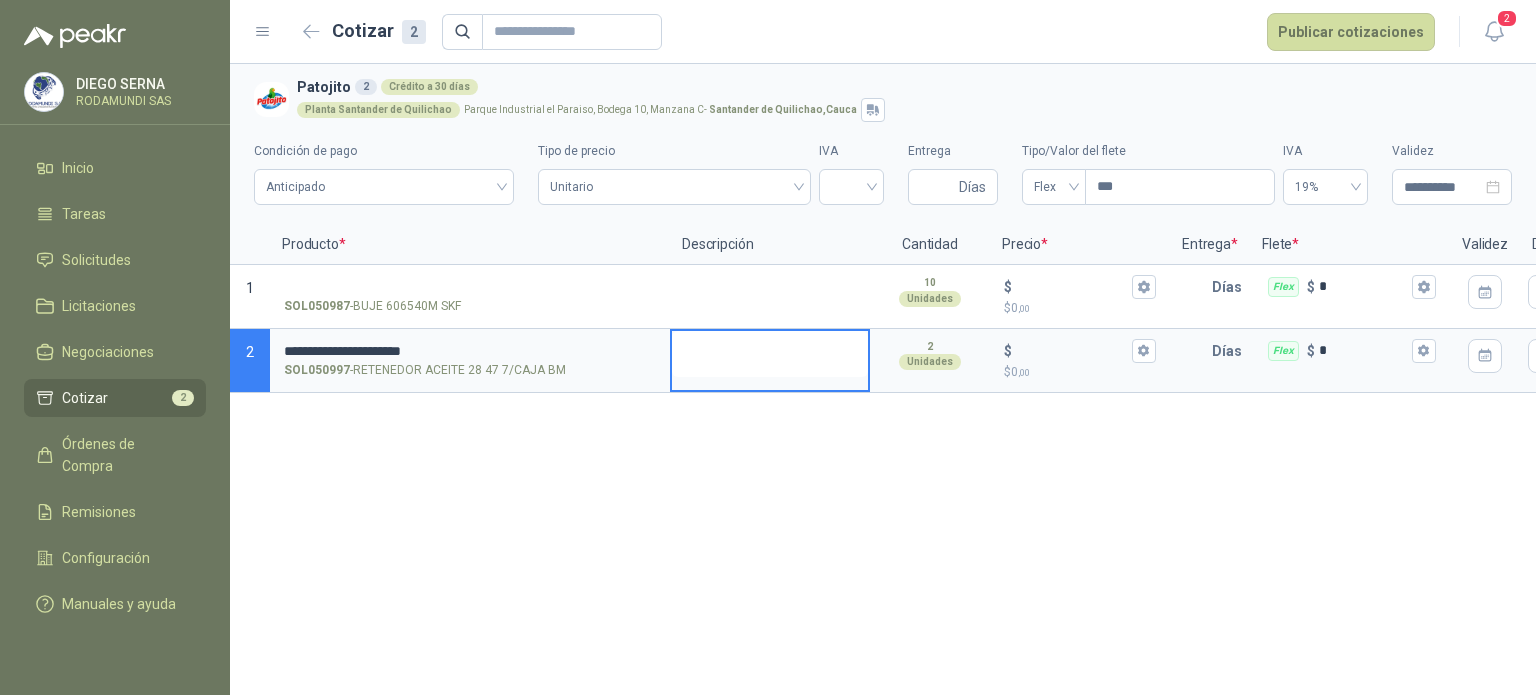 type 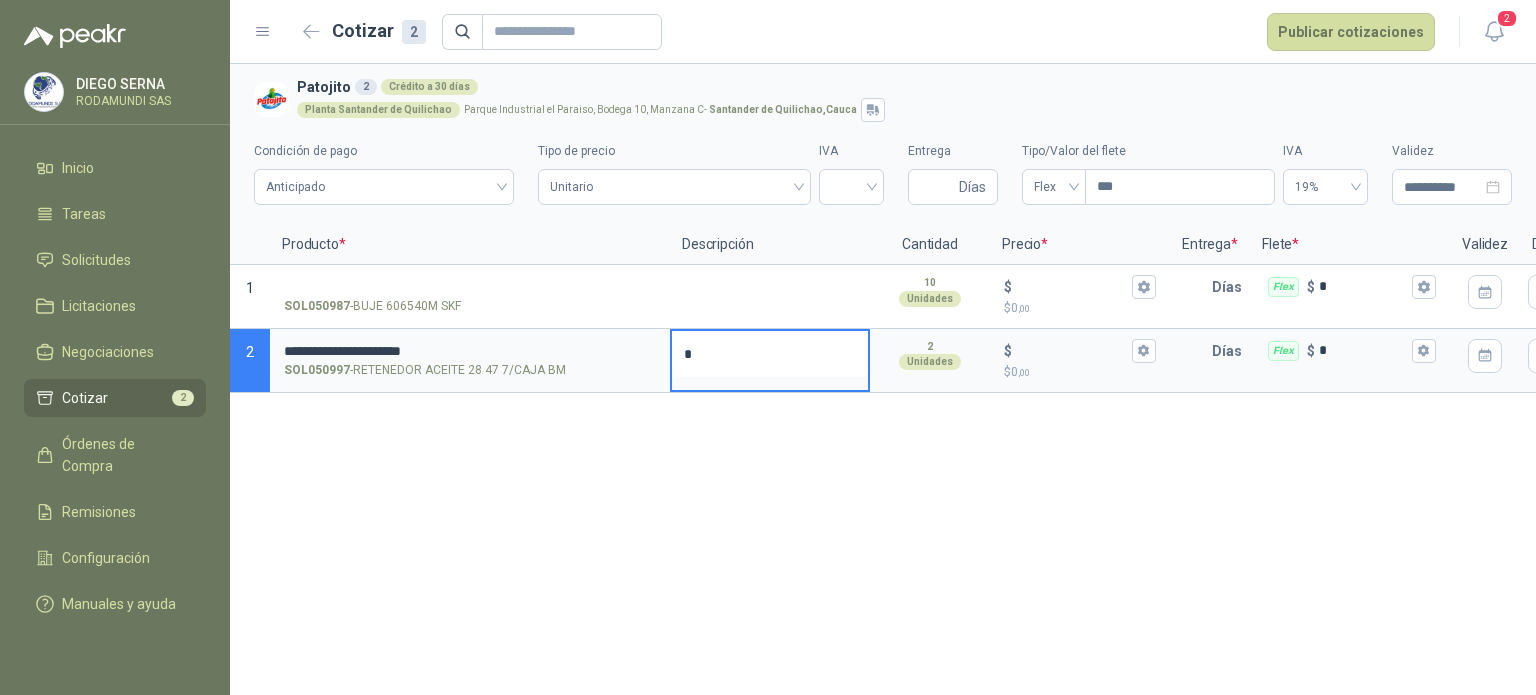 type 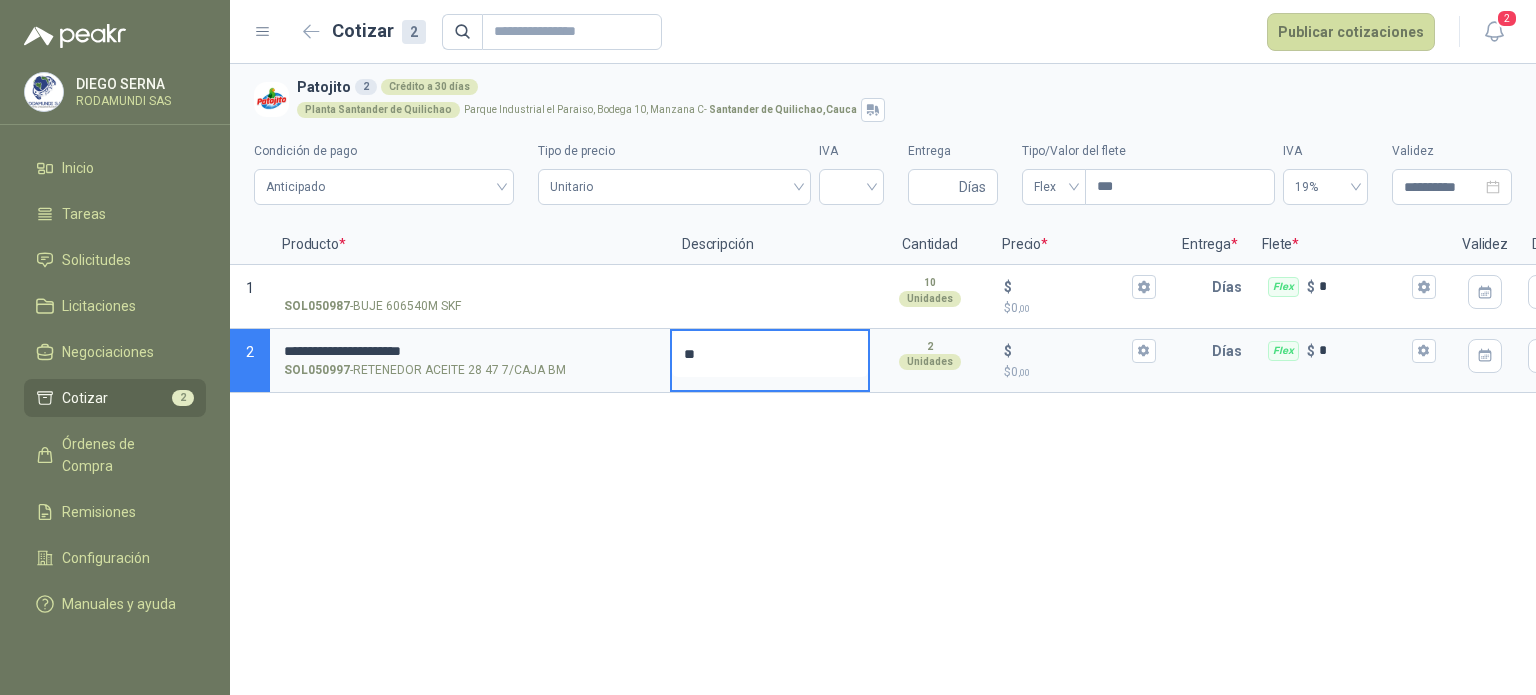 type 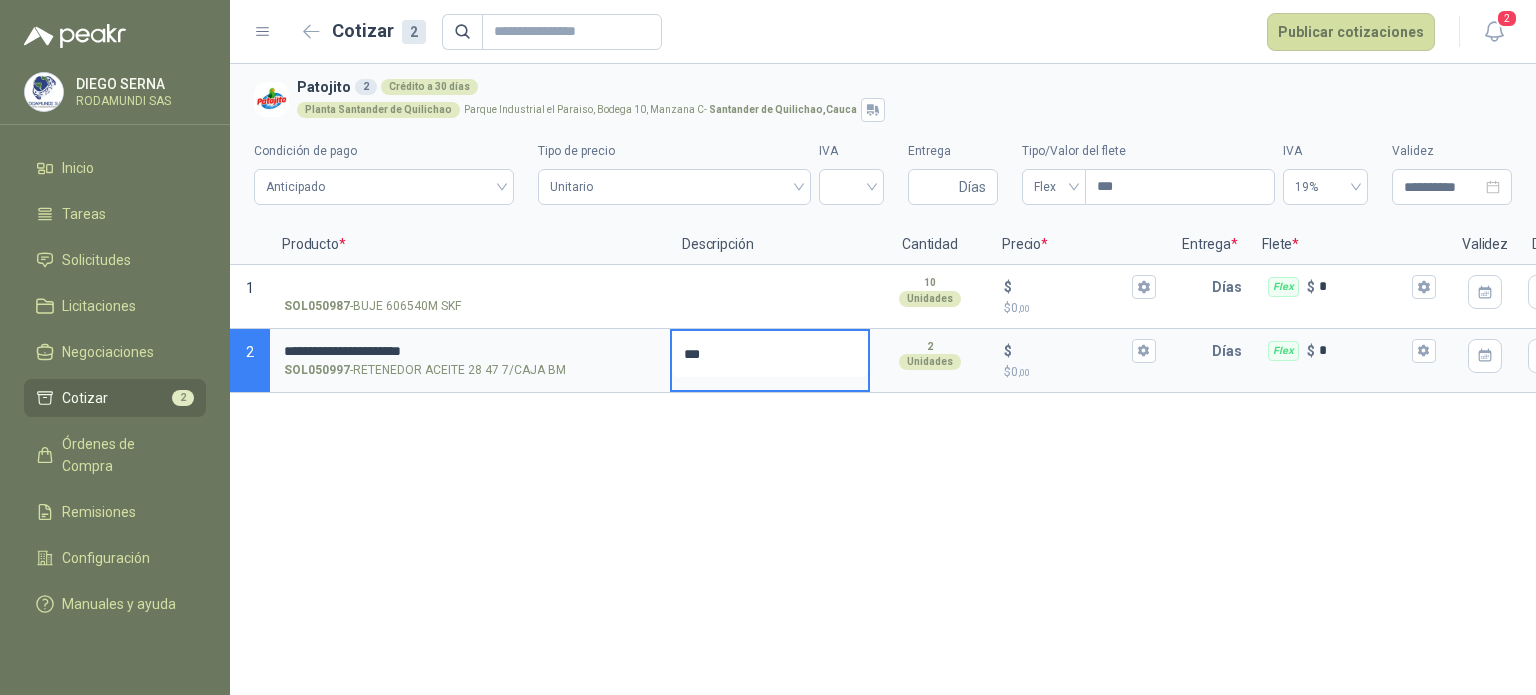 type 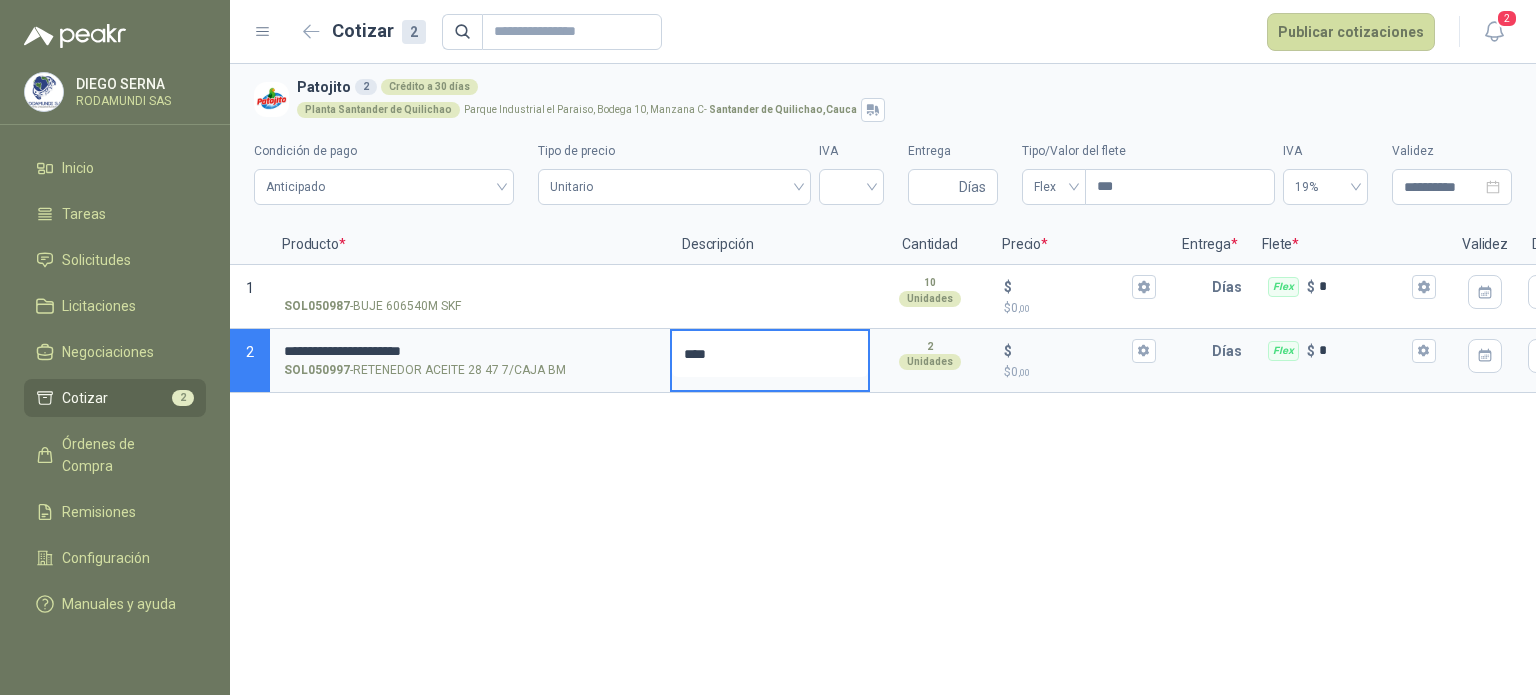 type 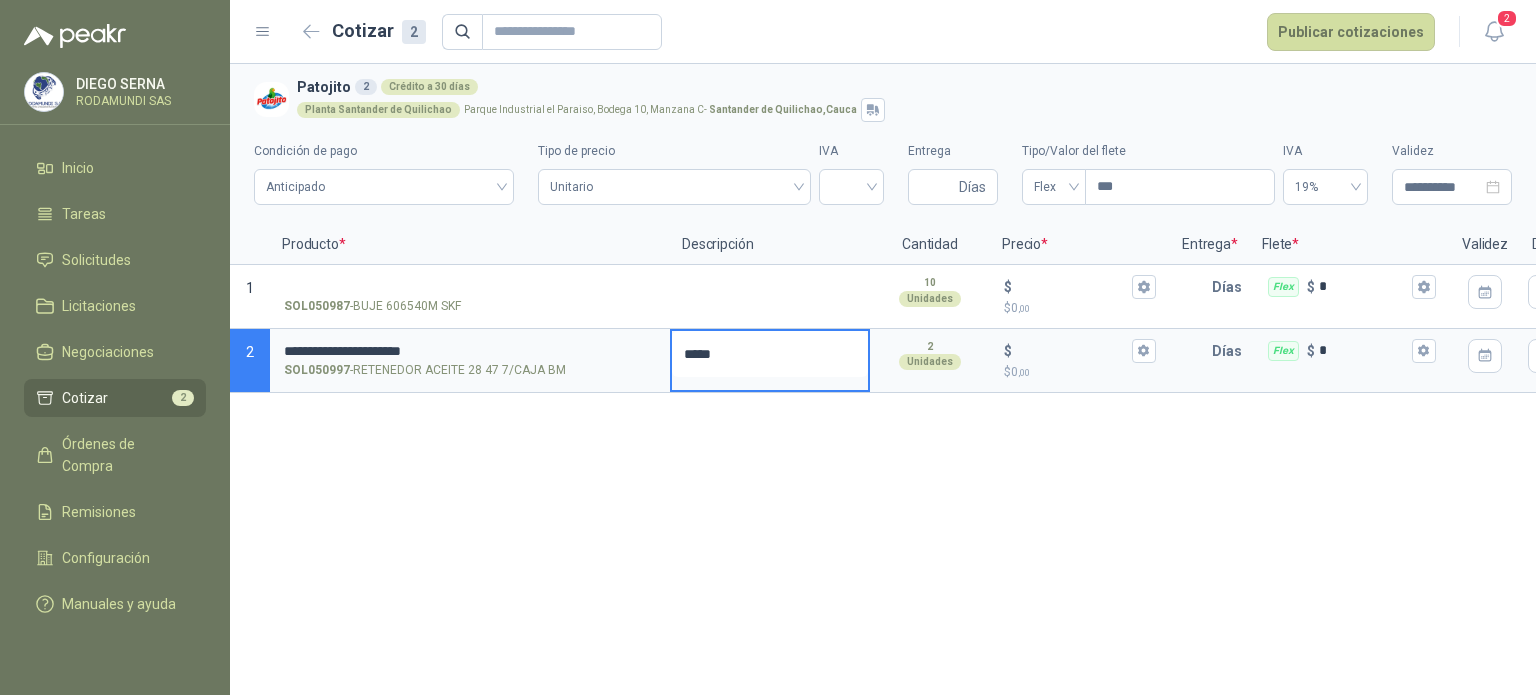 type 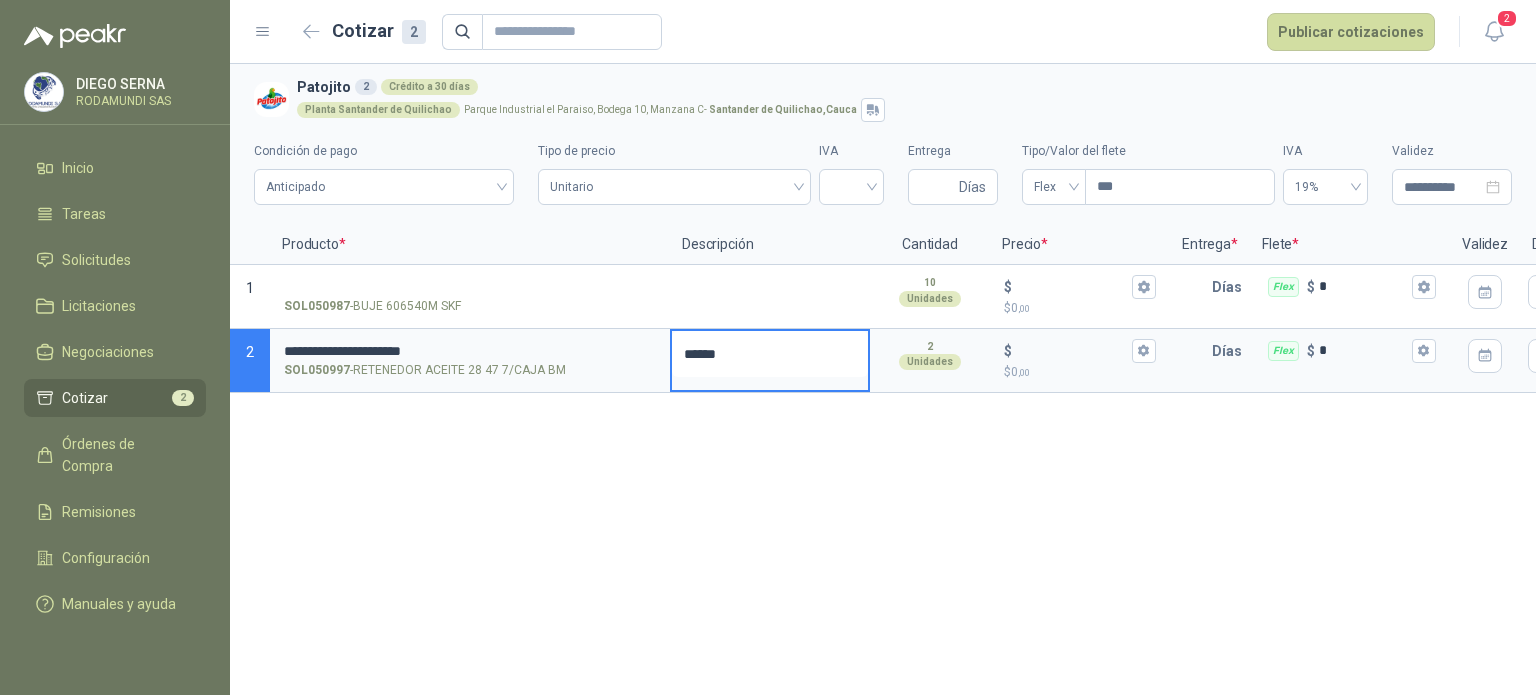 type 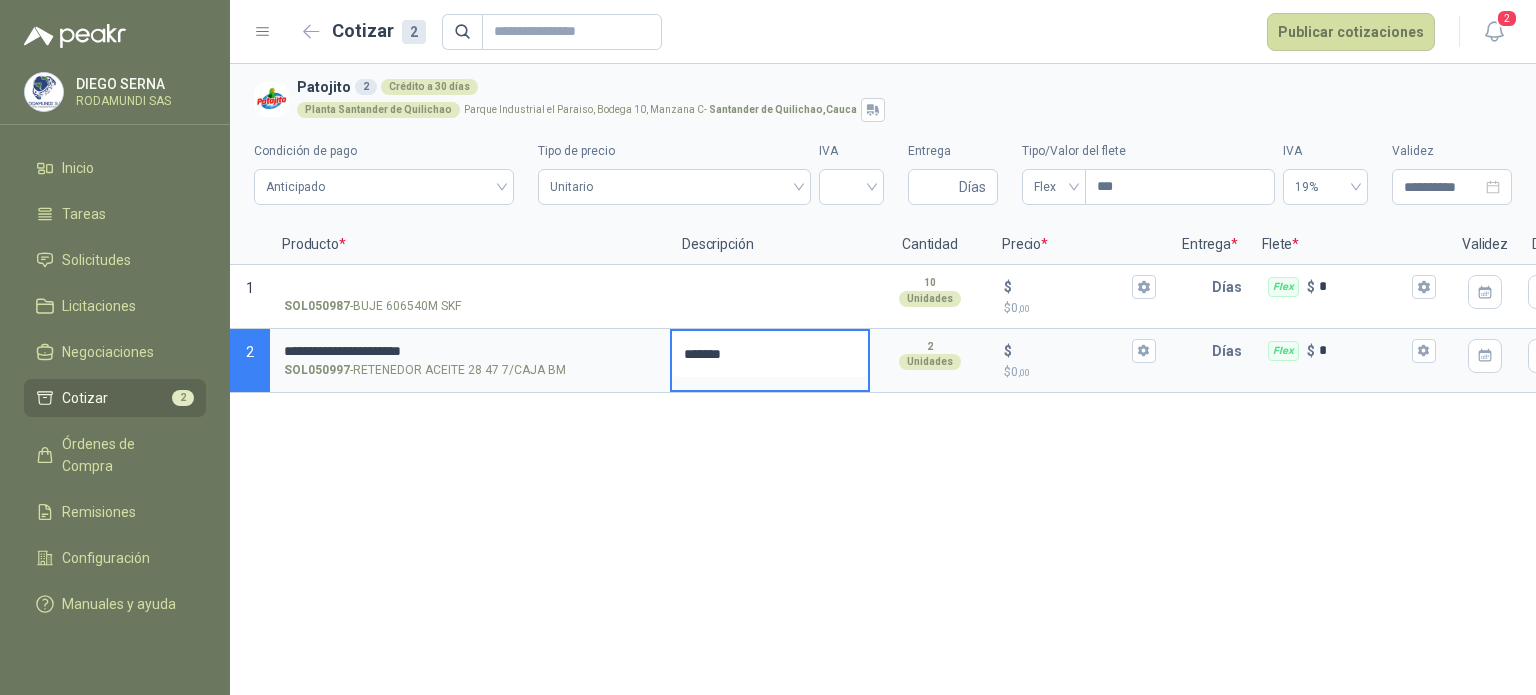 type 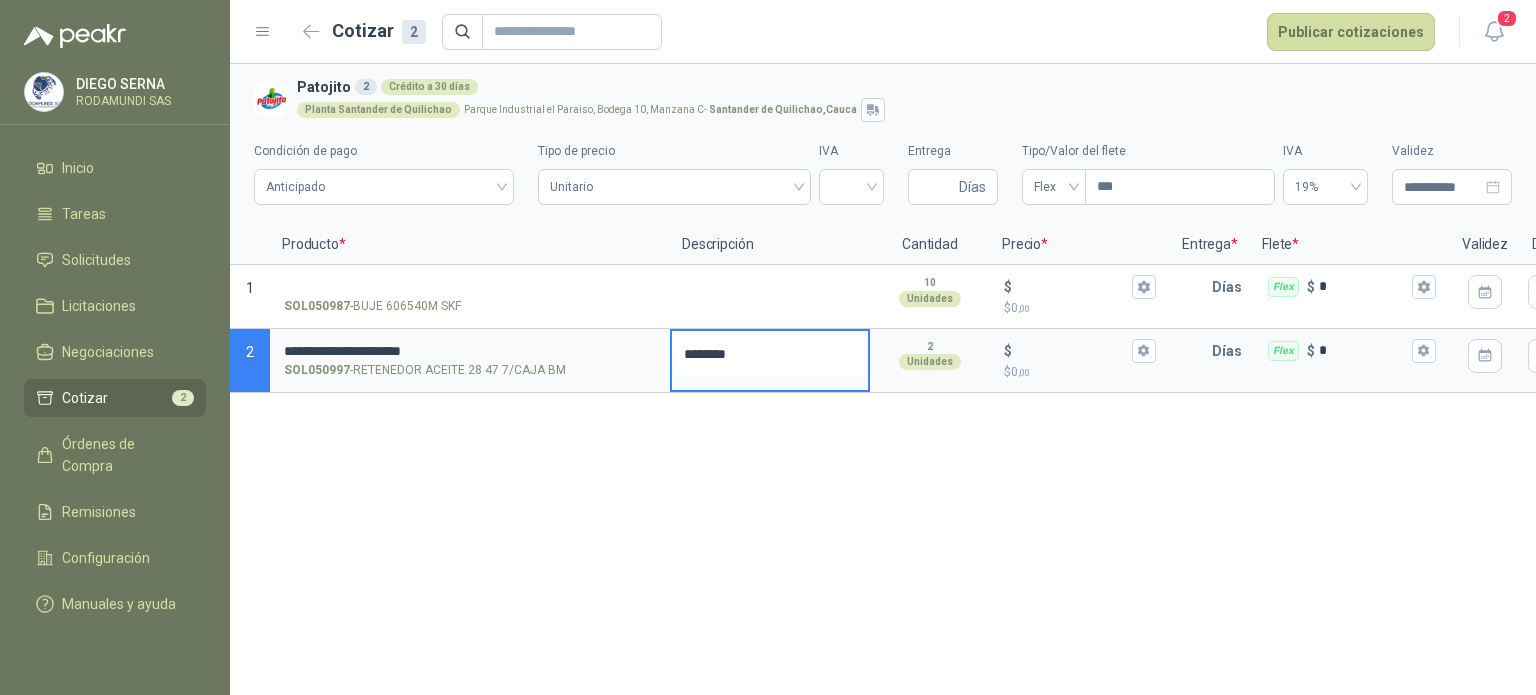 type 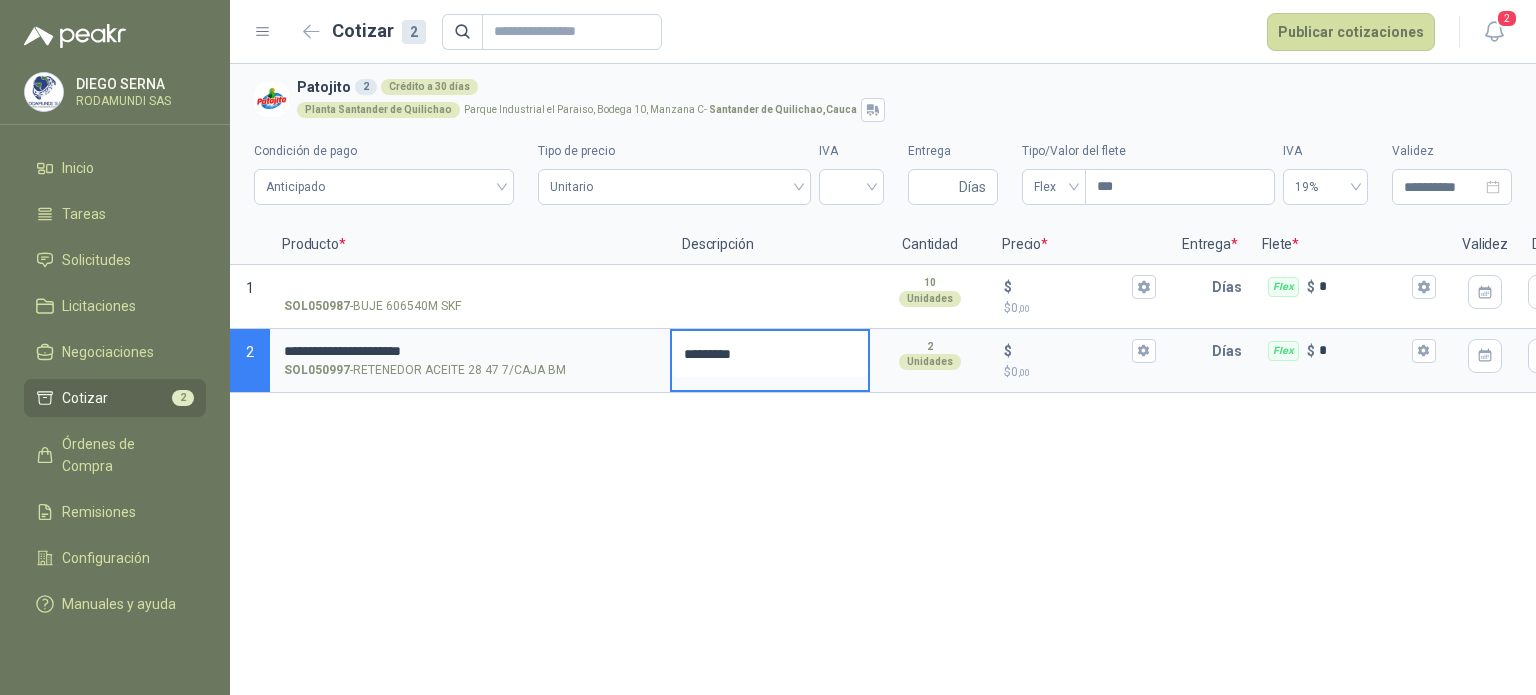 type 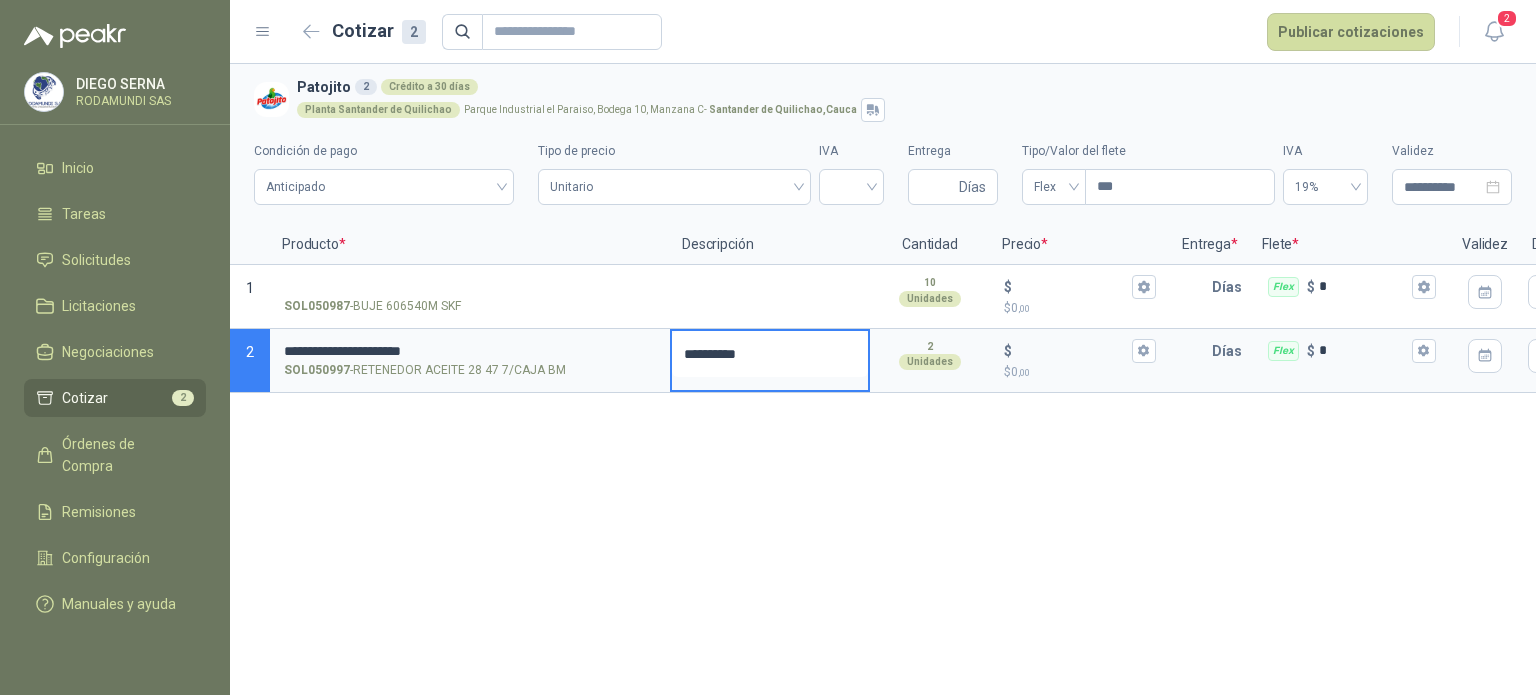 type 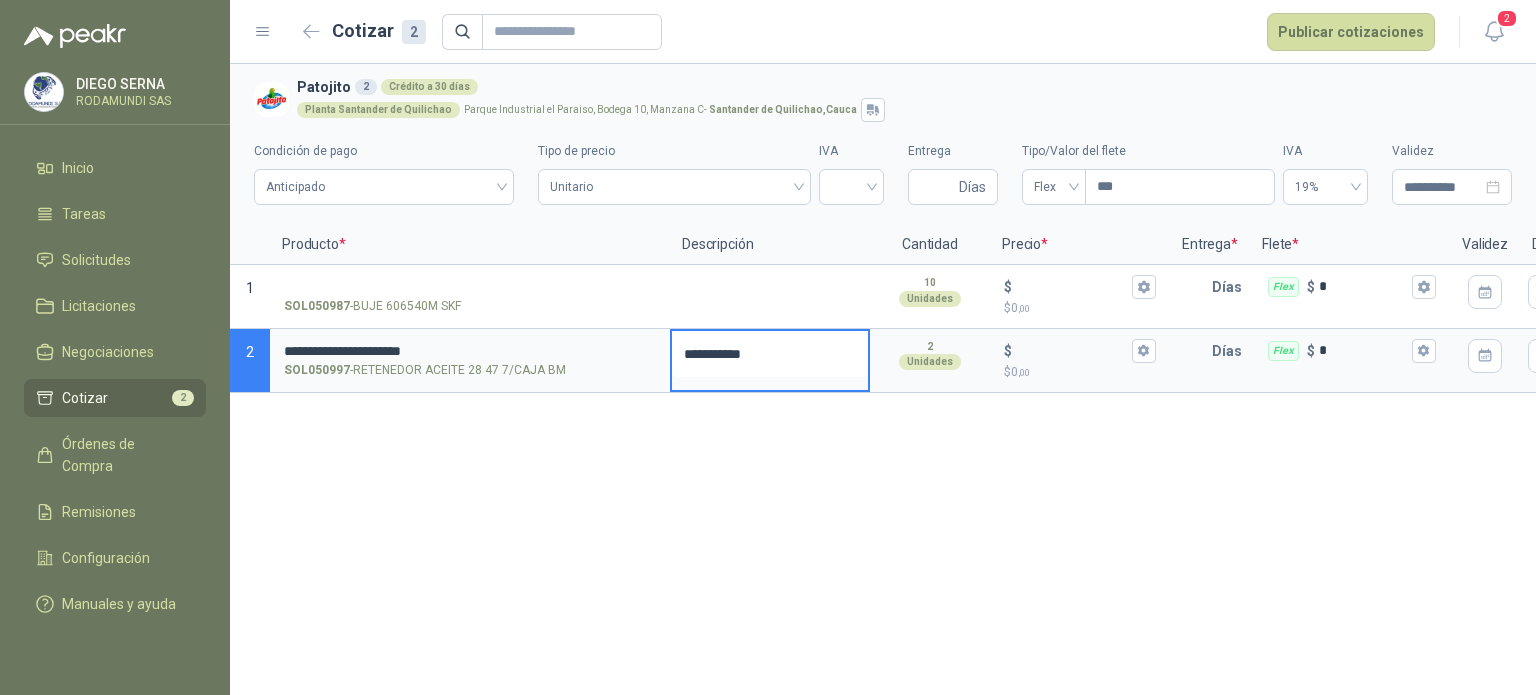 type 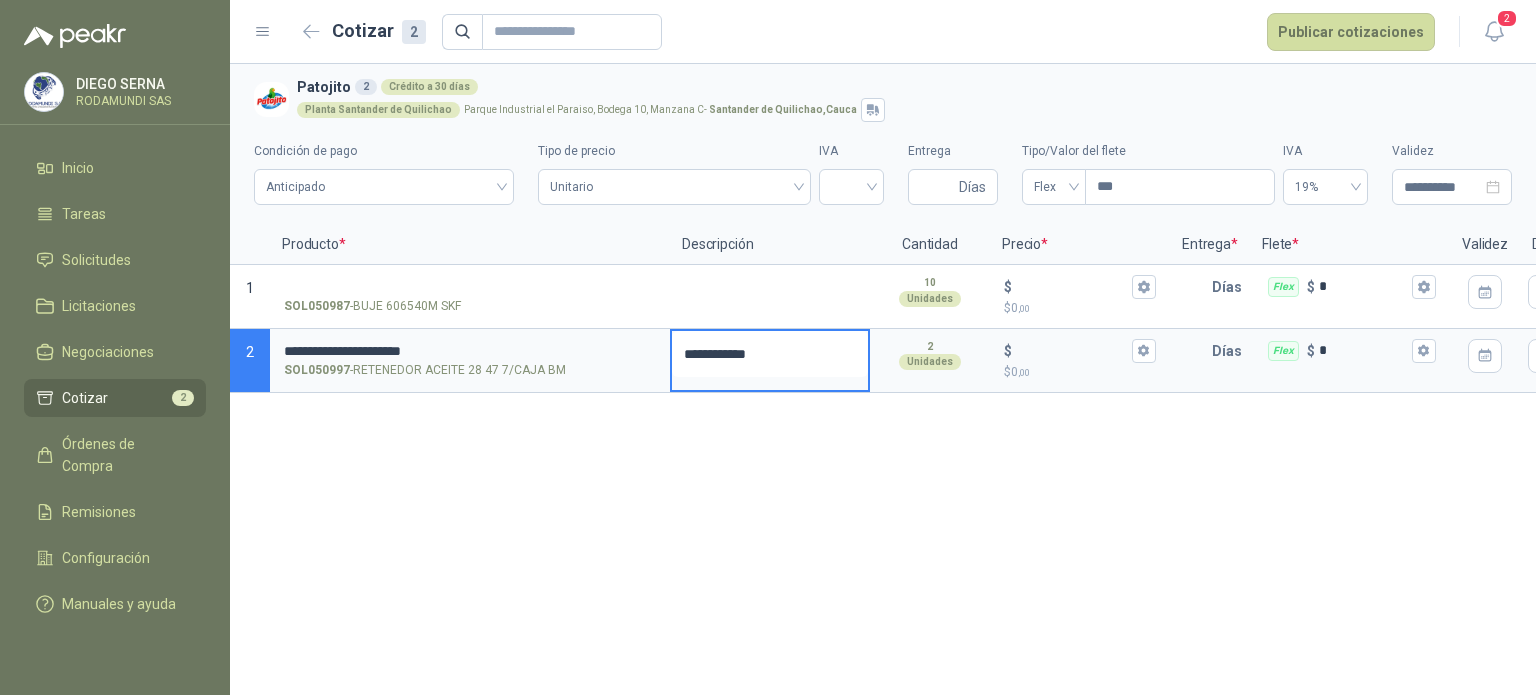 type 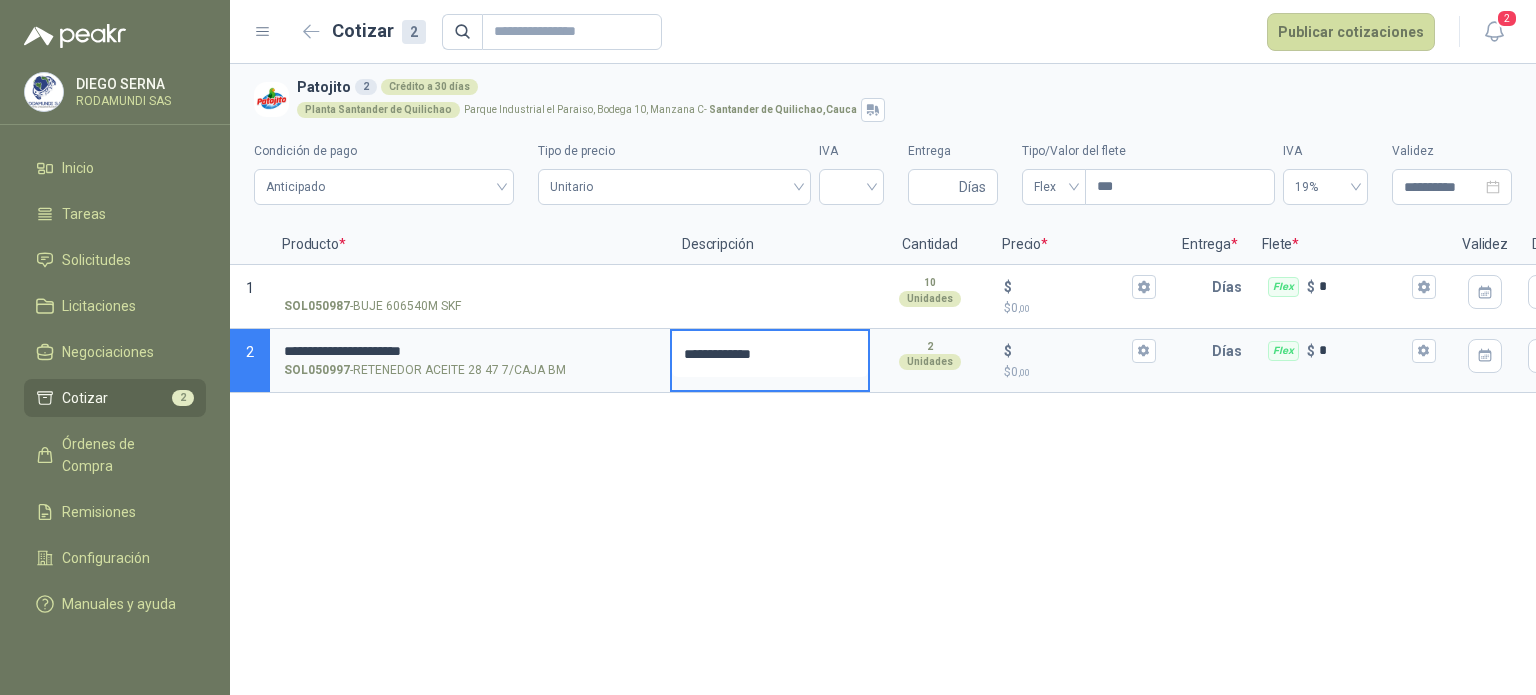 type 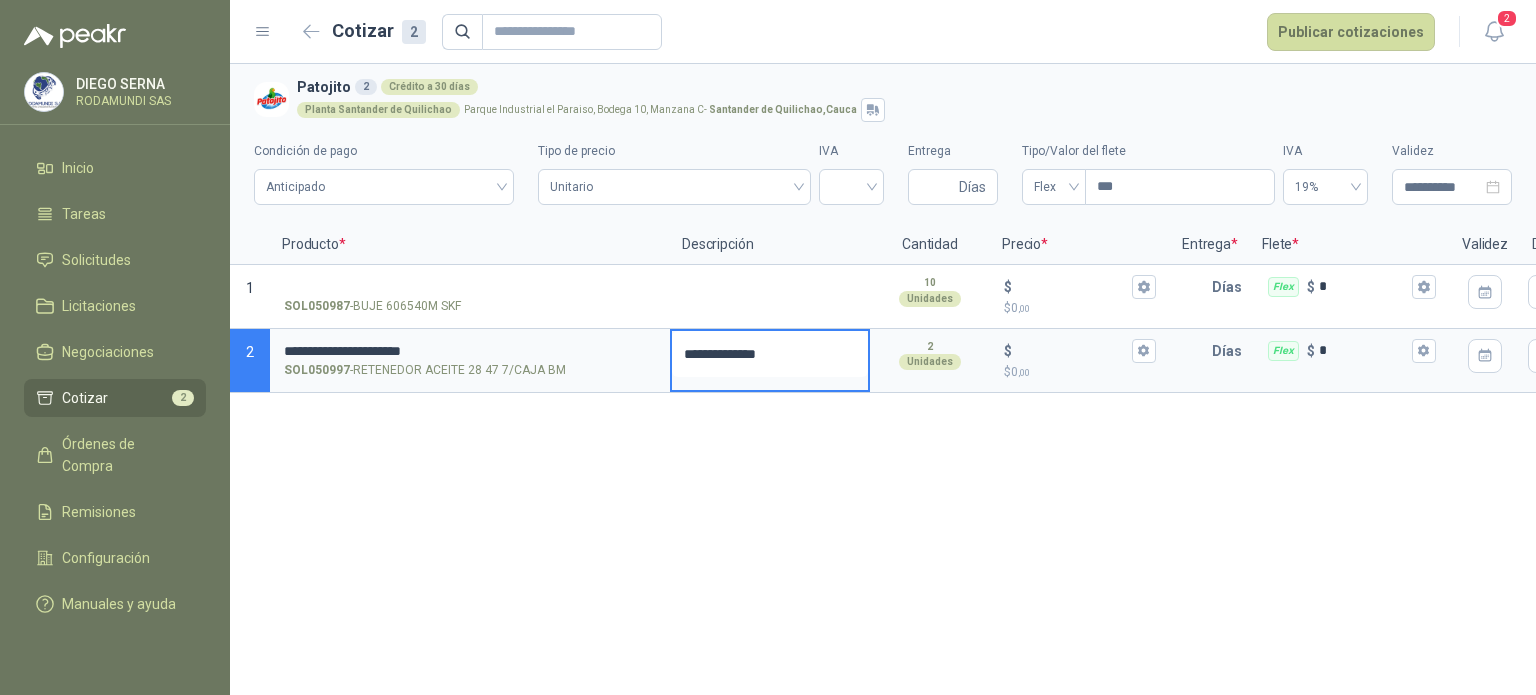 type 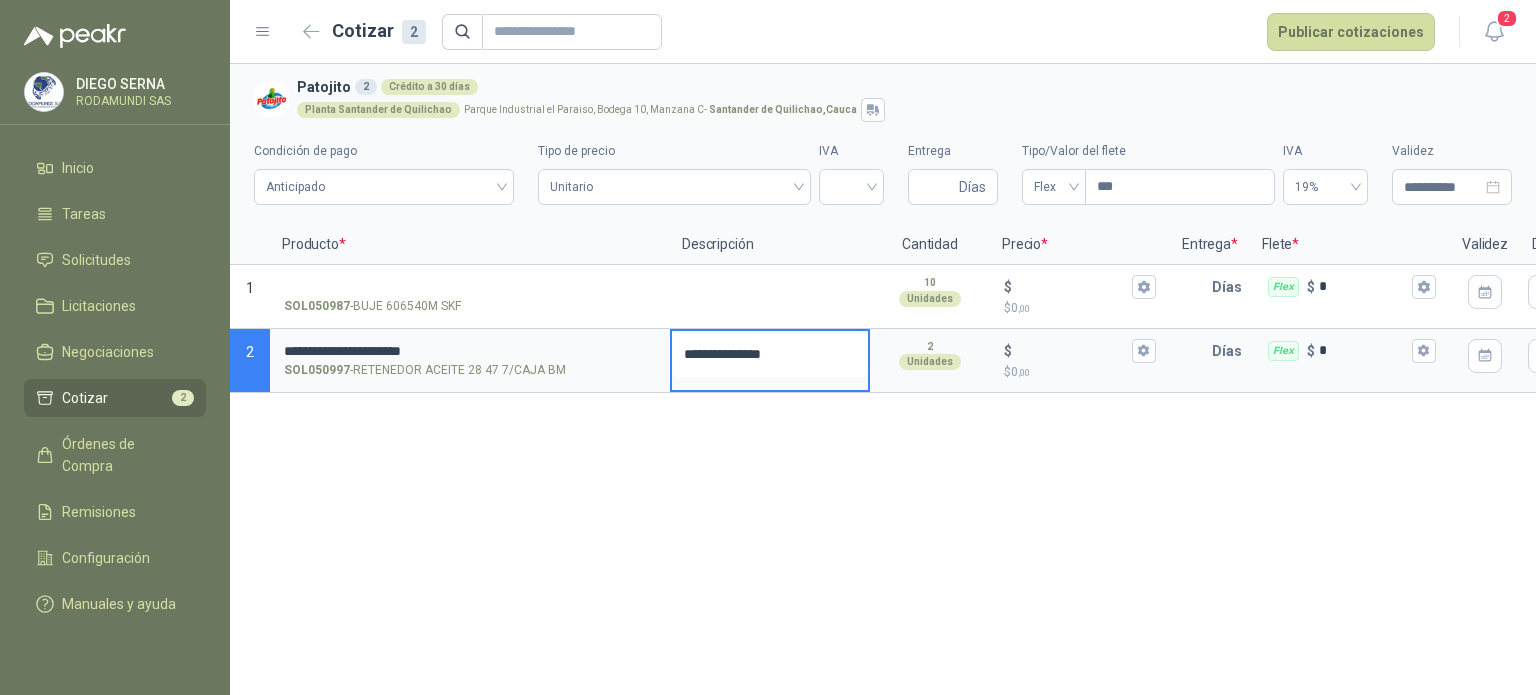 type 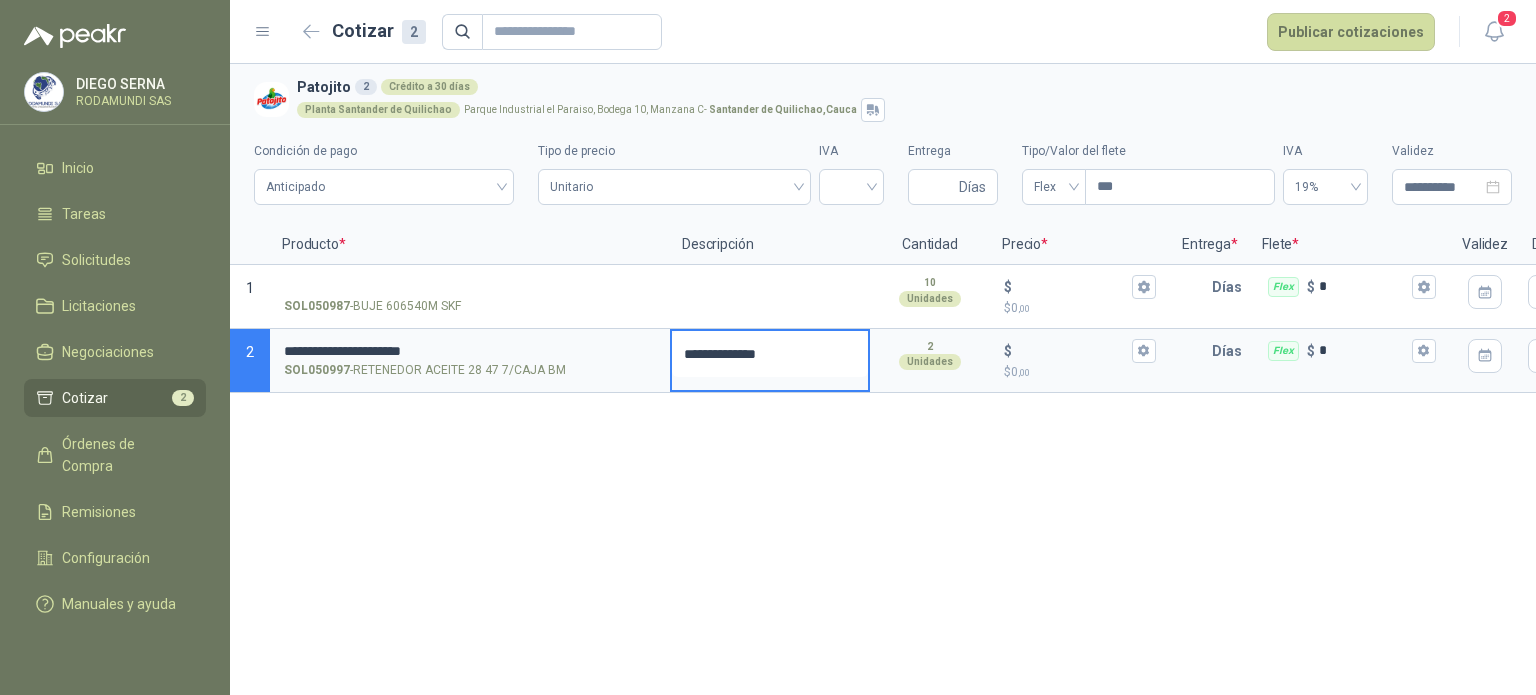 type 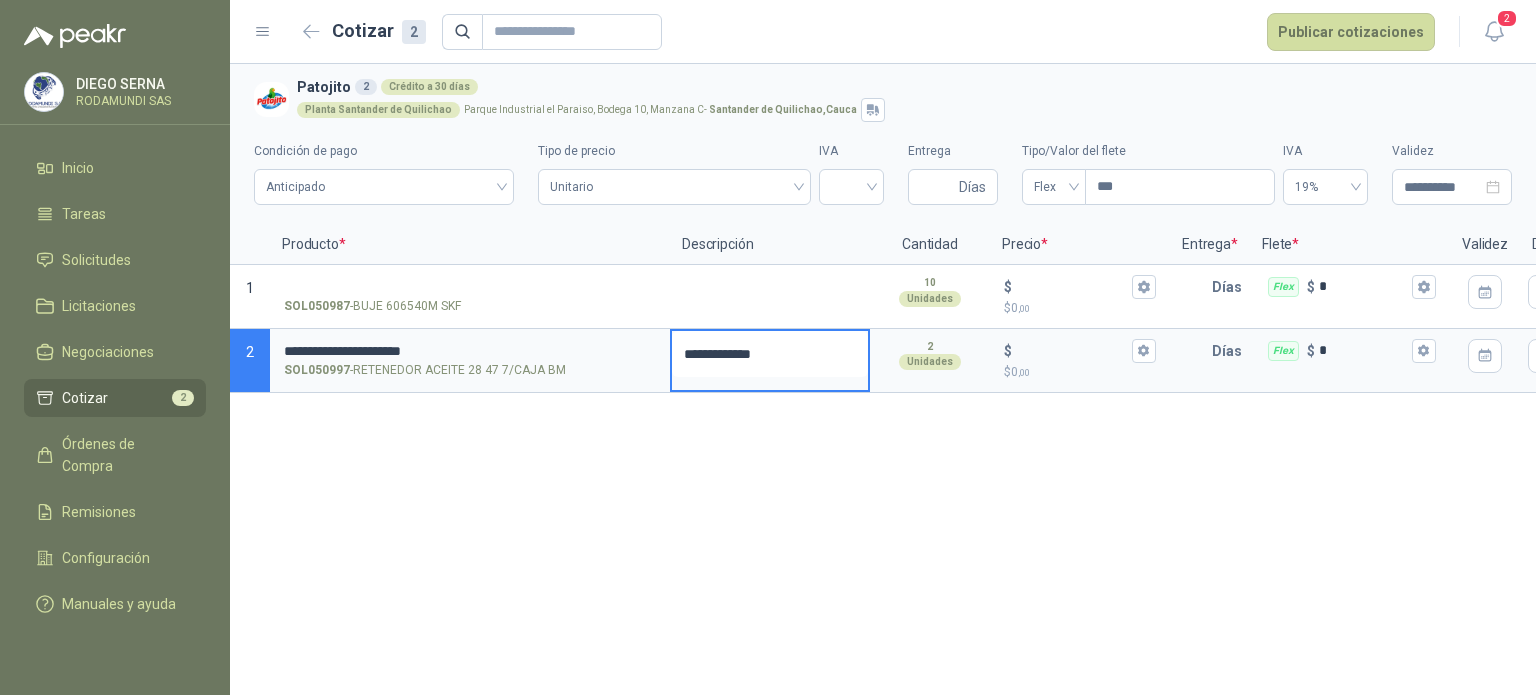 type 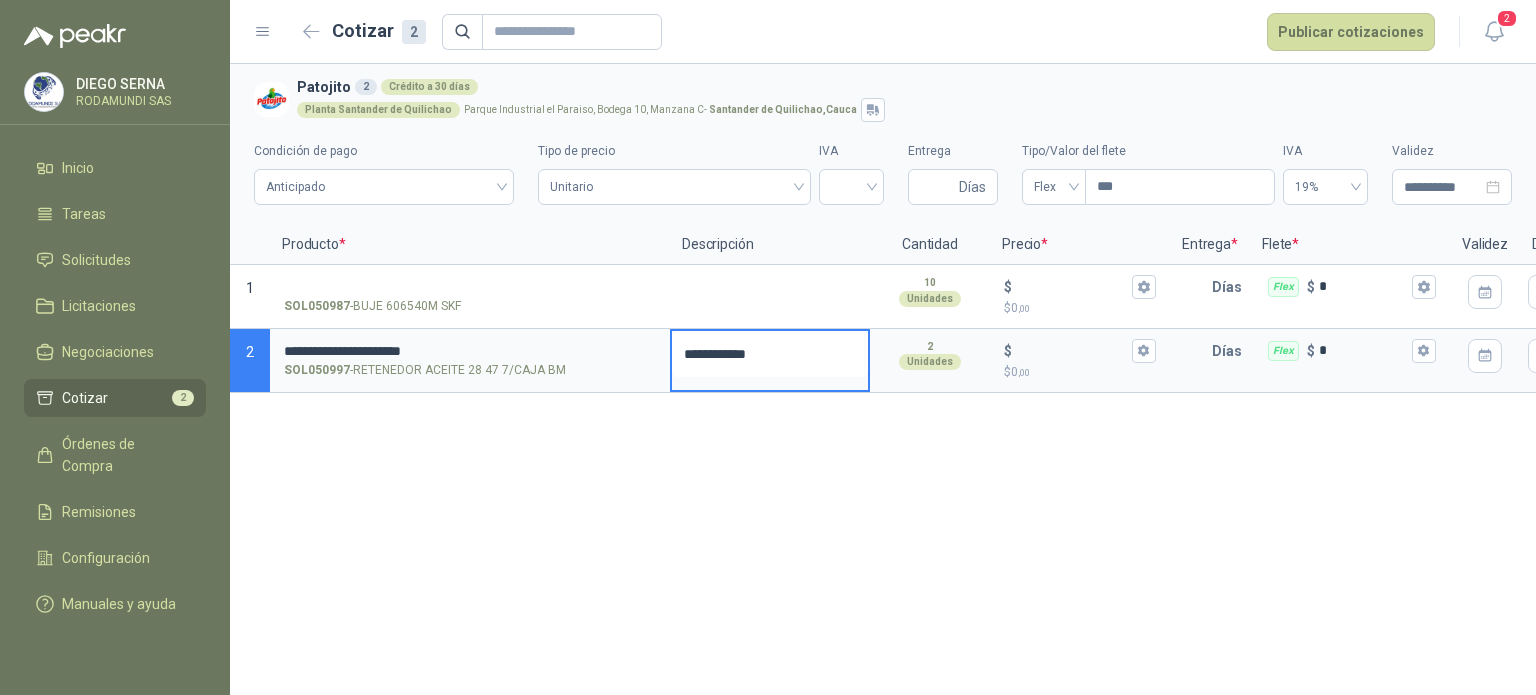 type 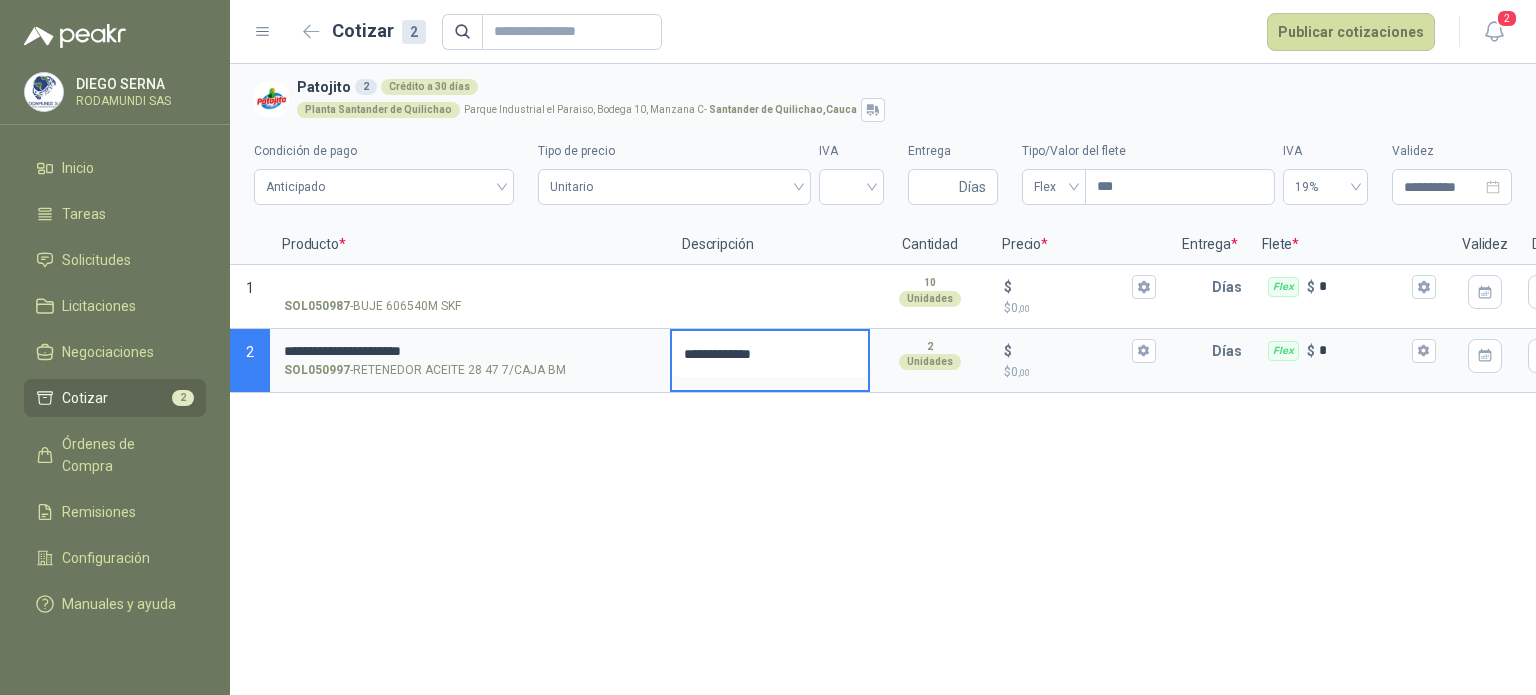 type 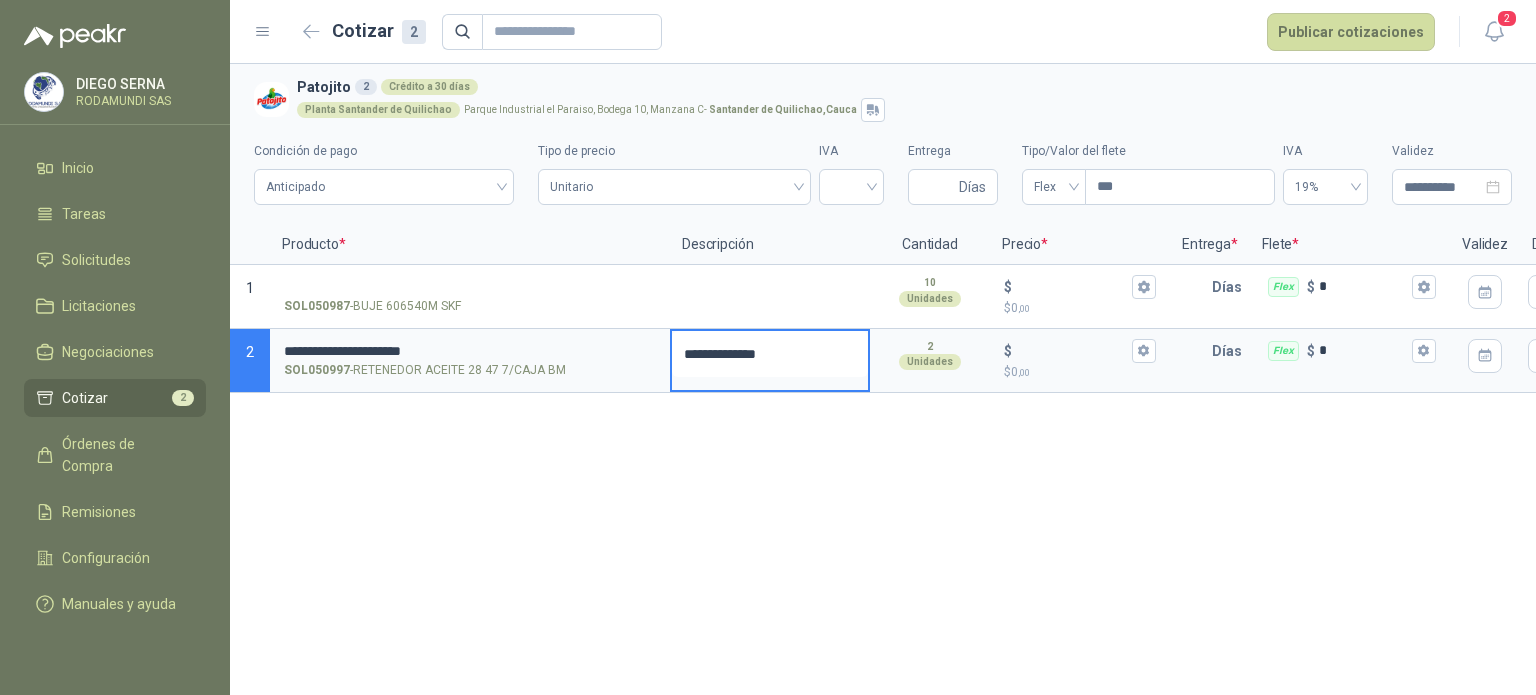 type 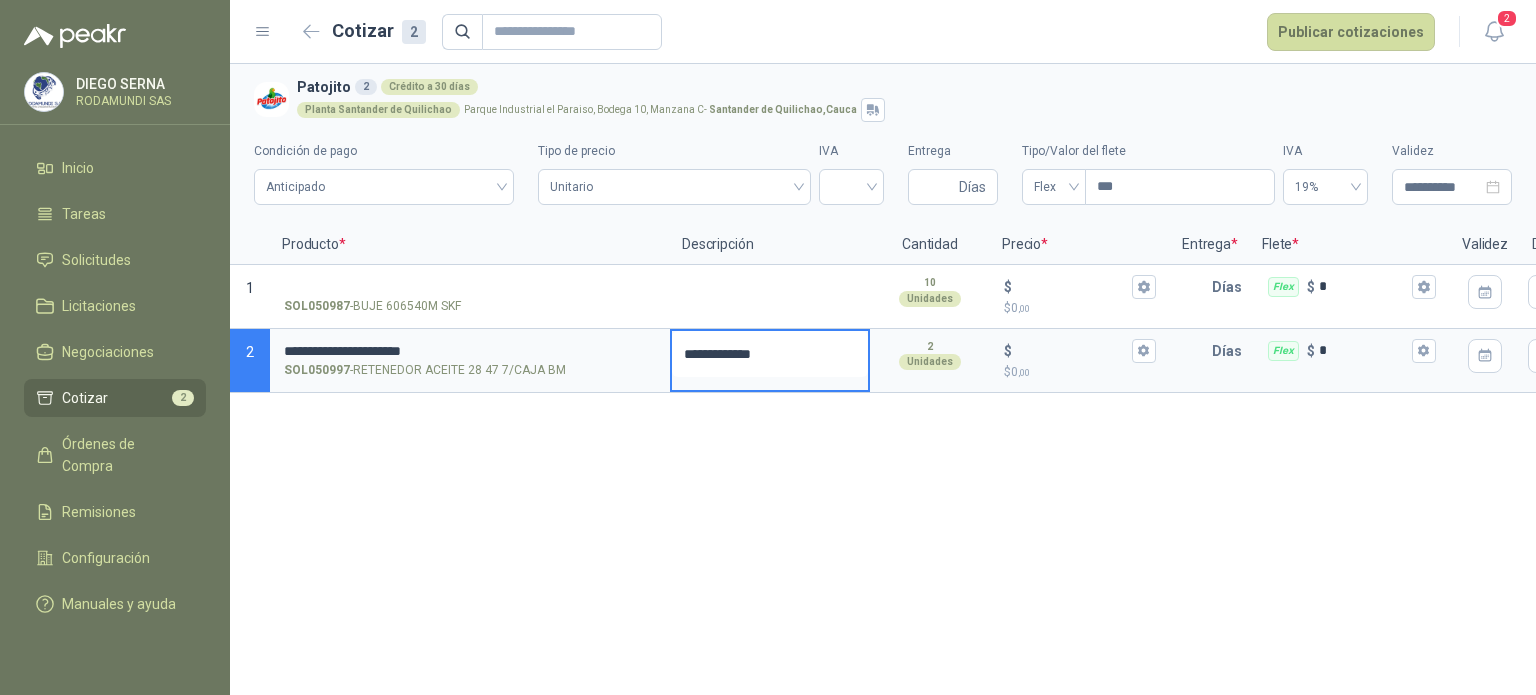 type 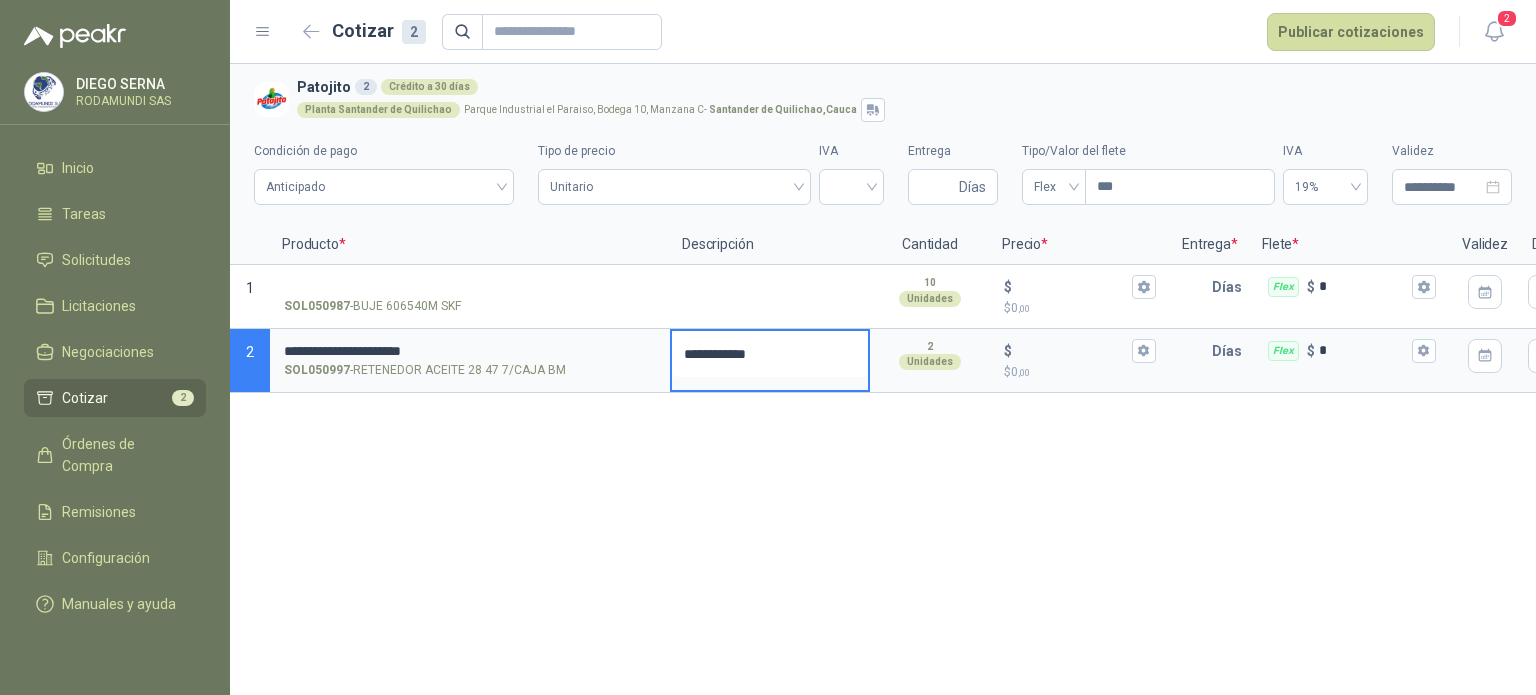 type 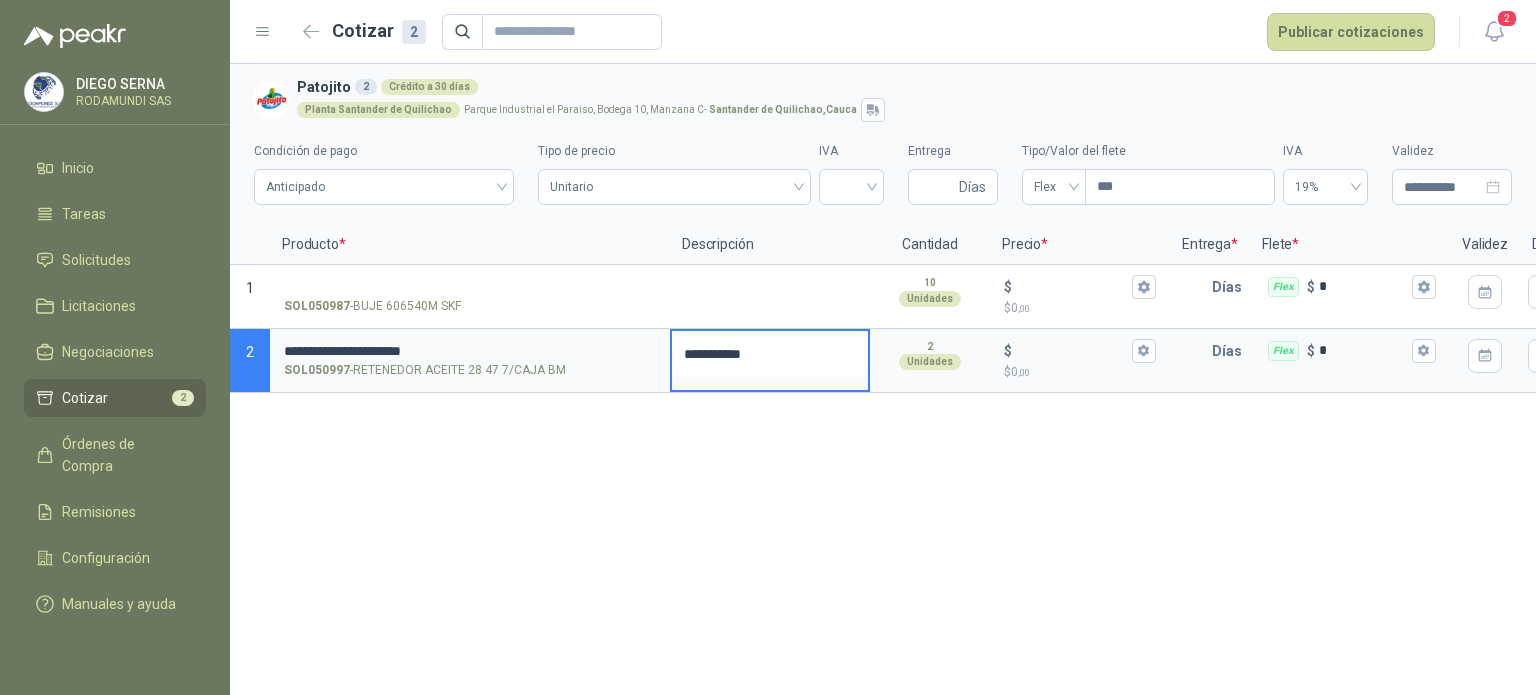 type 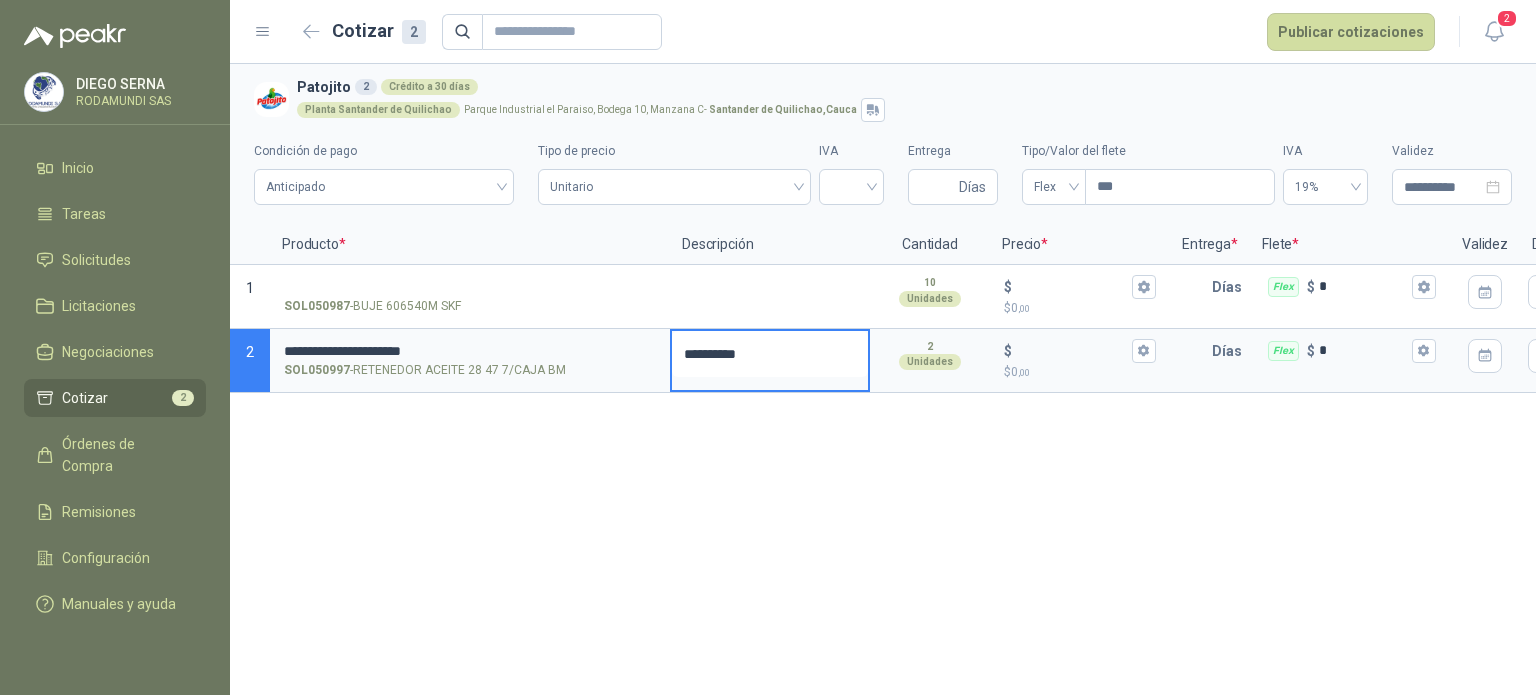 type 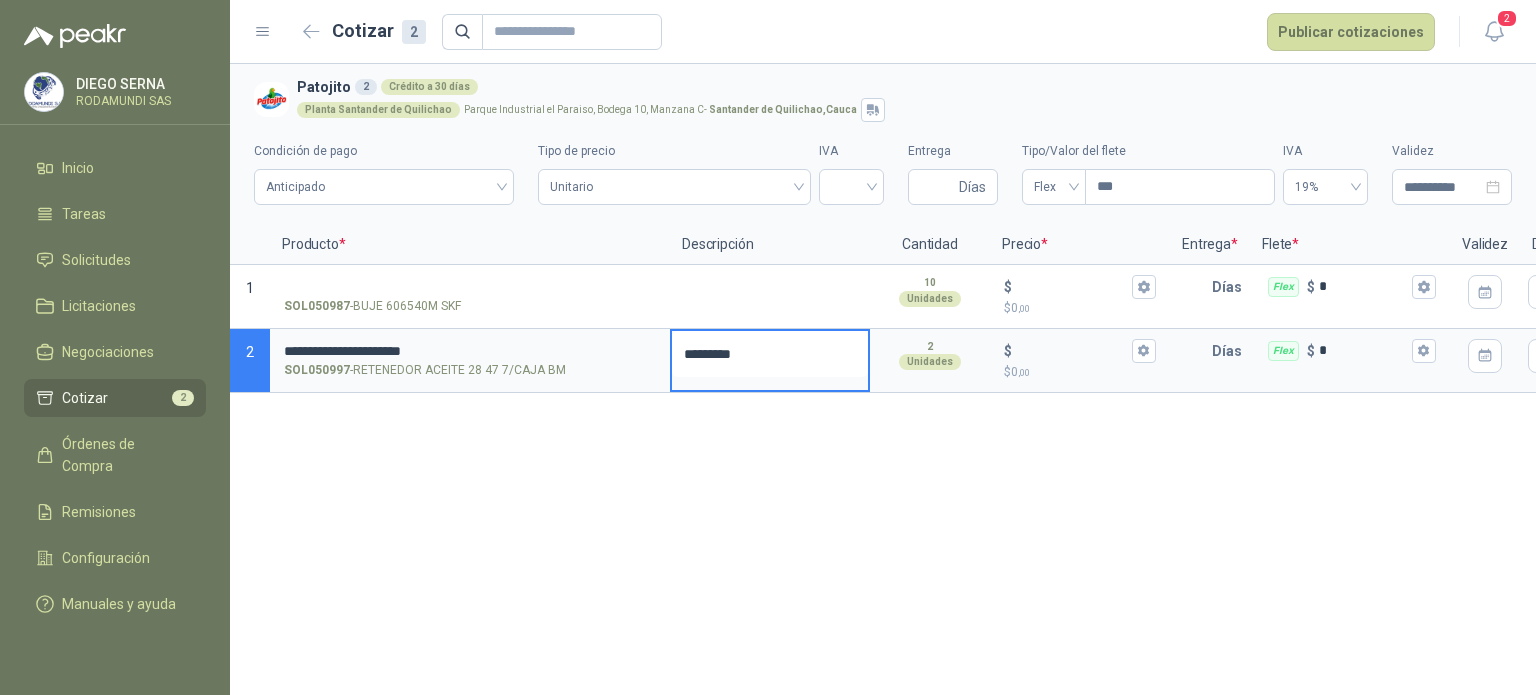type 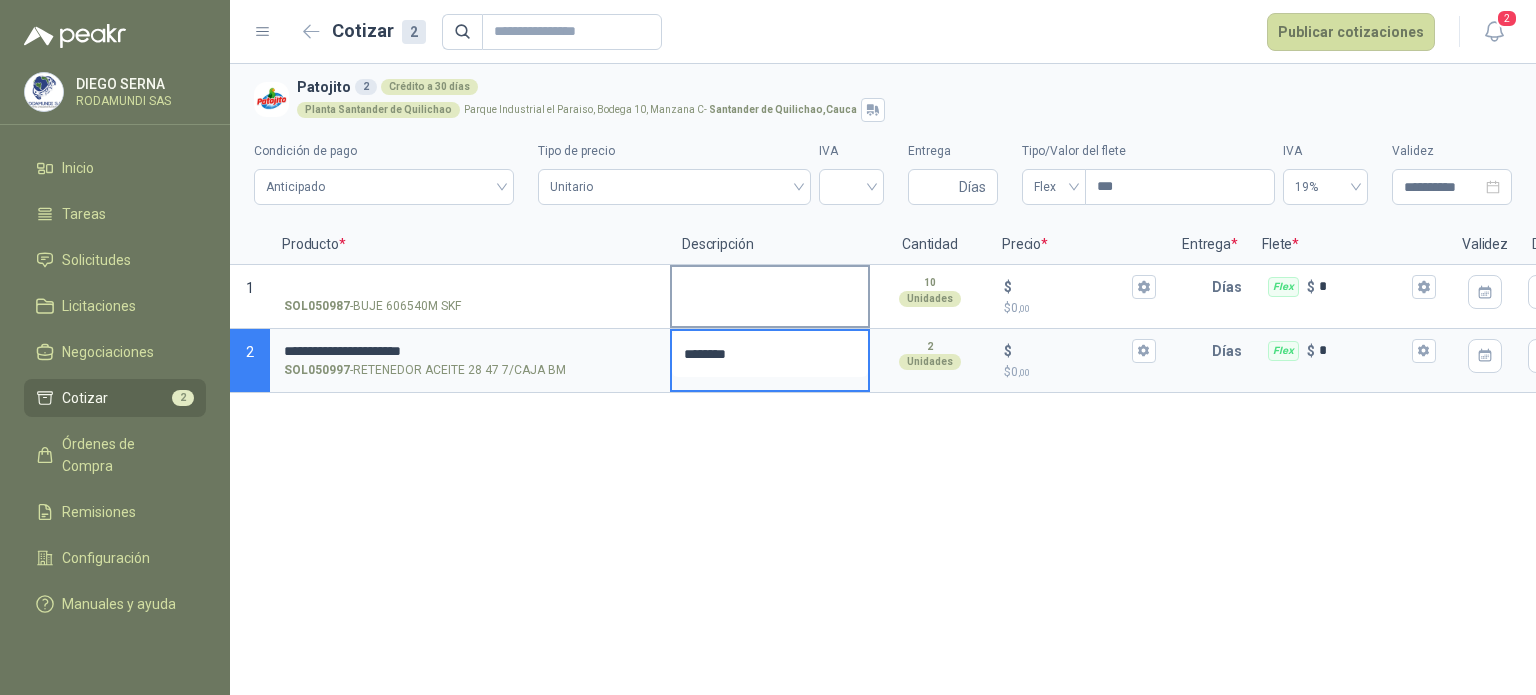 type 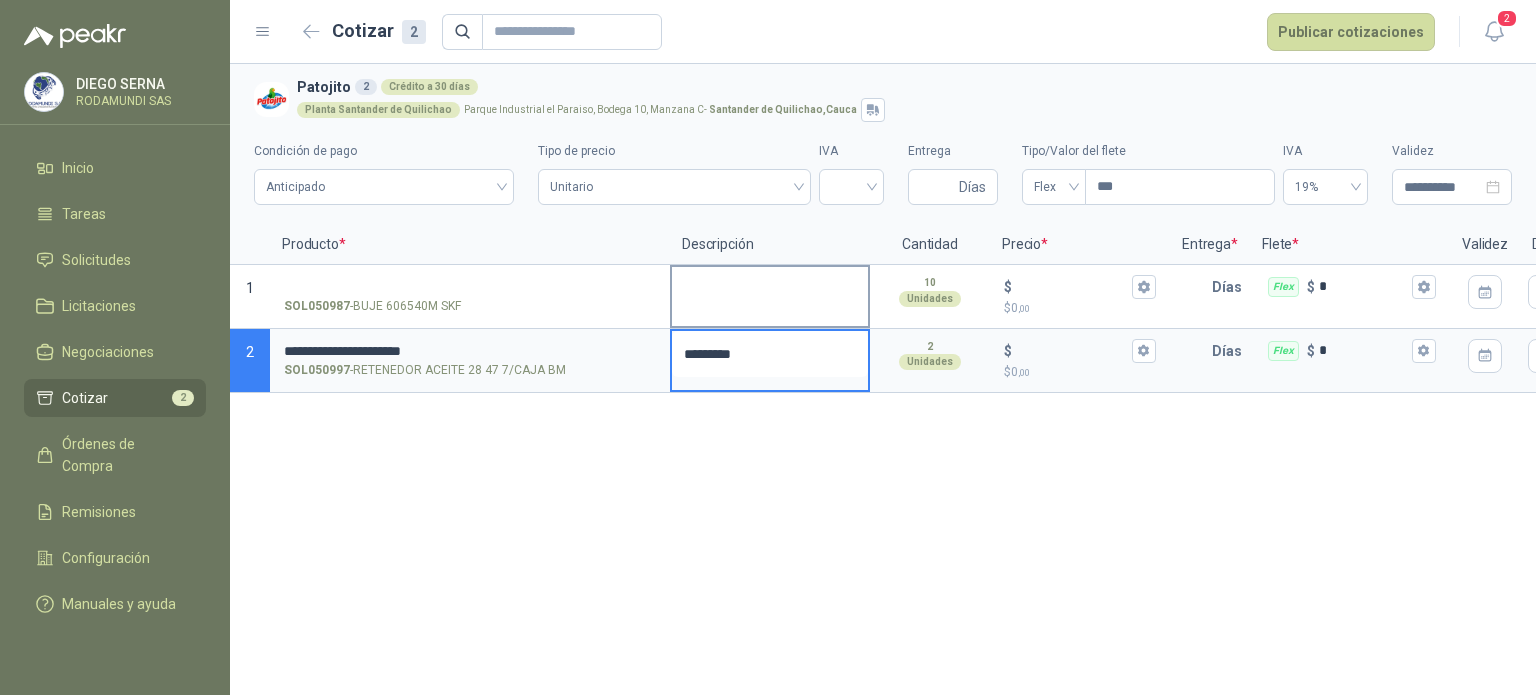 type 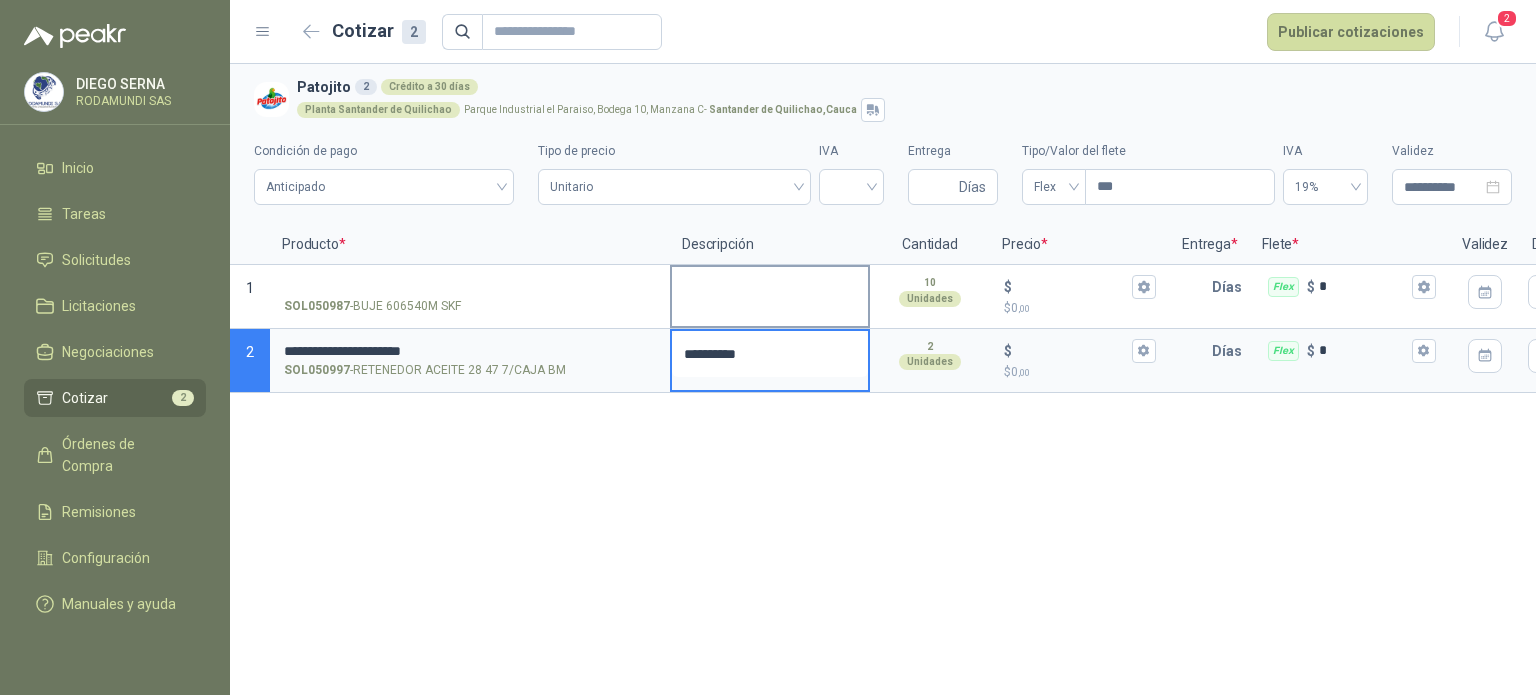 type 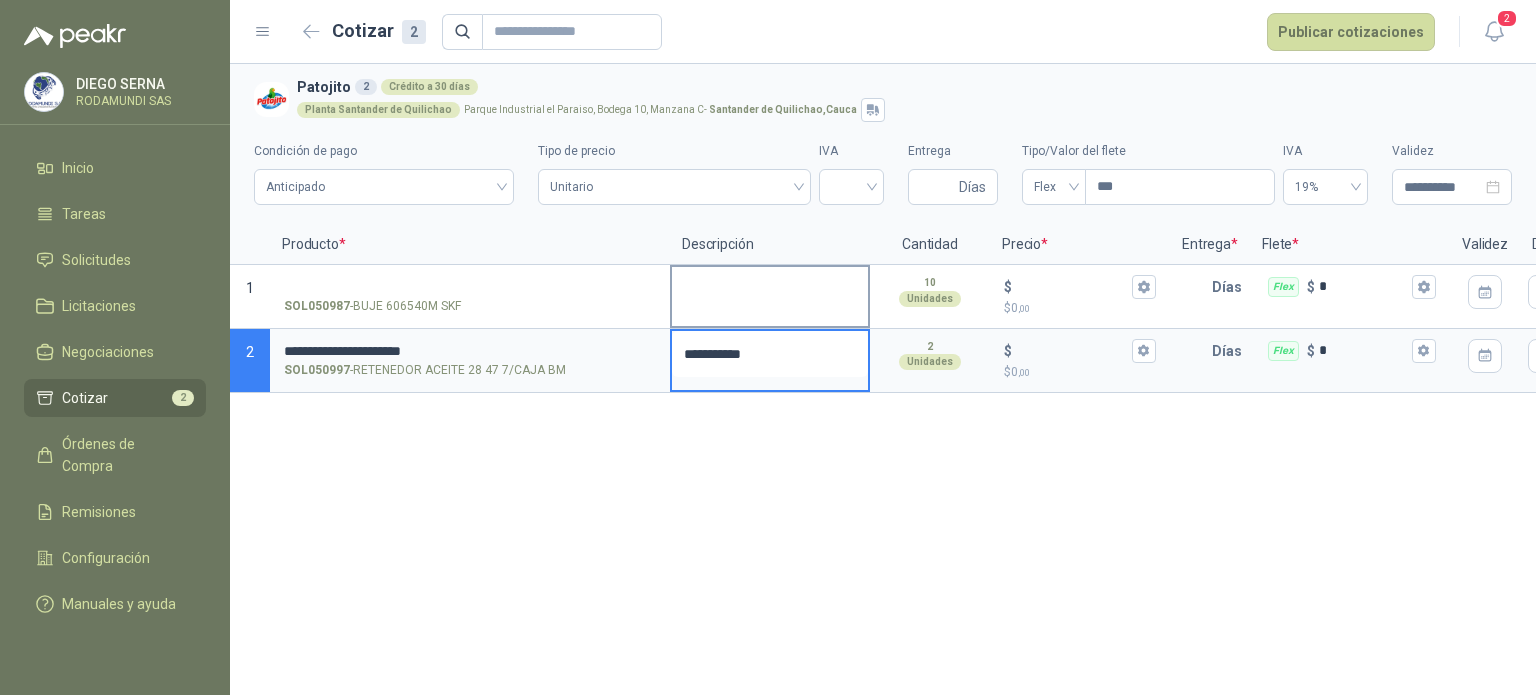 type 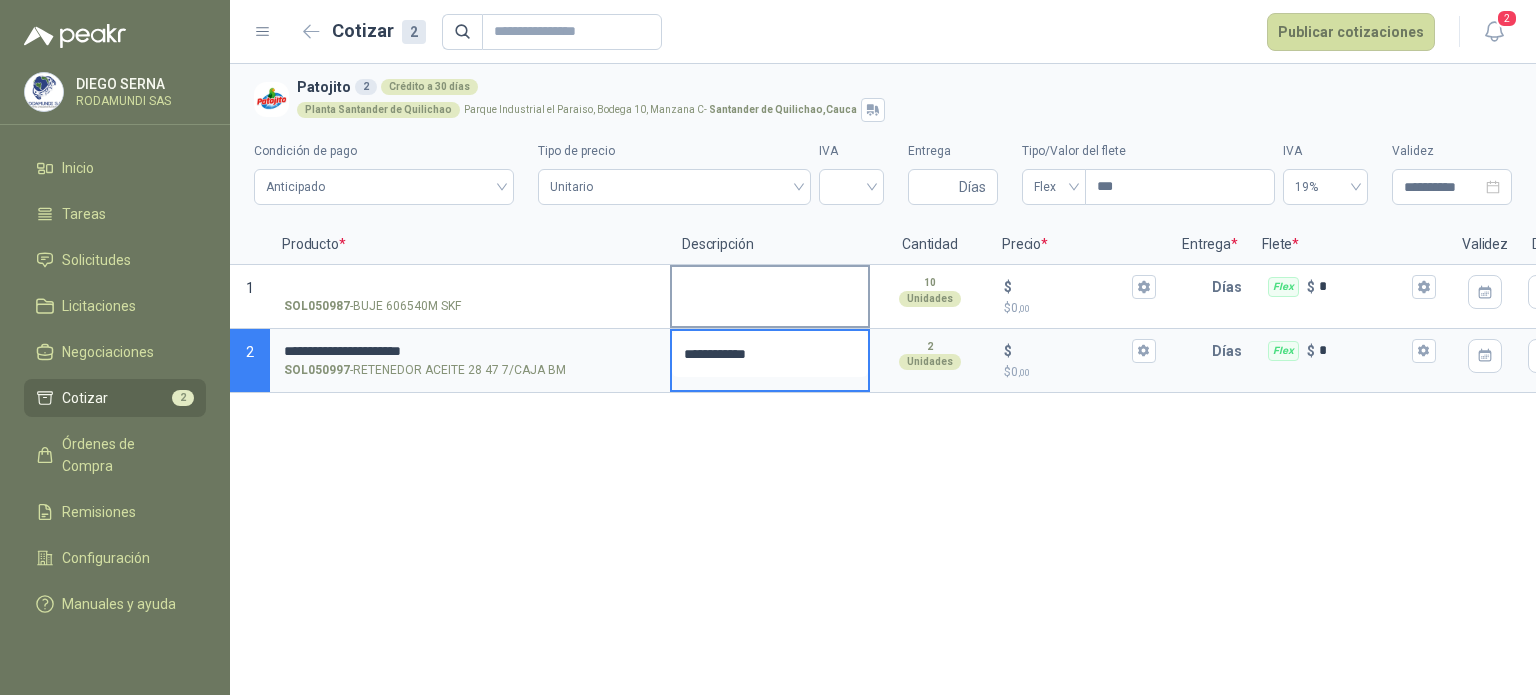 type 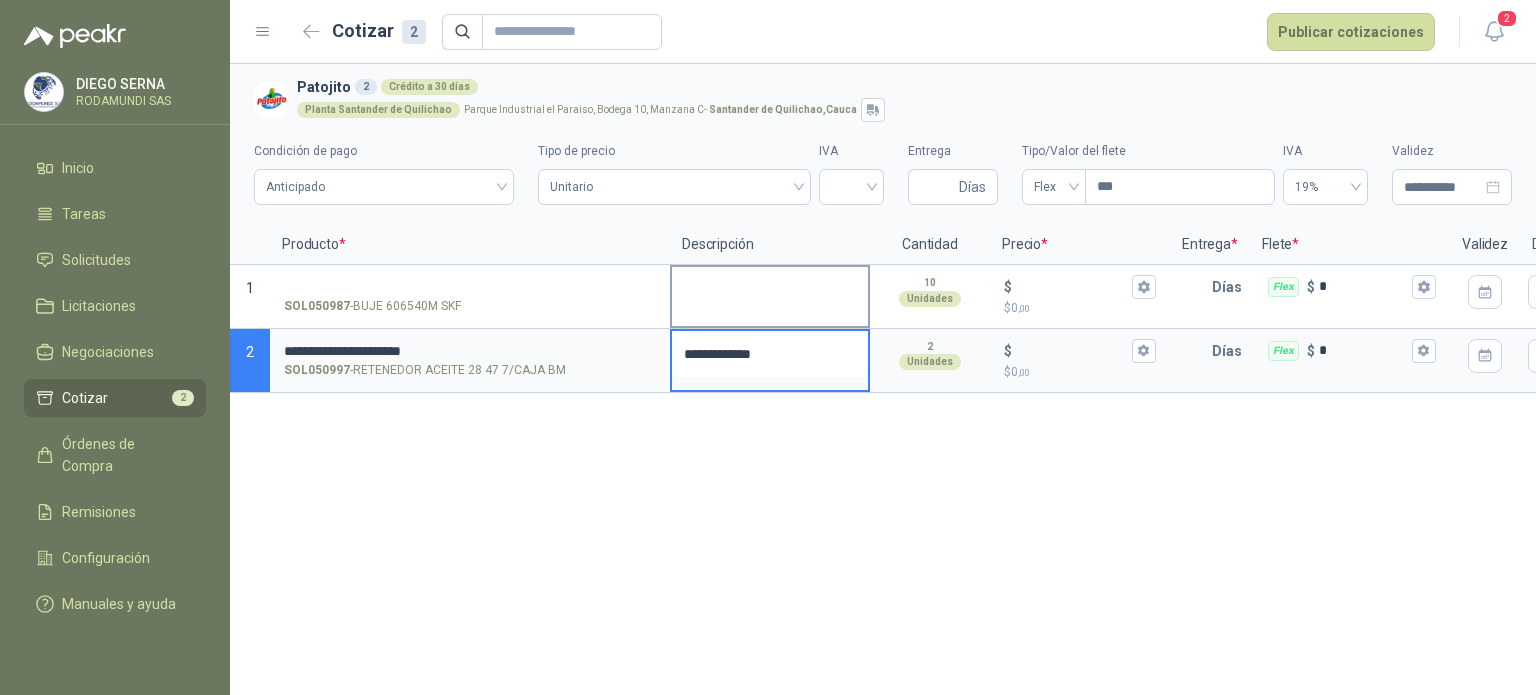 type 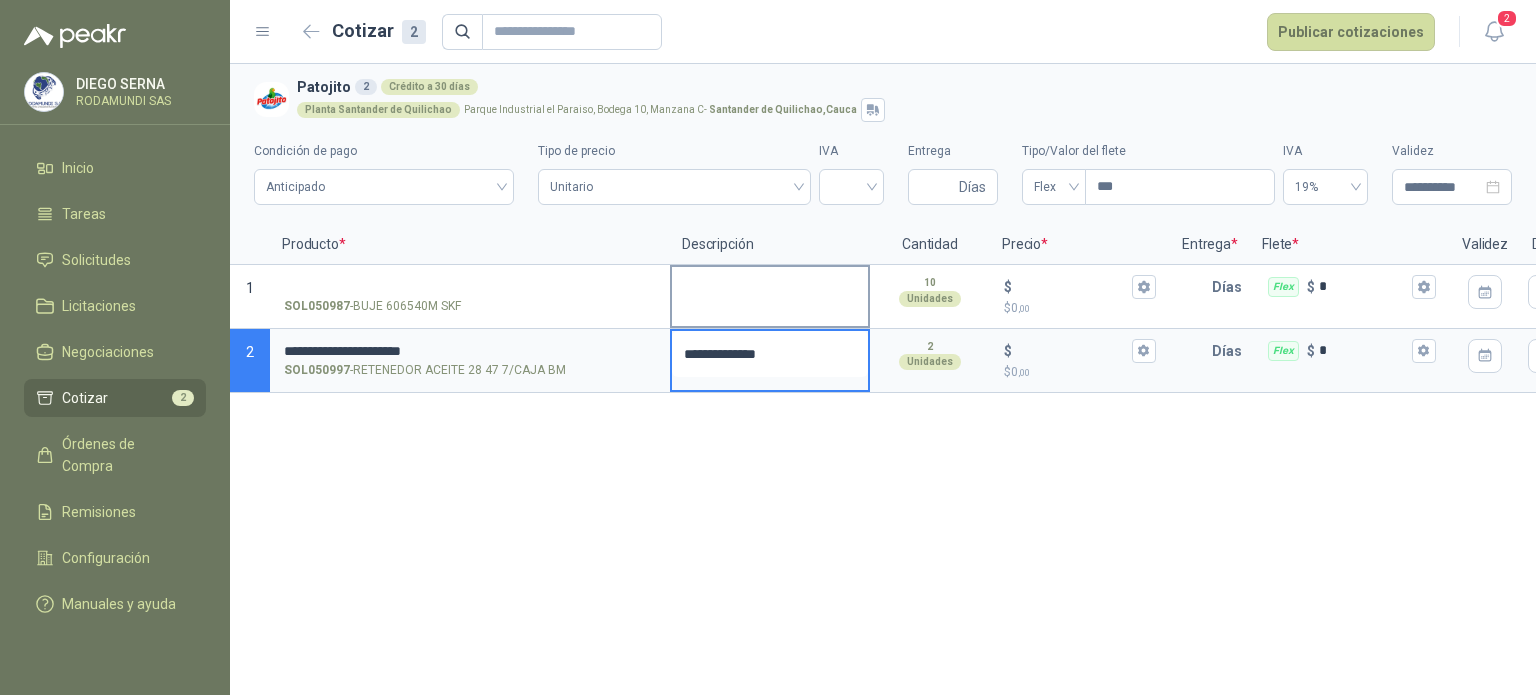 type 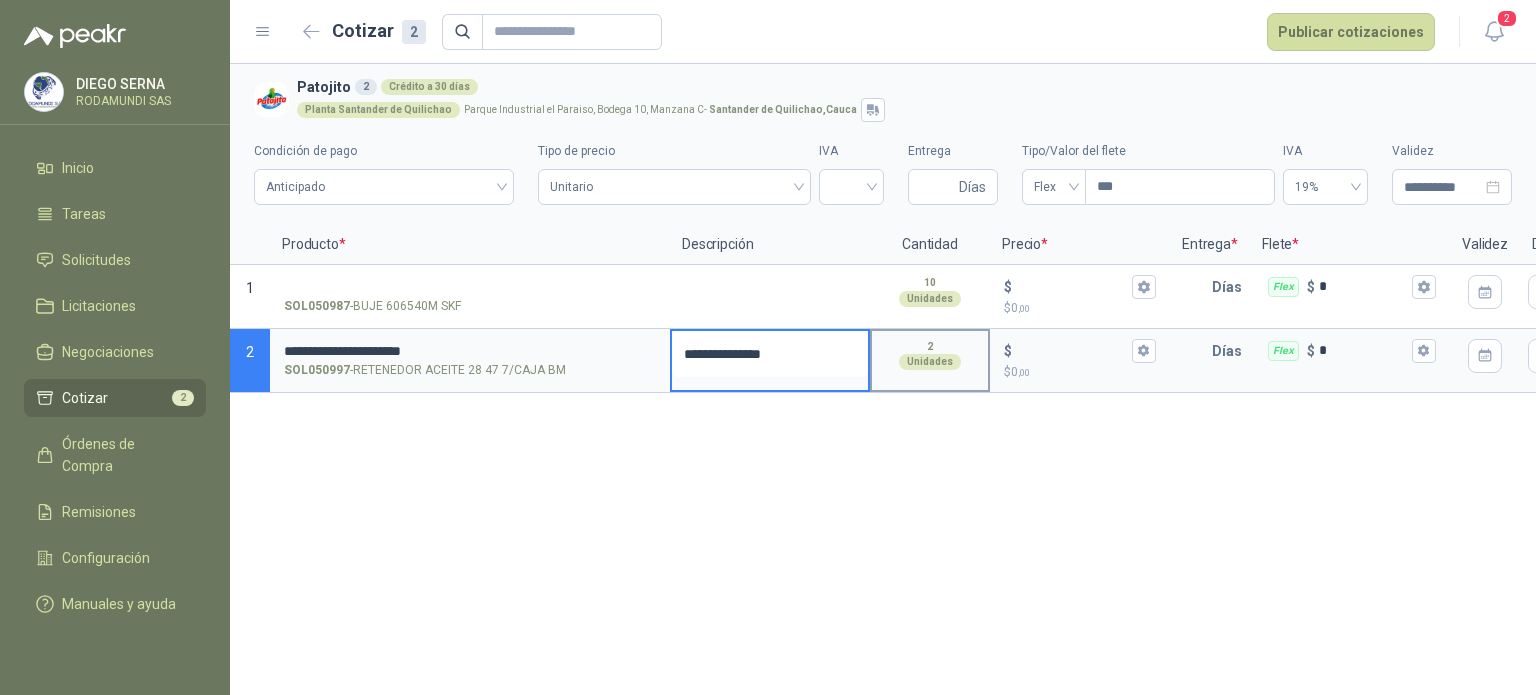 type 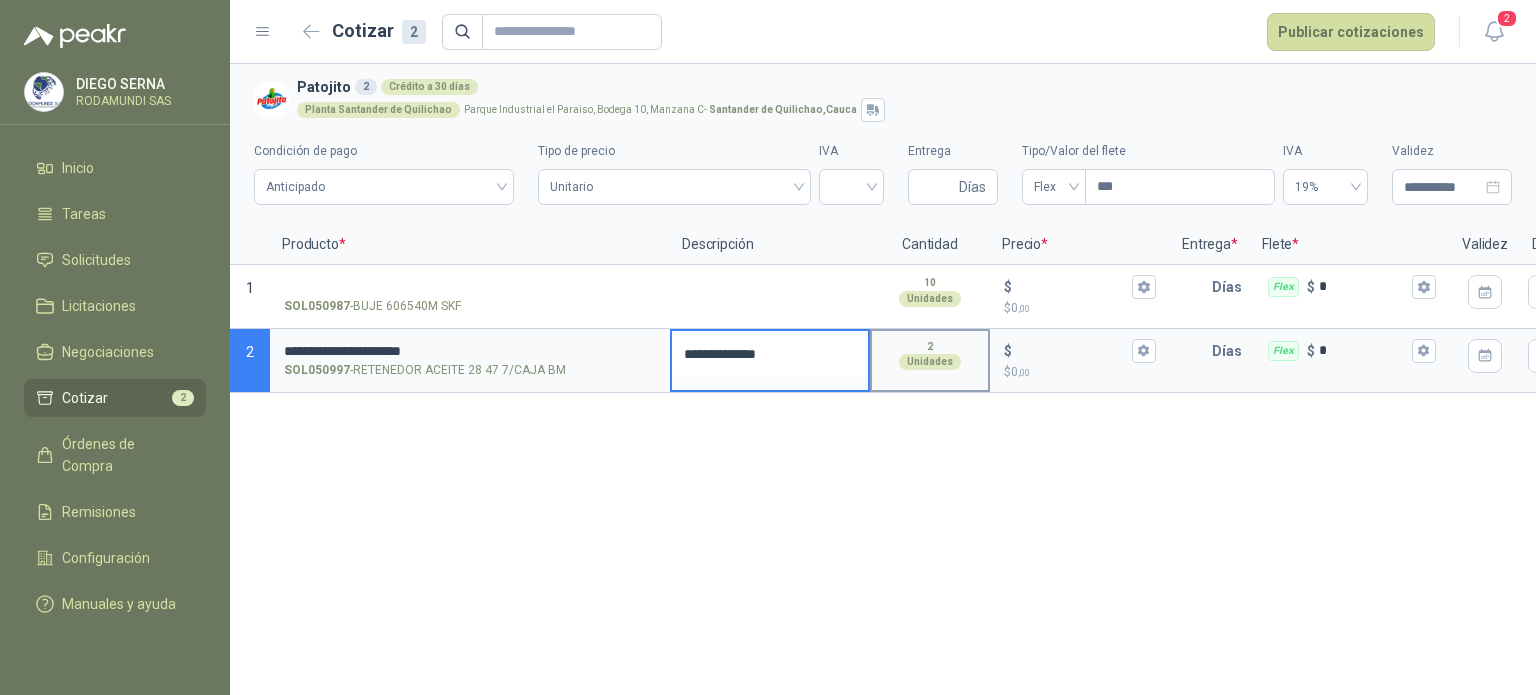 type 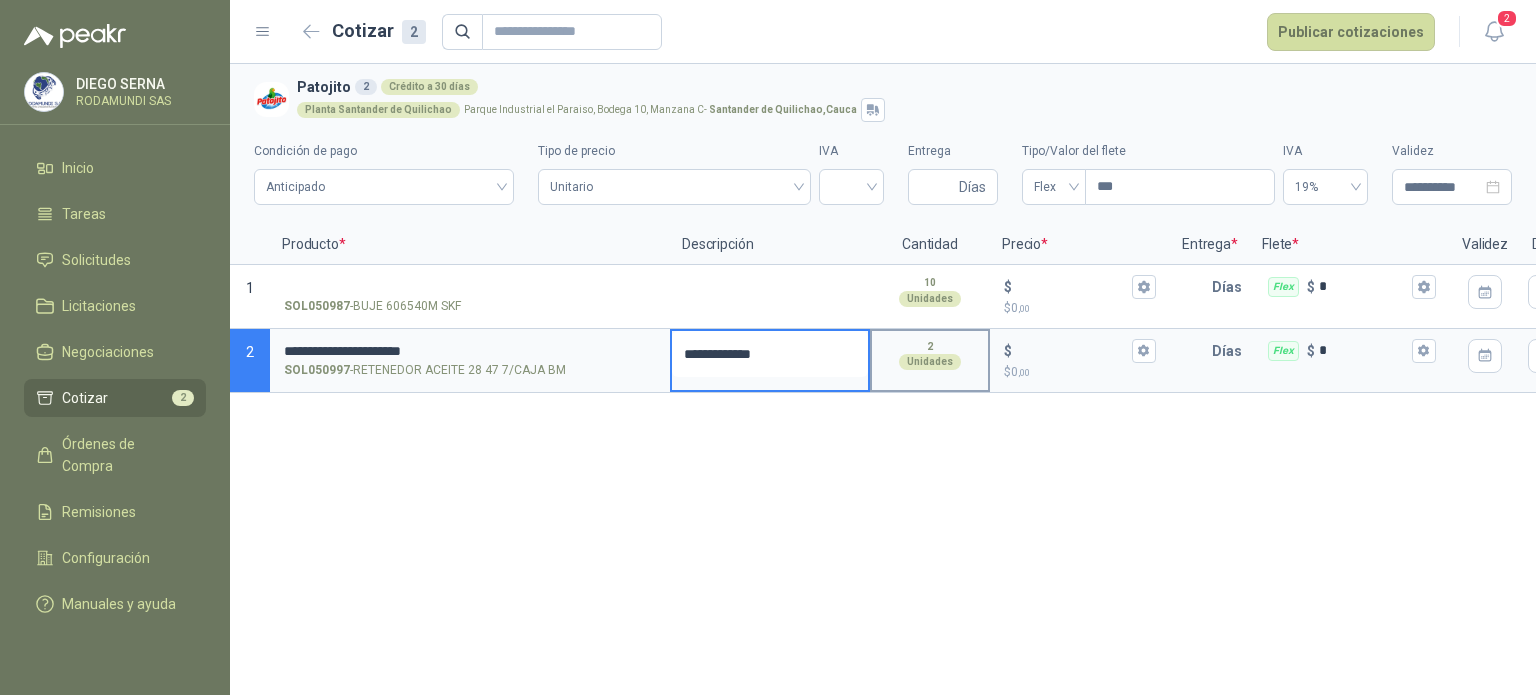 type 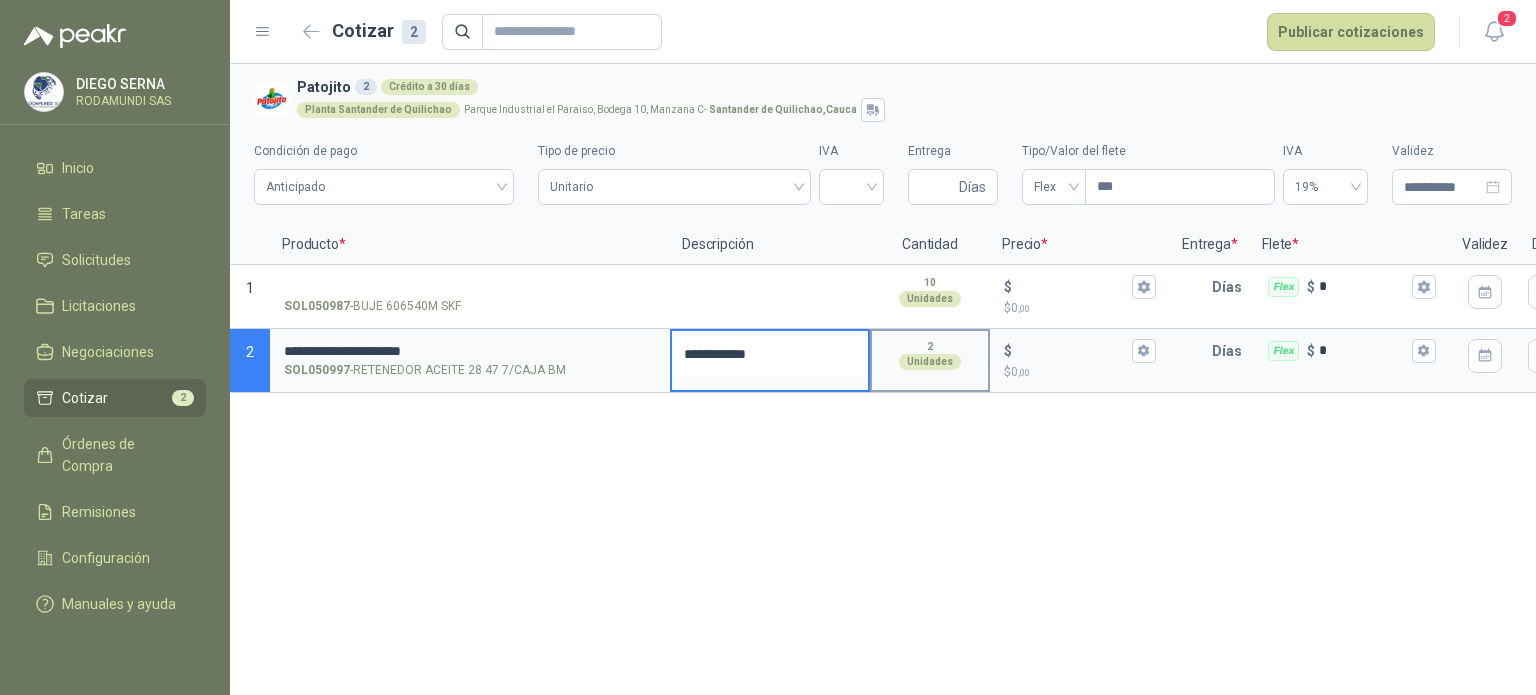 type 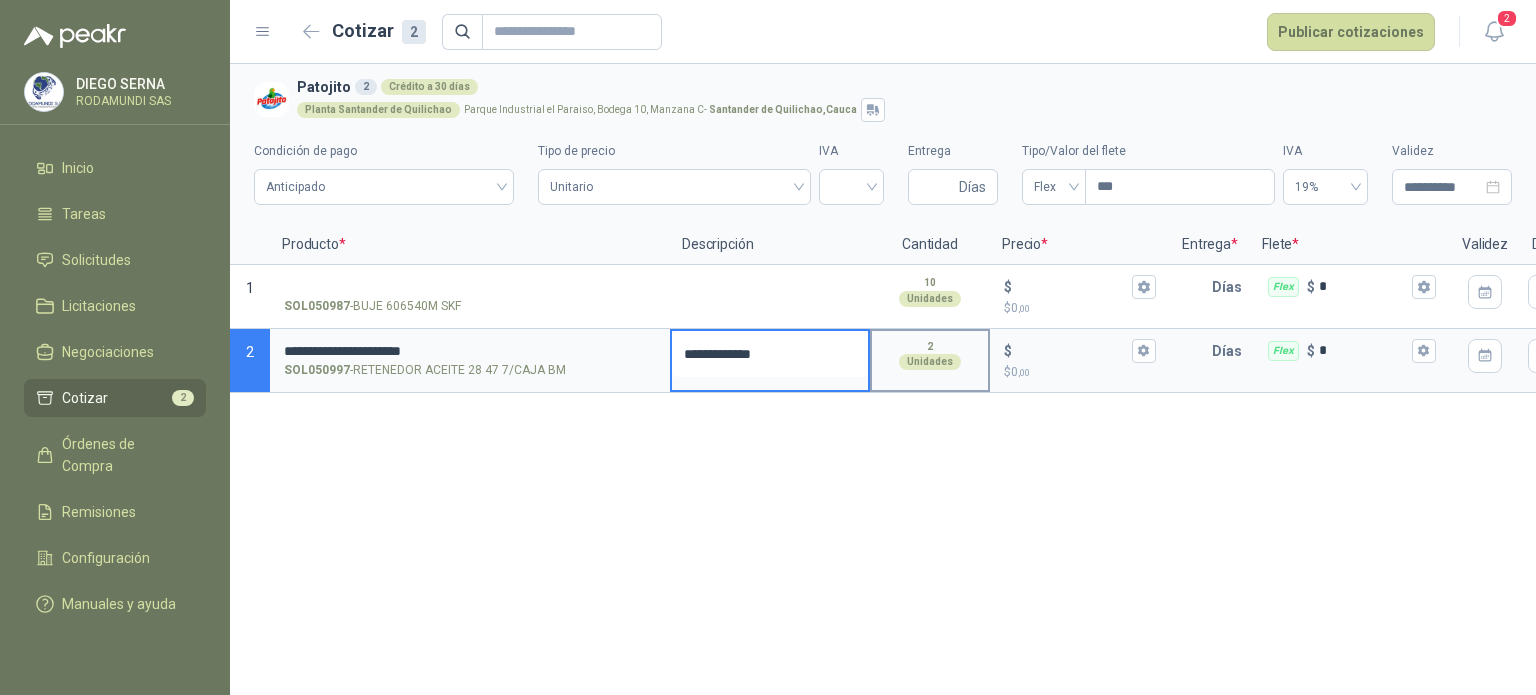 type 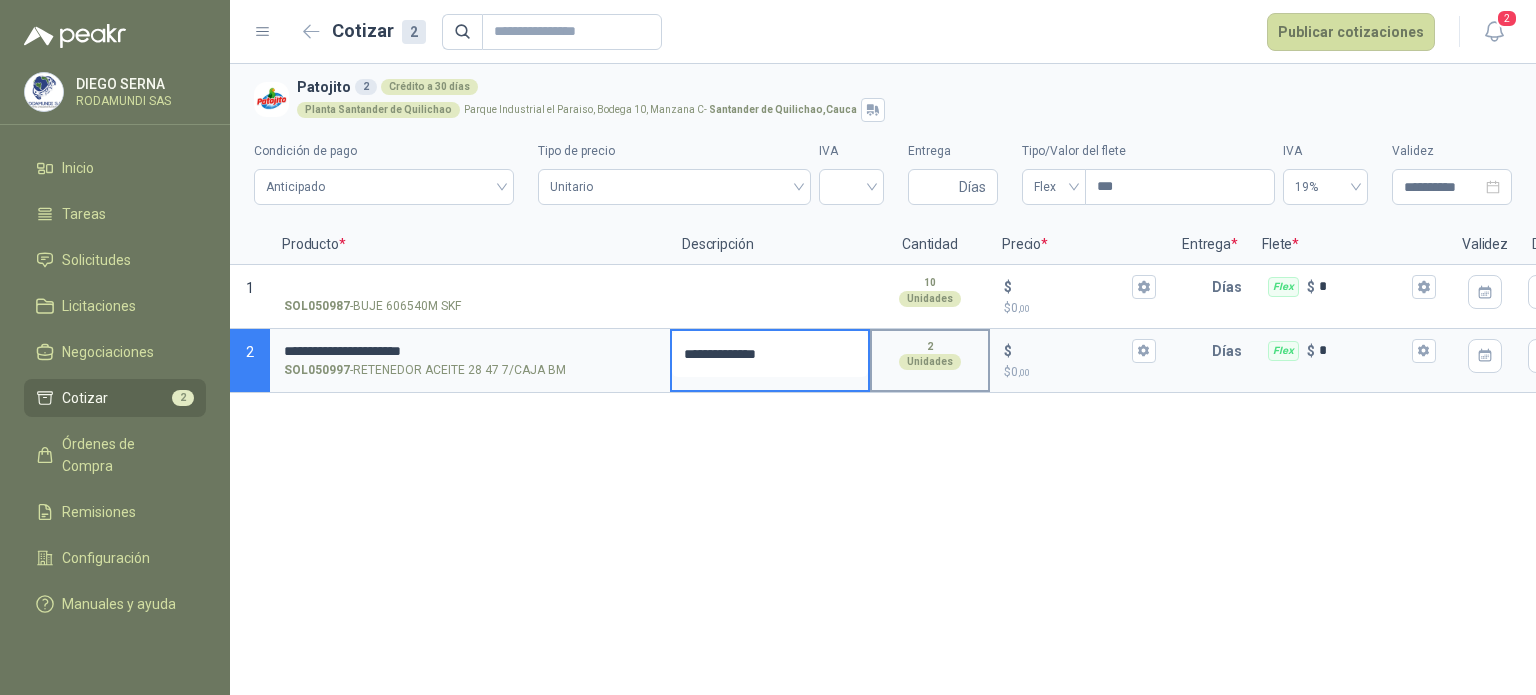 type 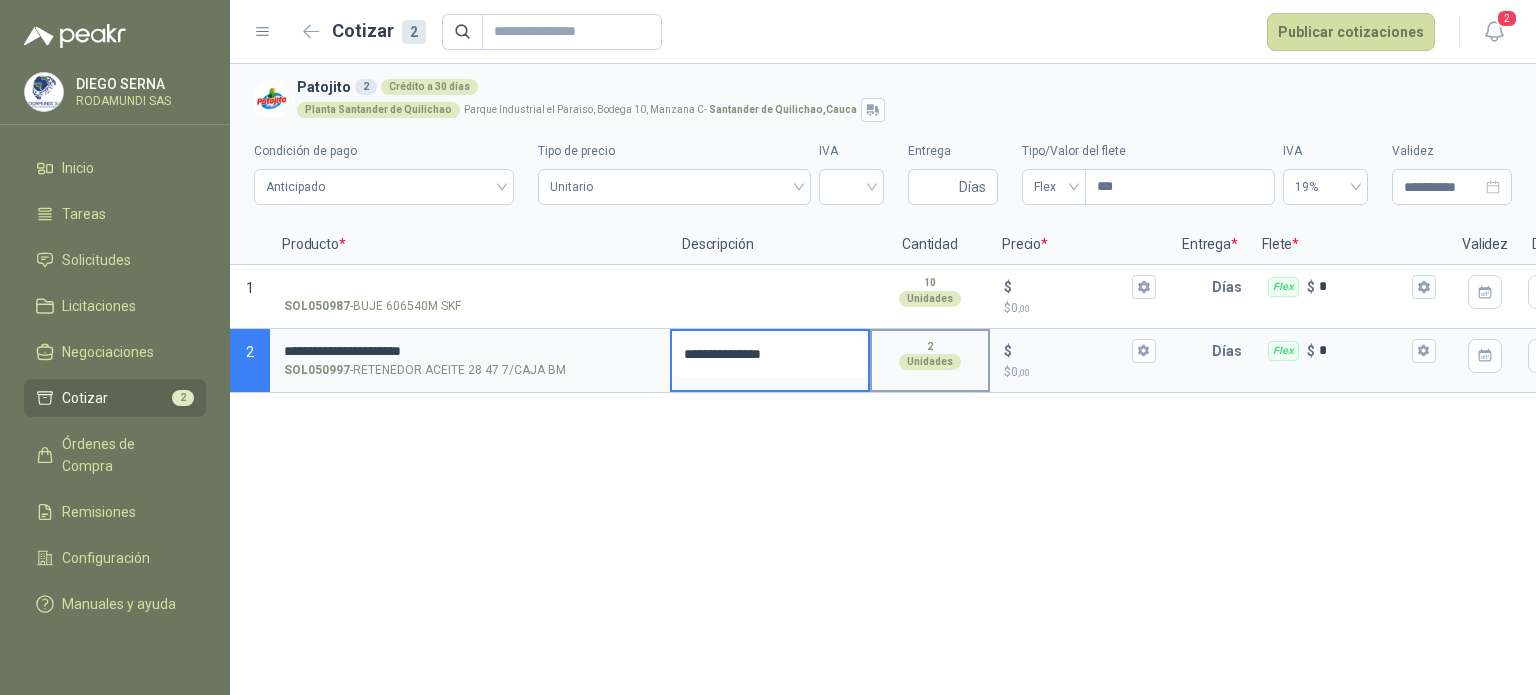 type 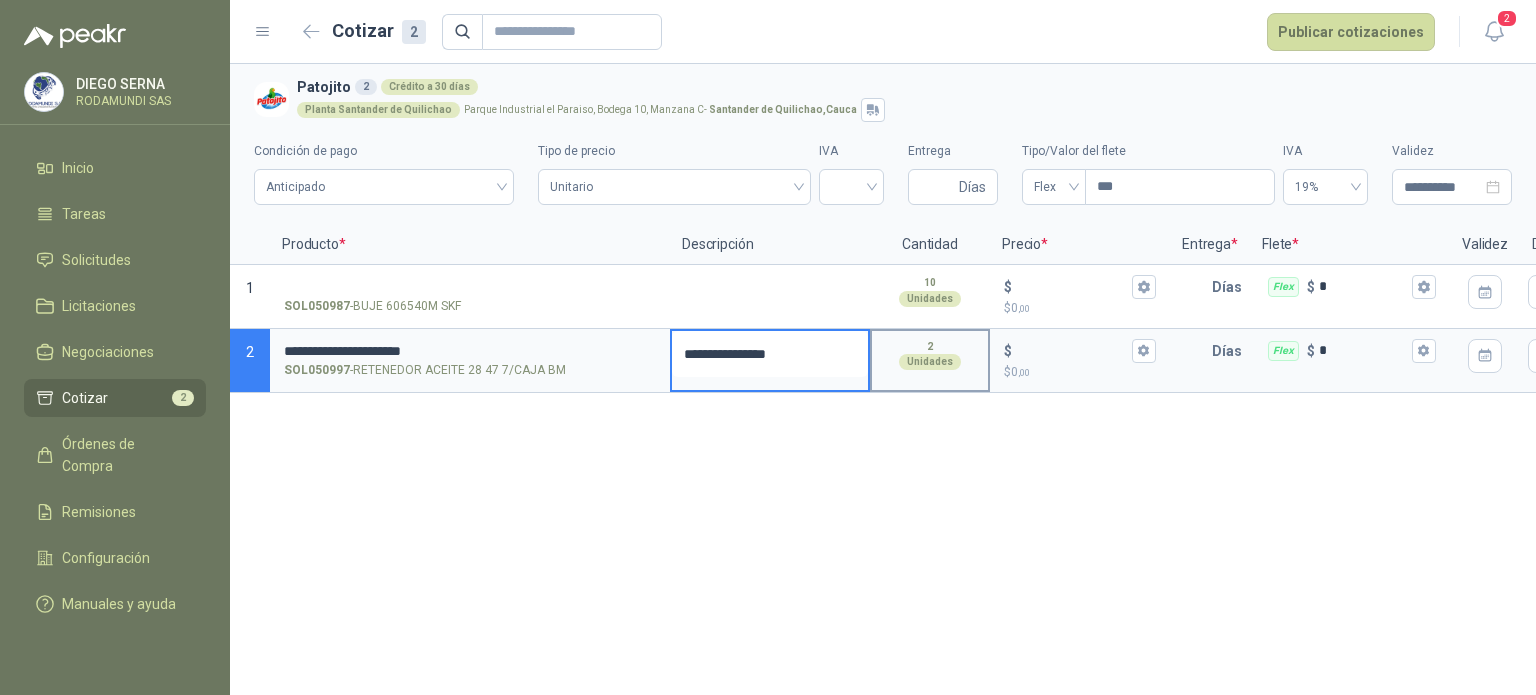 type on "**********" 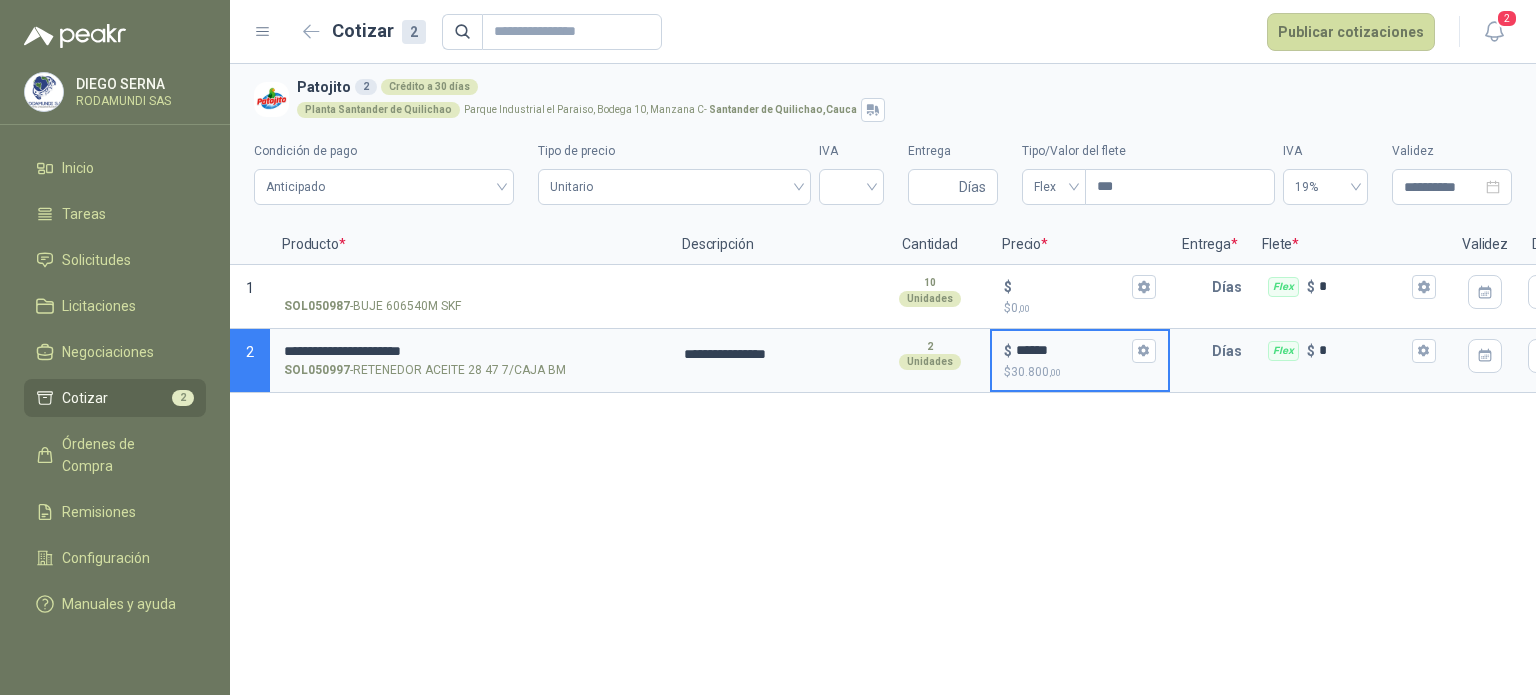 type on "******" 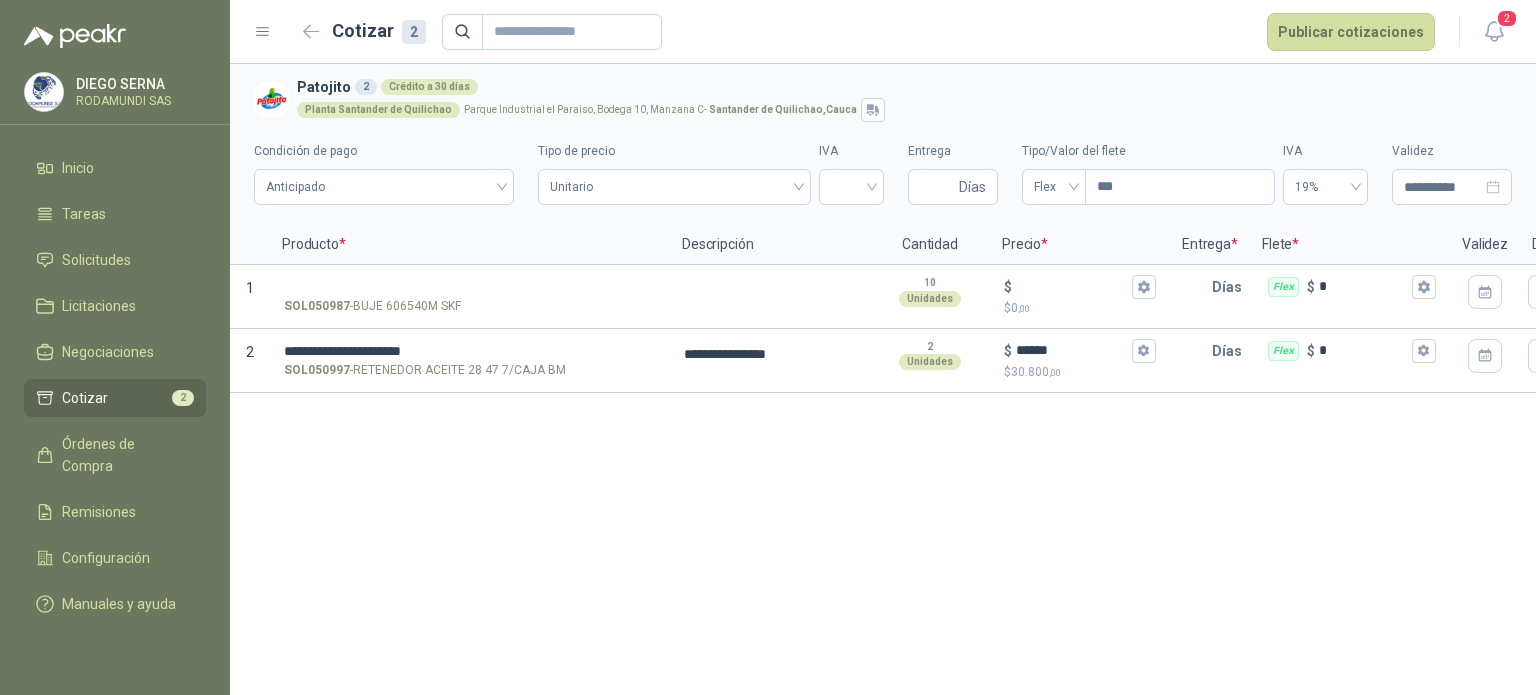 type 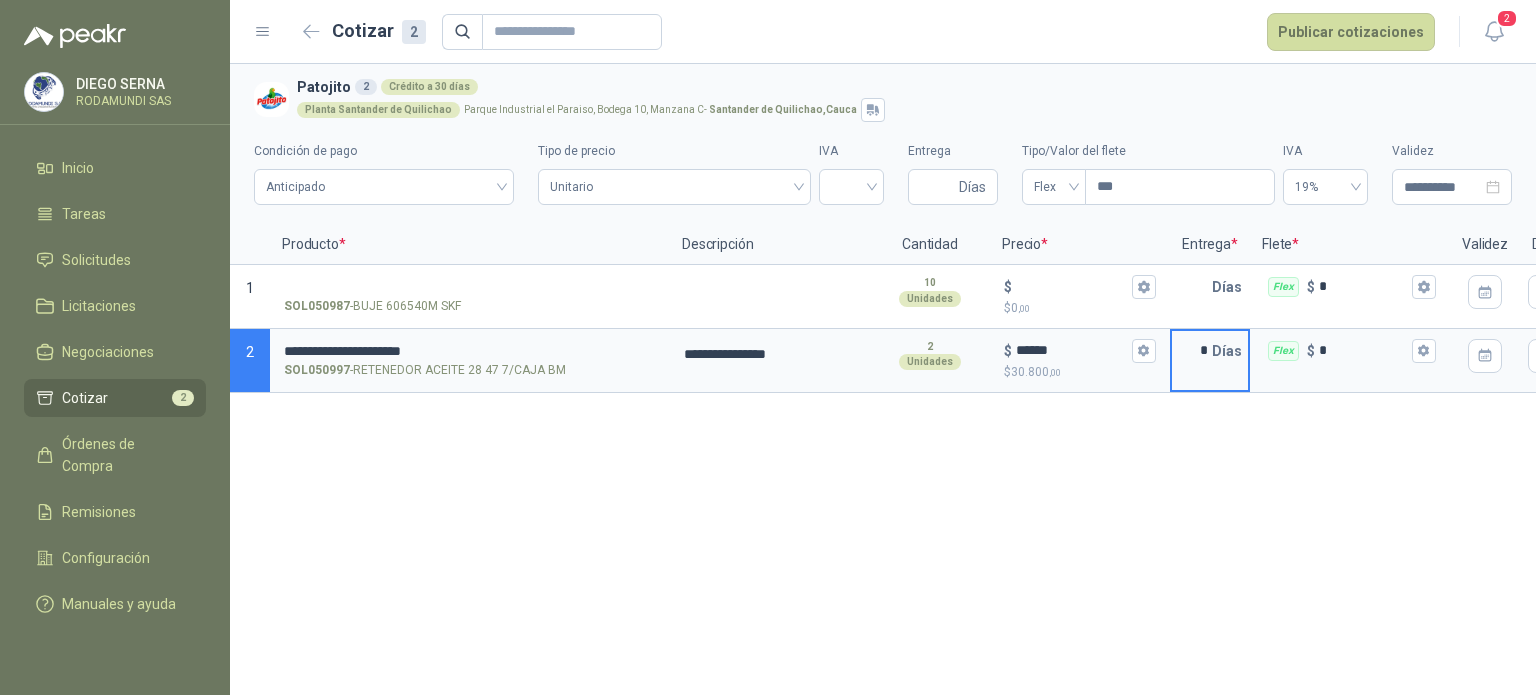 type on "*" 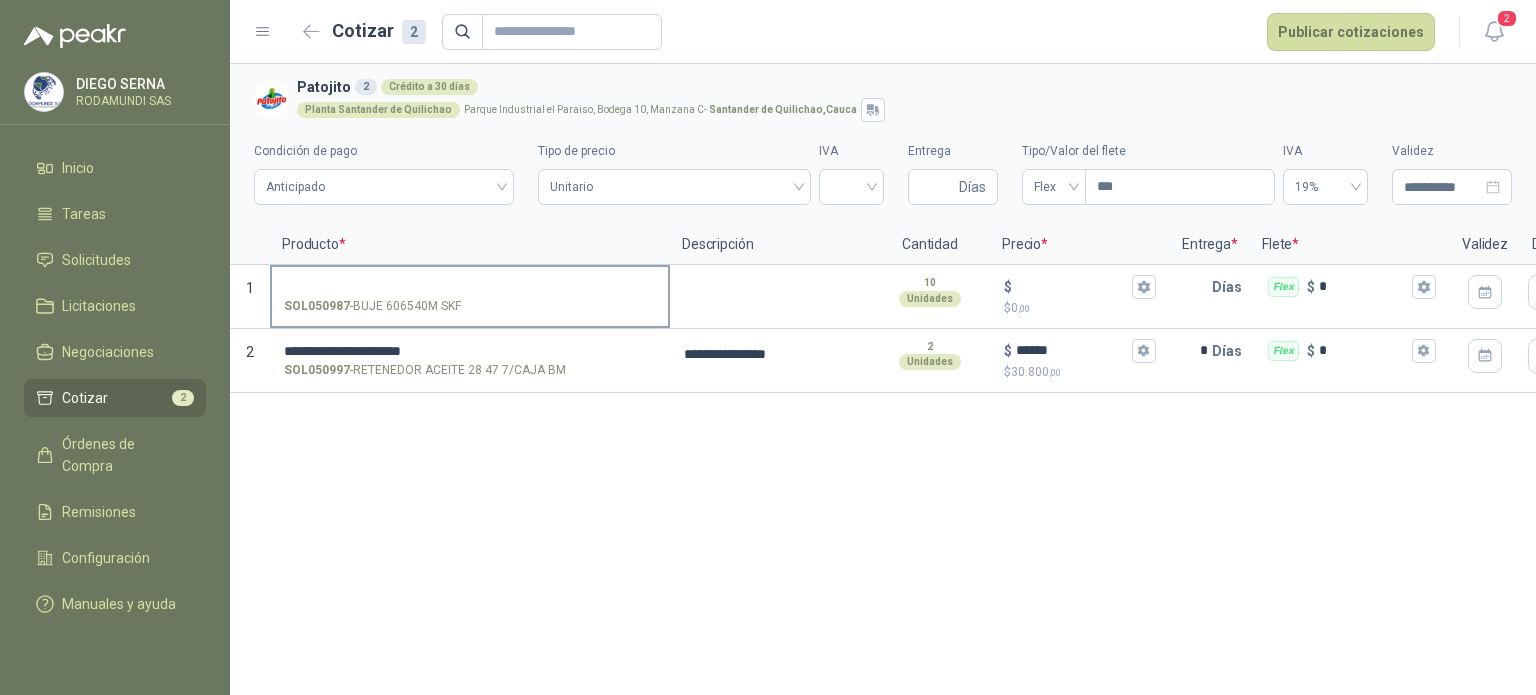 click on "SOL050987  -  BUJE 606540M SKF" at bounding box center [470, 295] 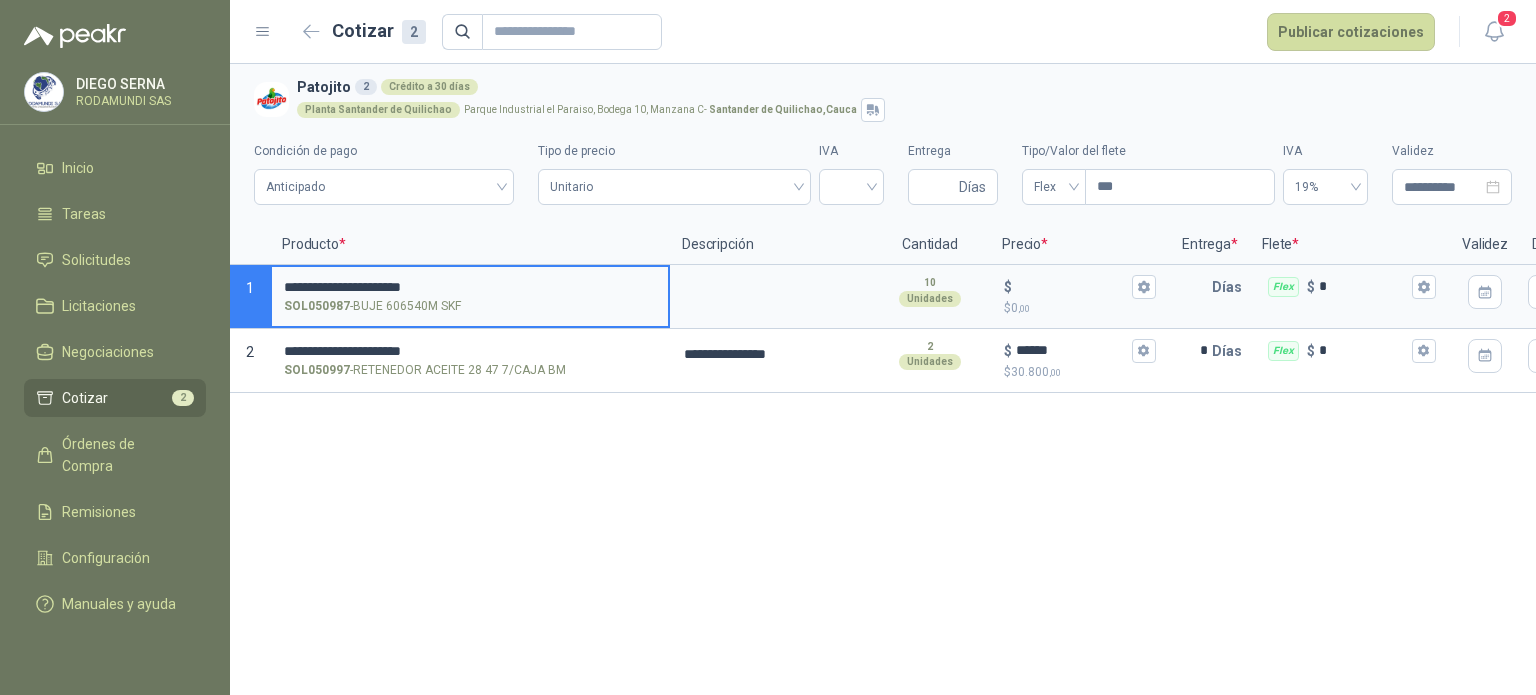 type on "**********" 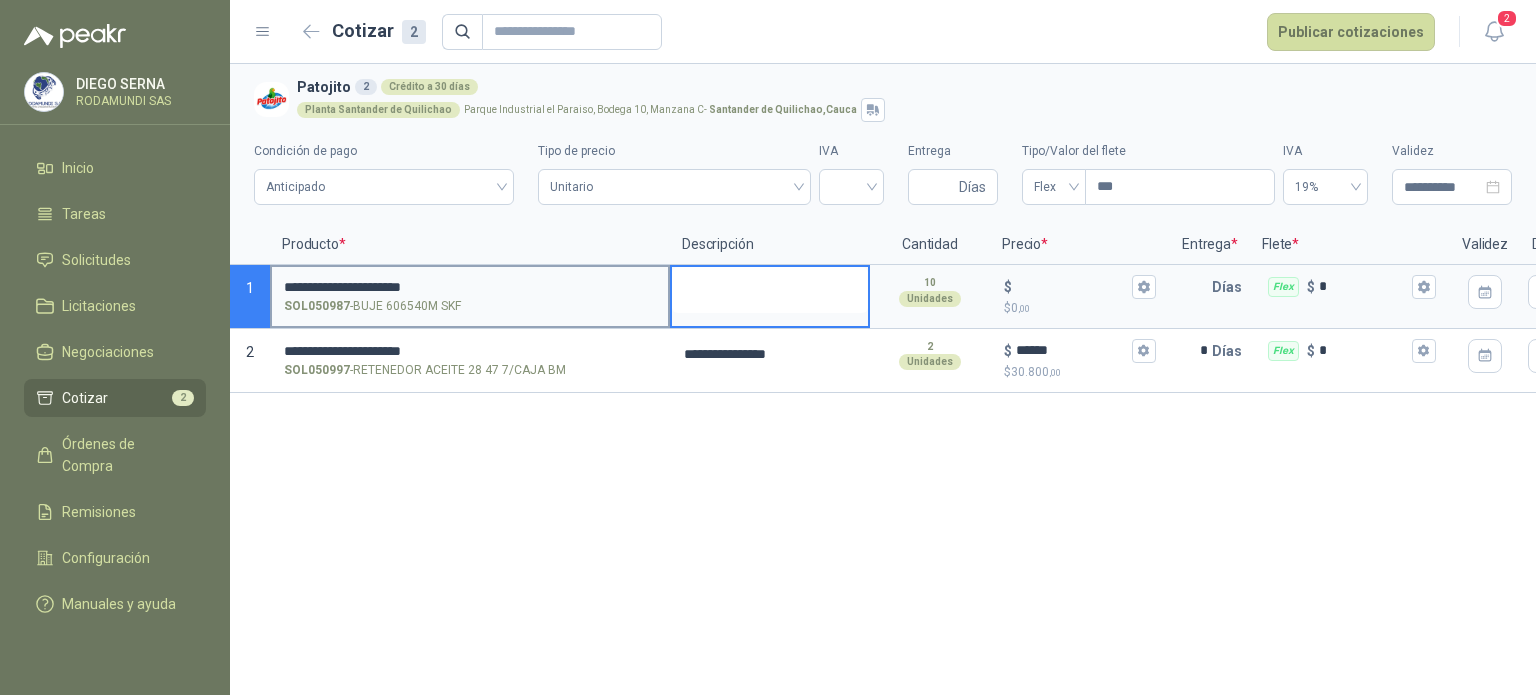 type 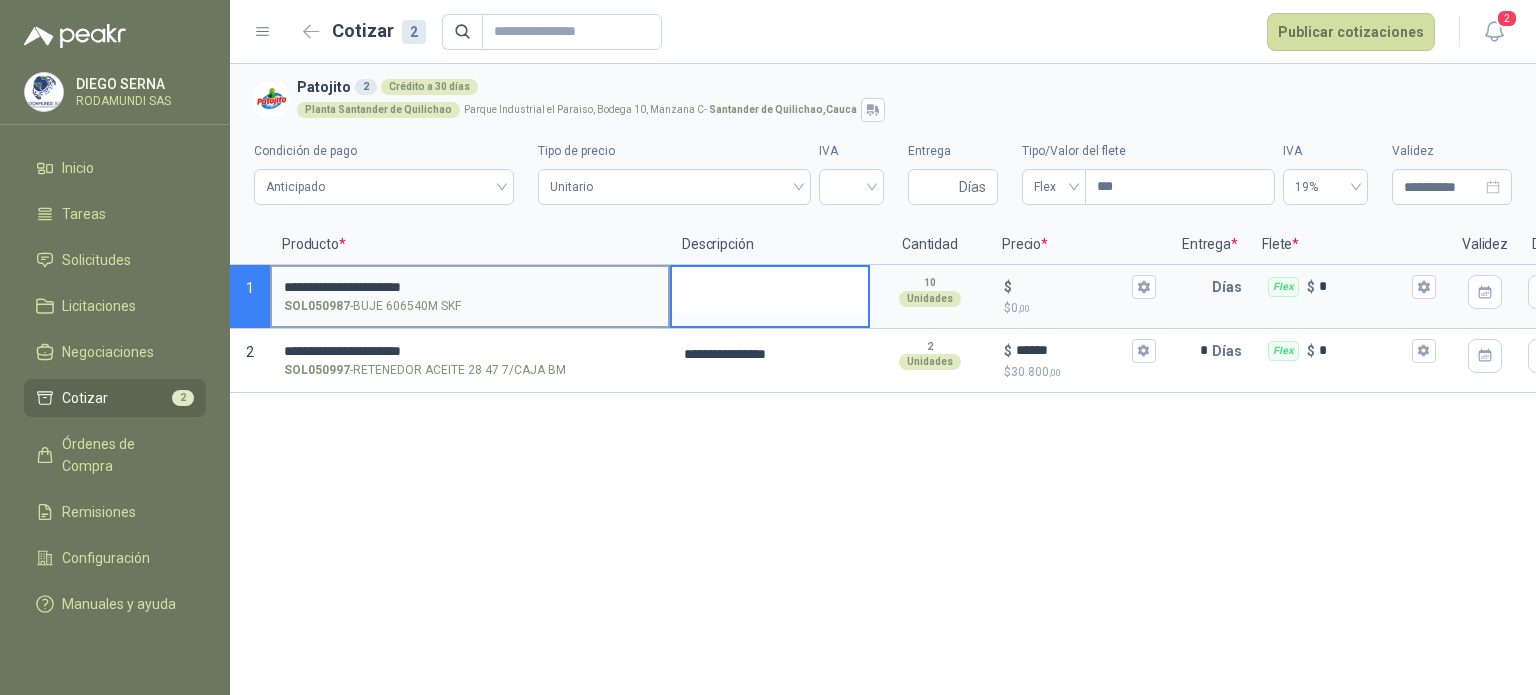 type on "*" 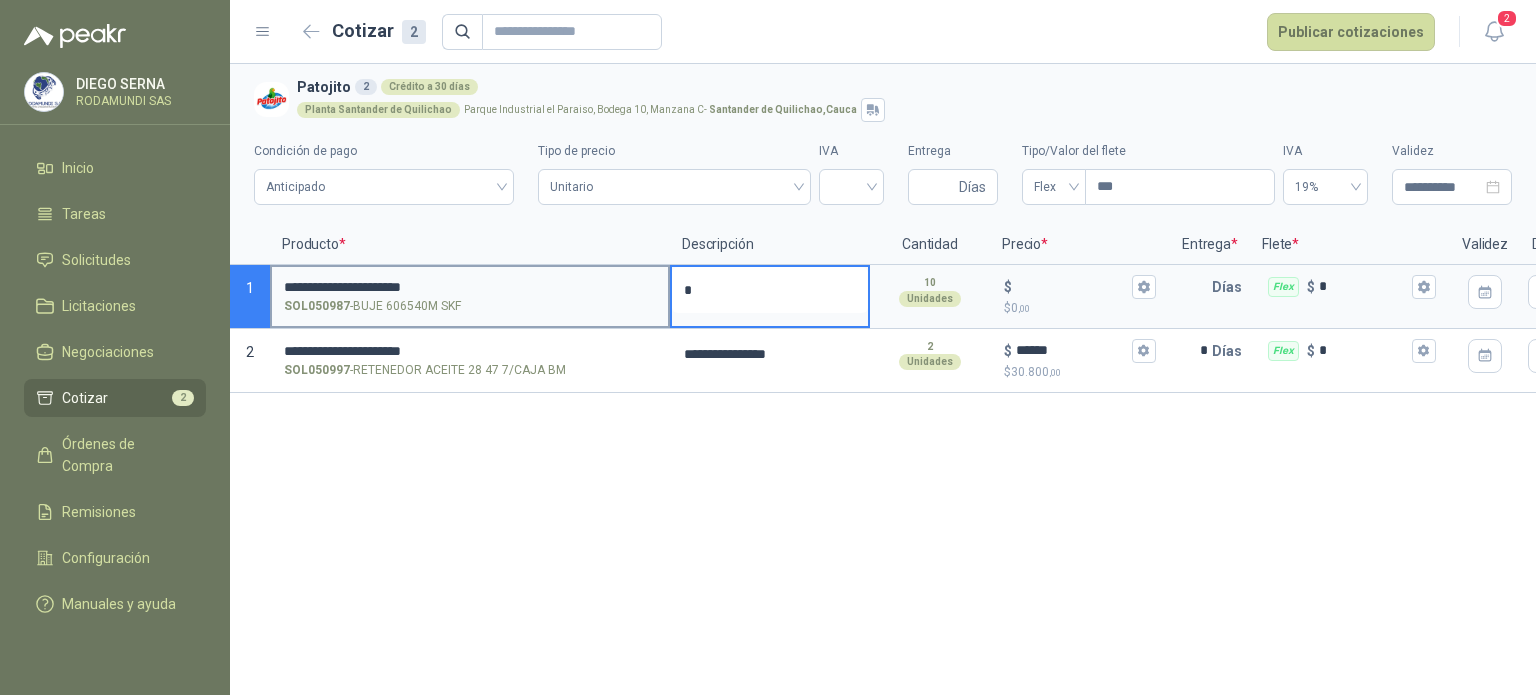 type 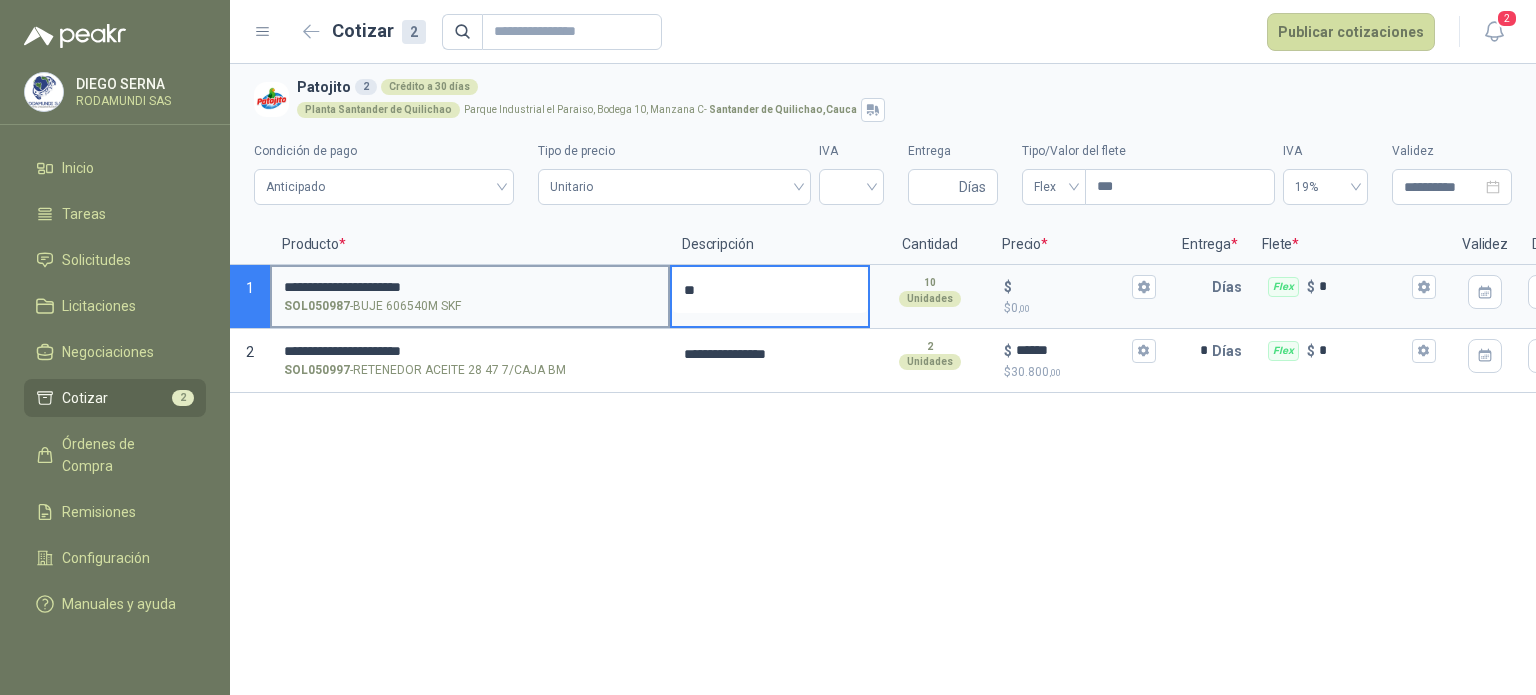 type 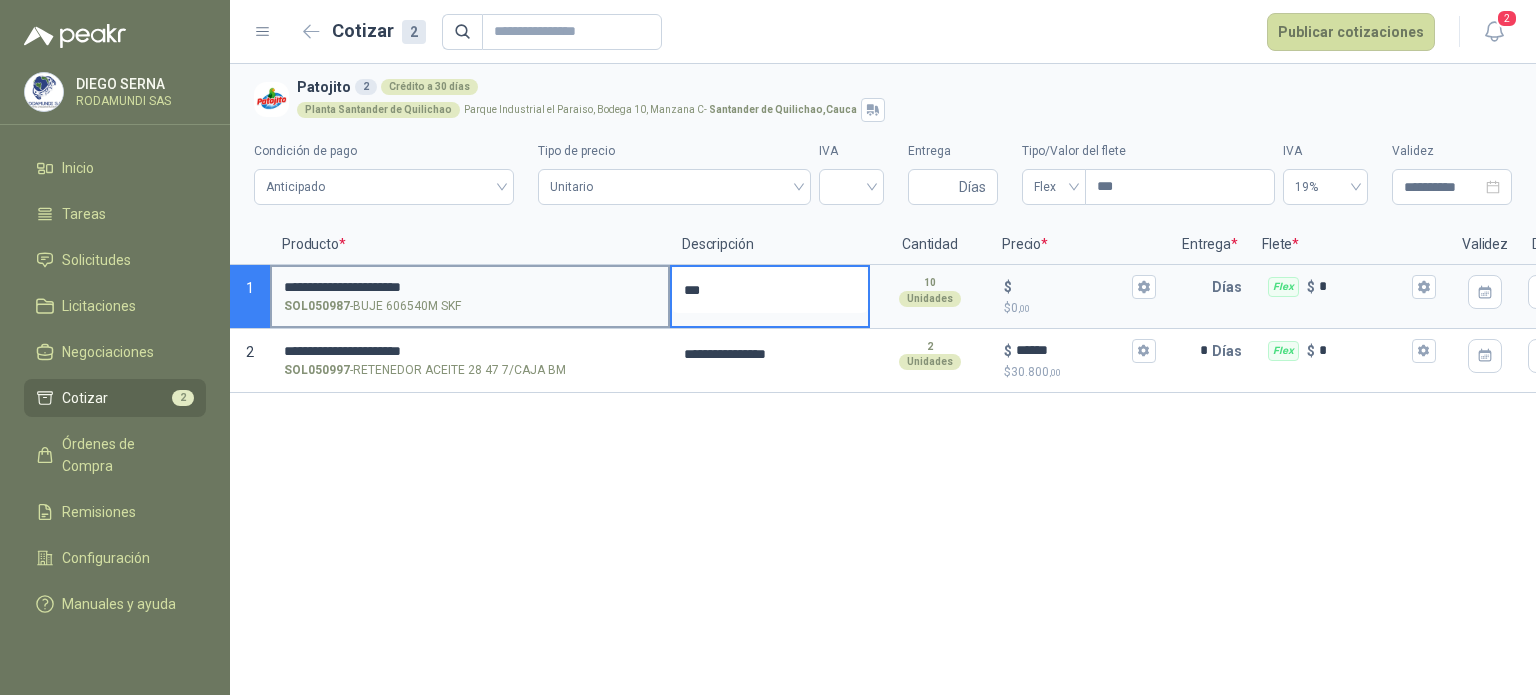 type 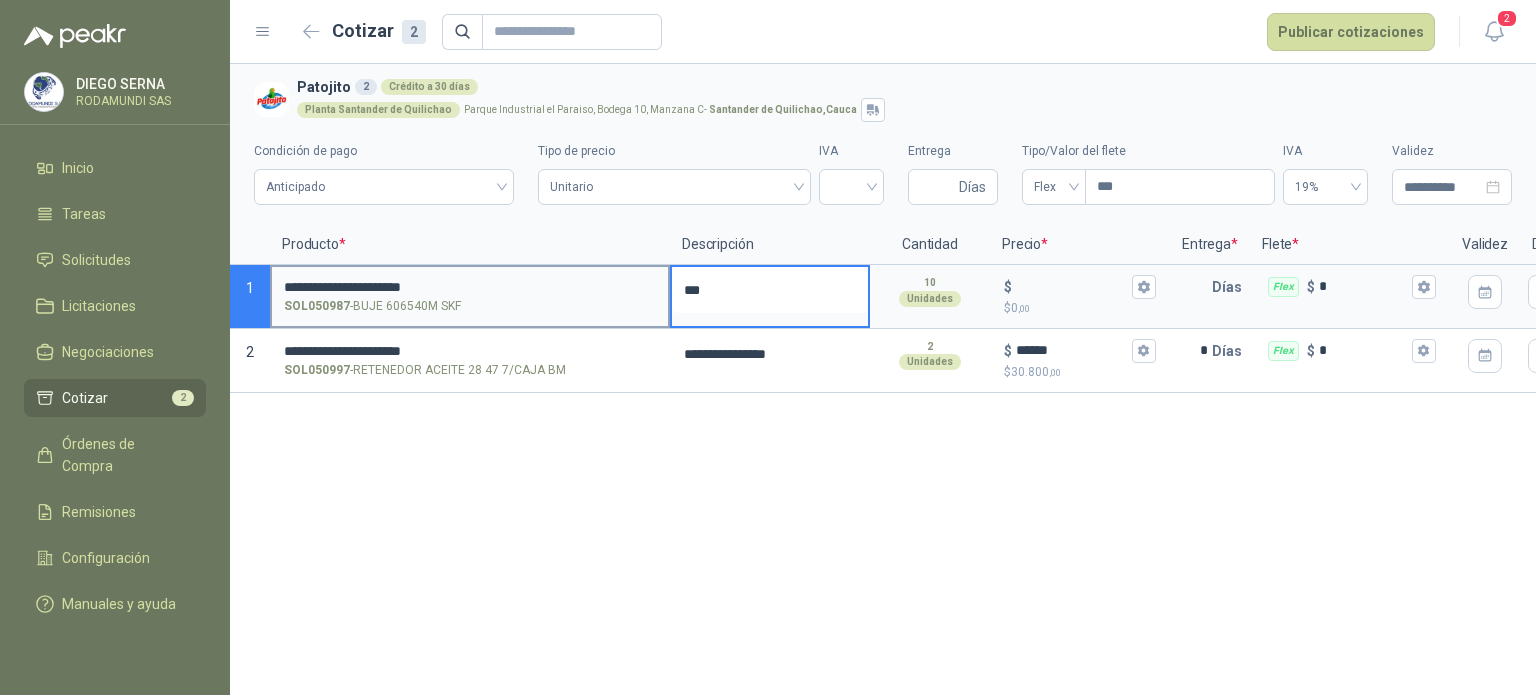 type on "****" 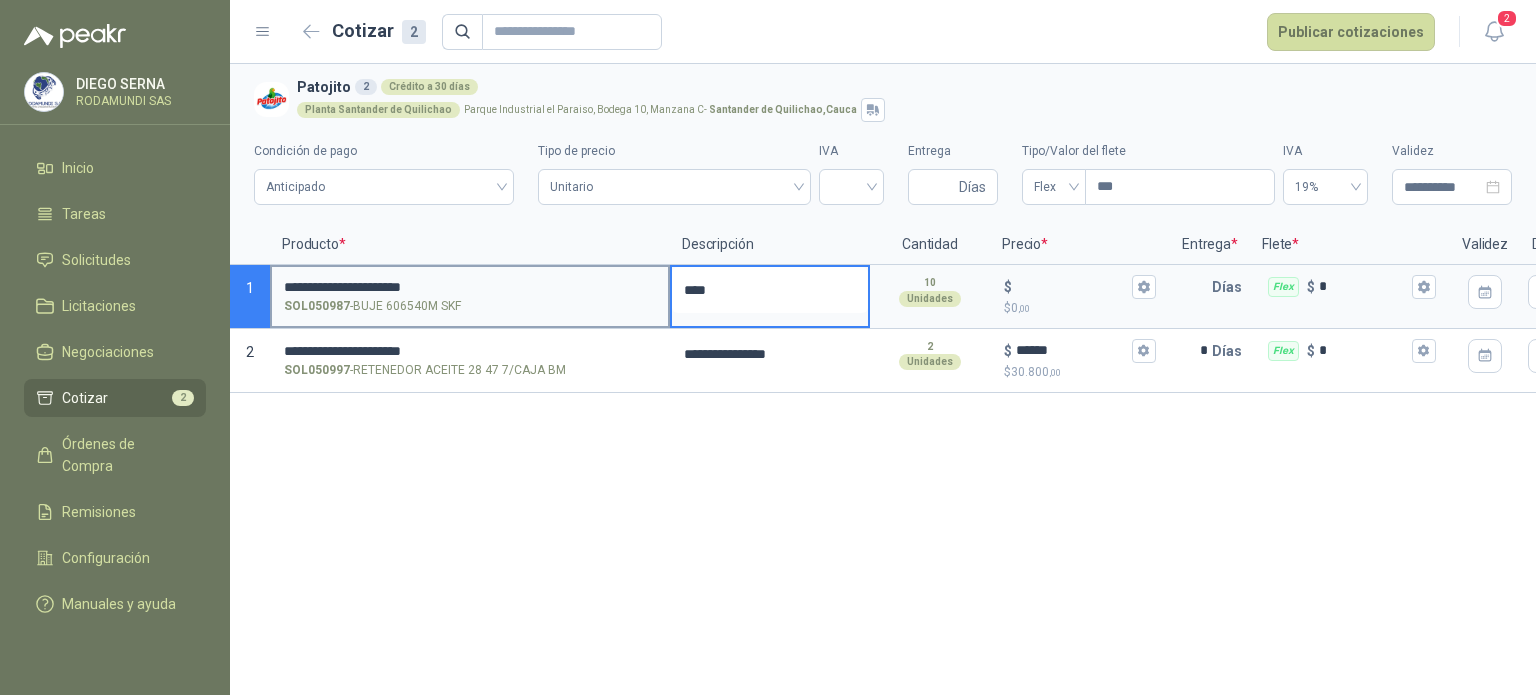 type 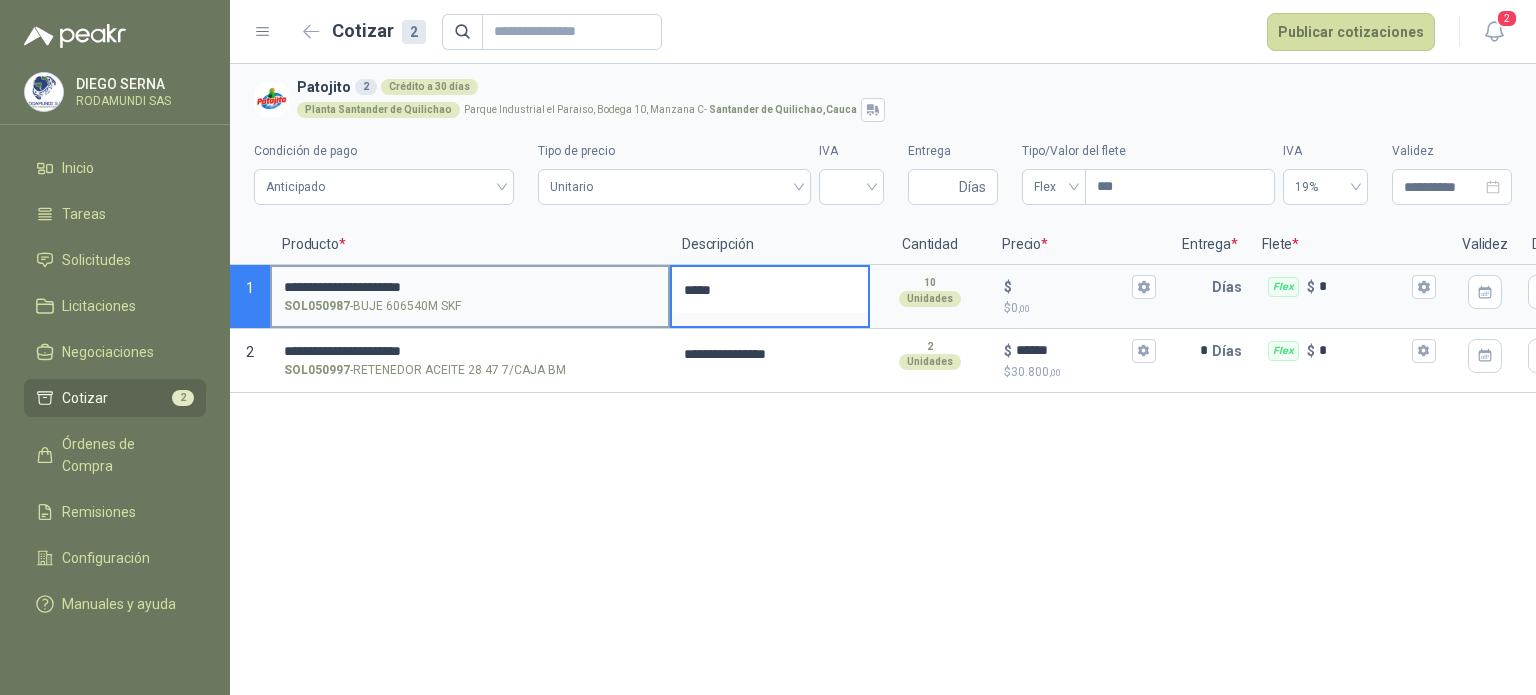 type 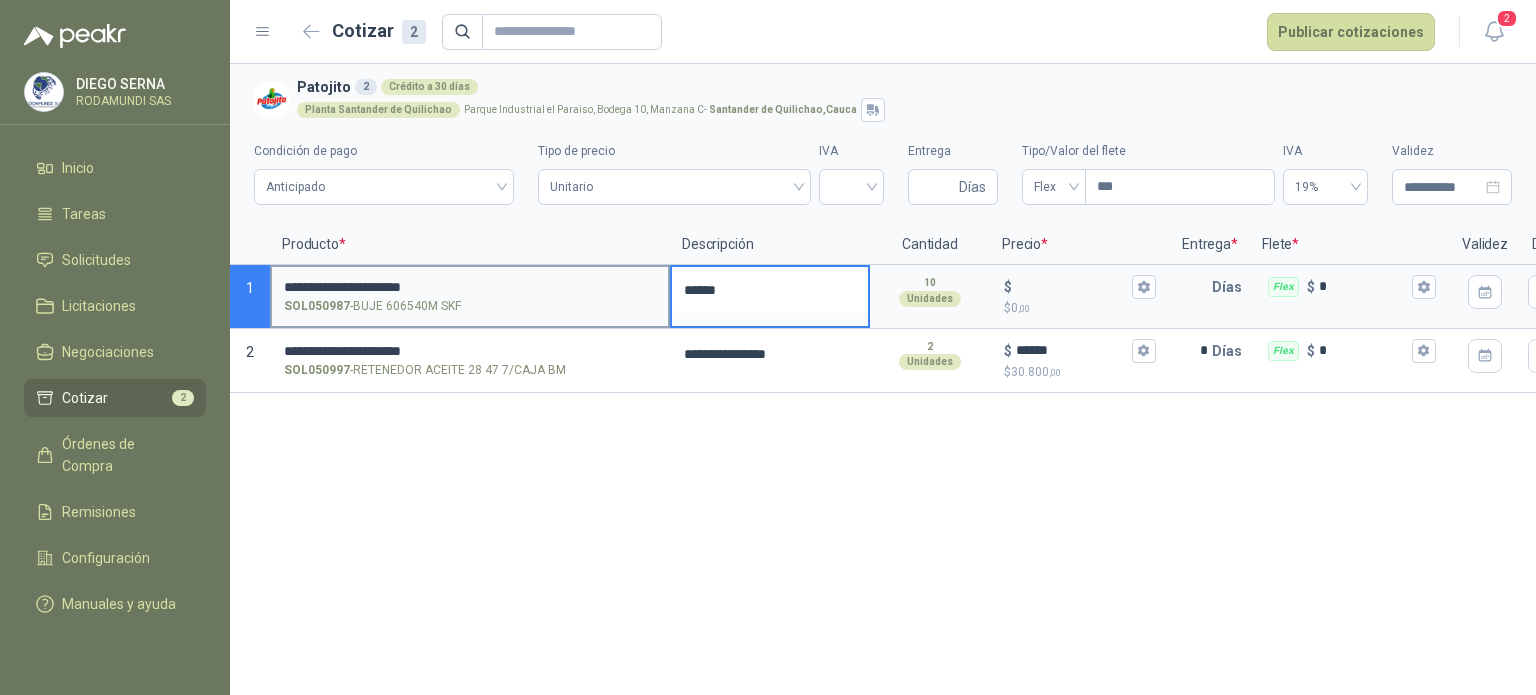 type 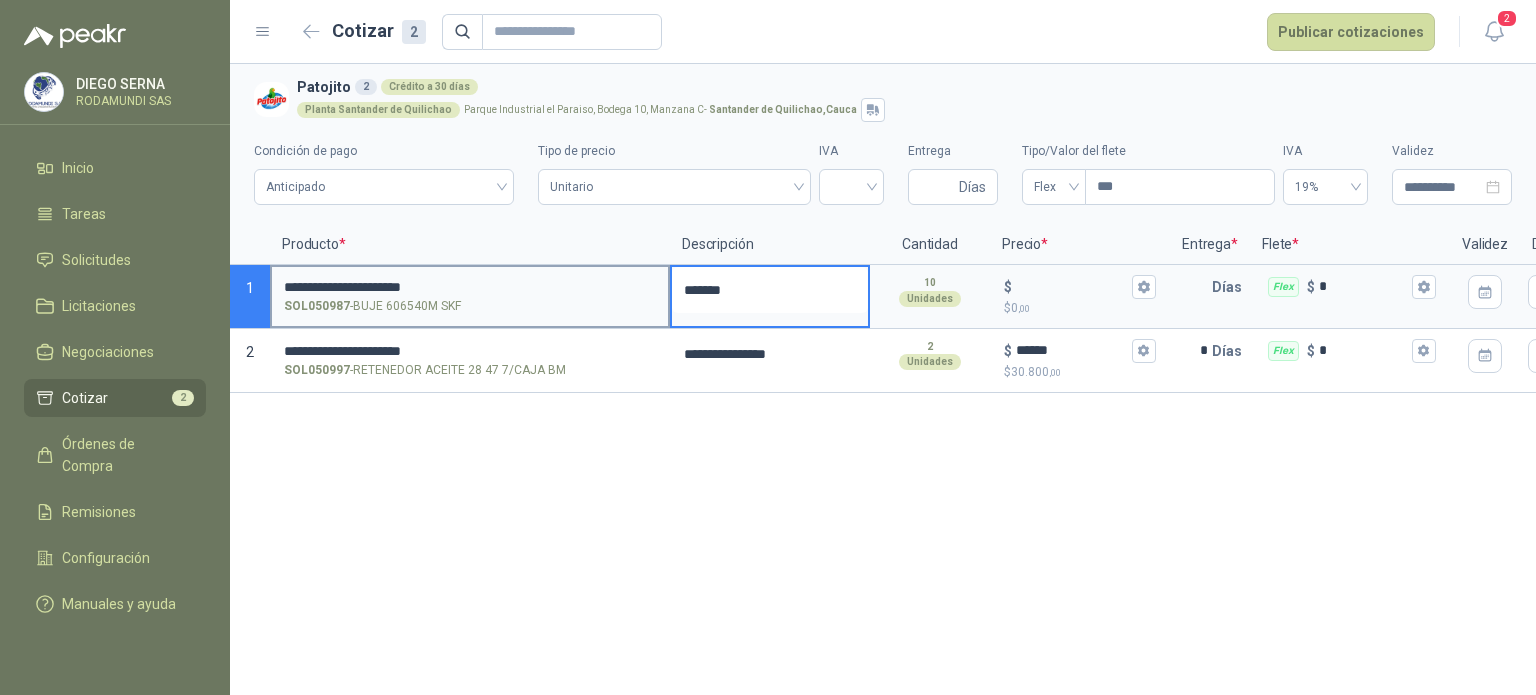 type 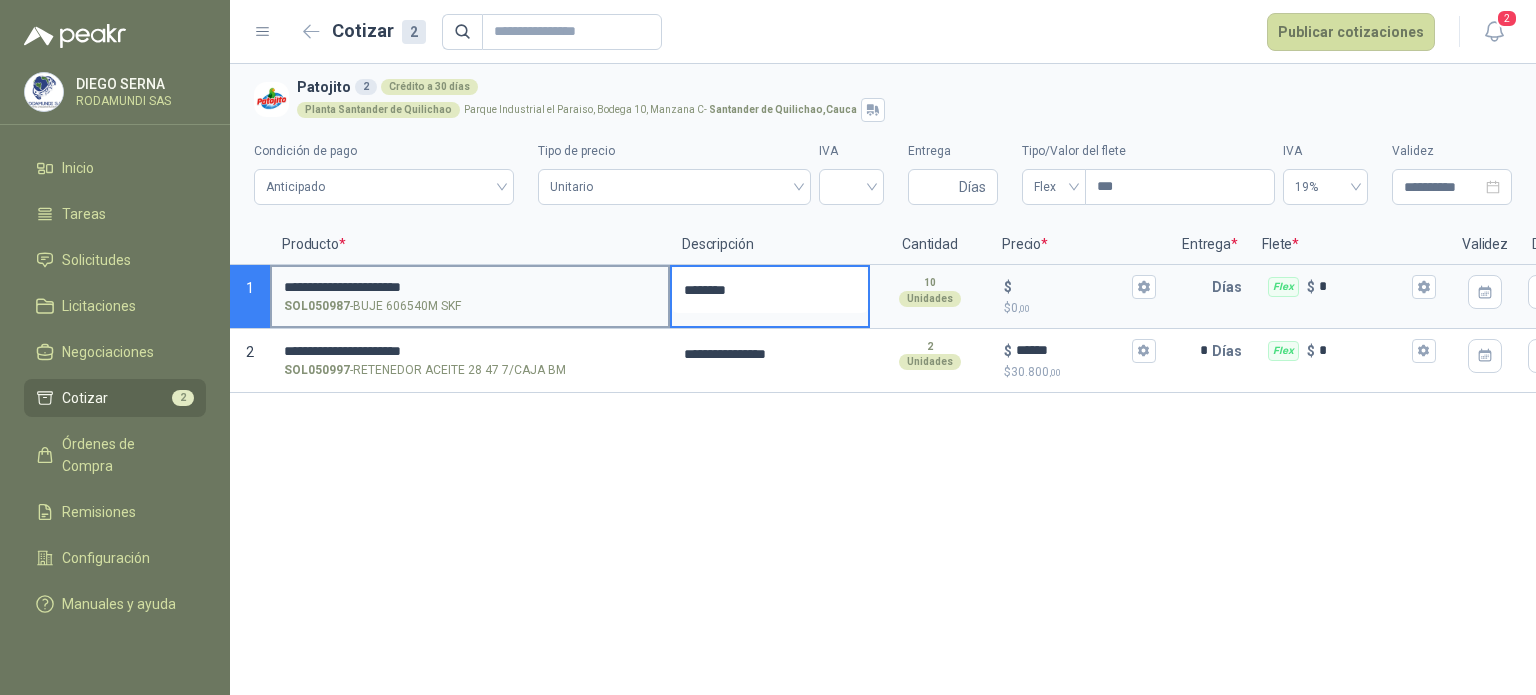 type 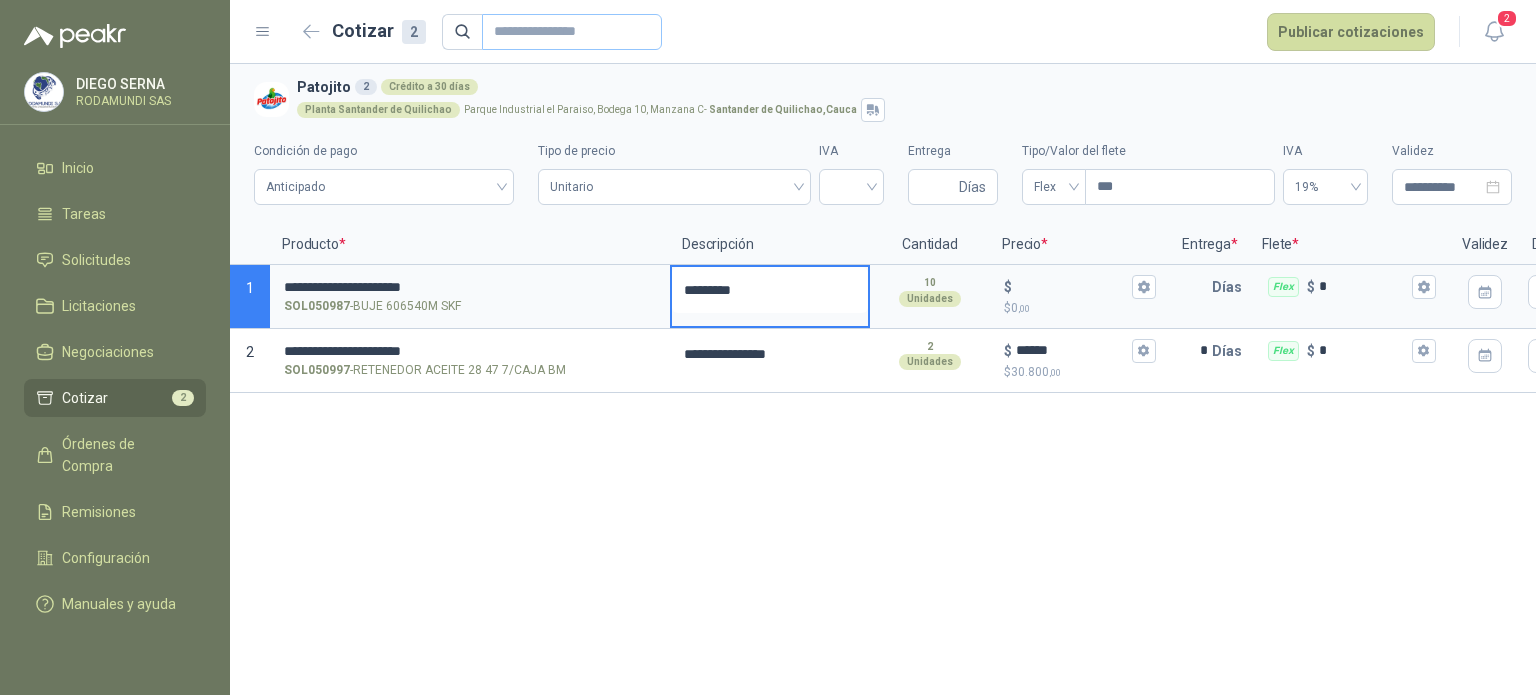 type on "*********" 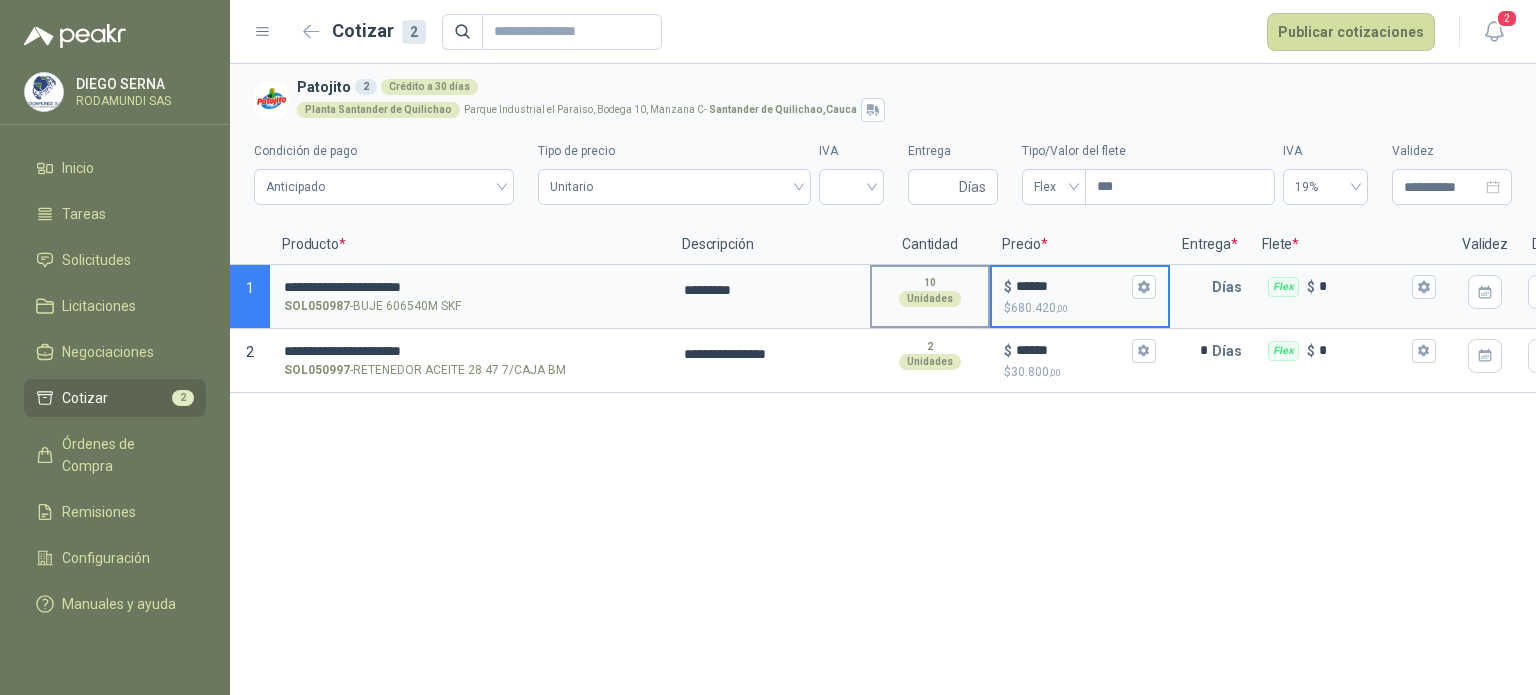 type on "******" 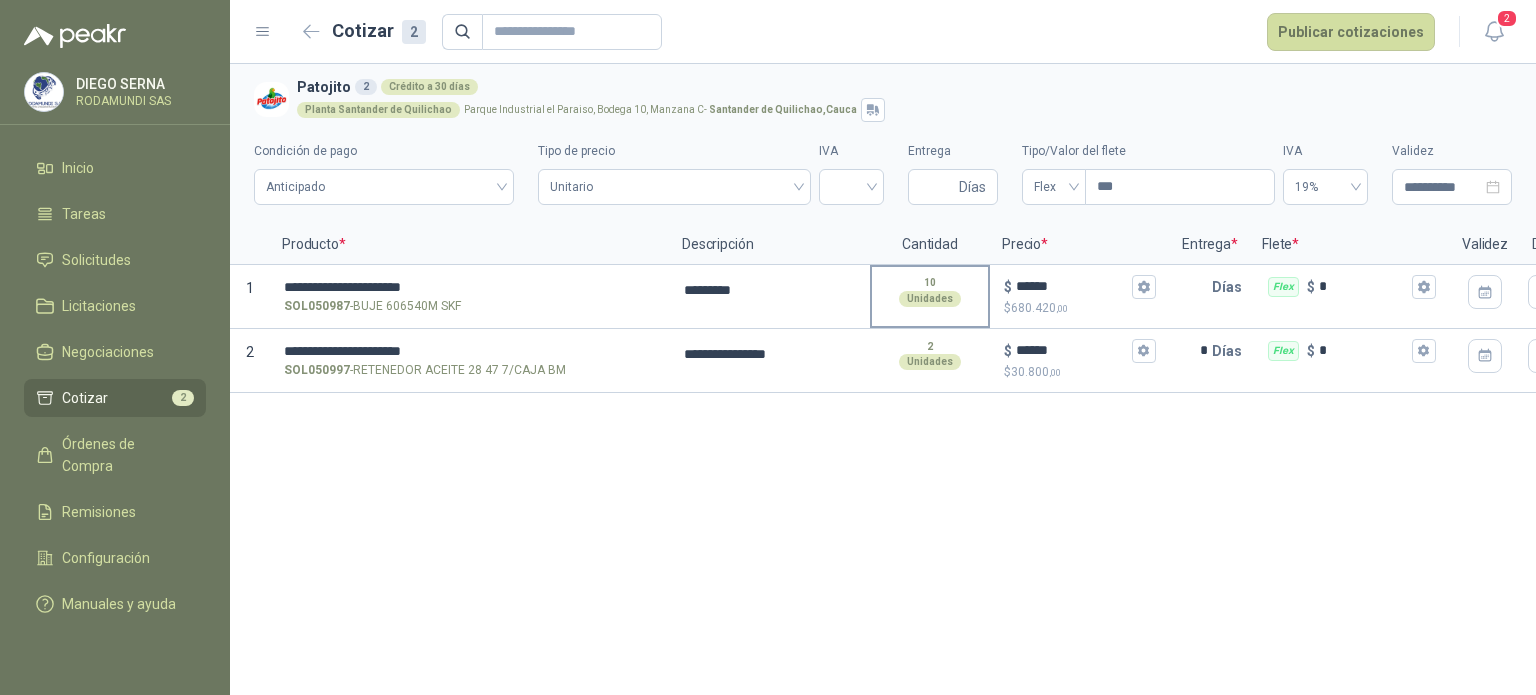type 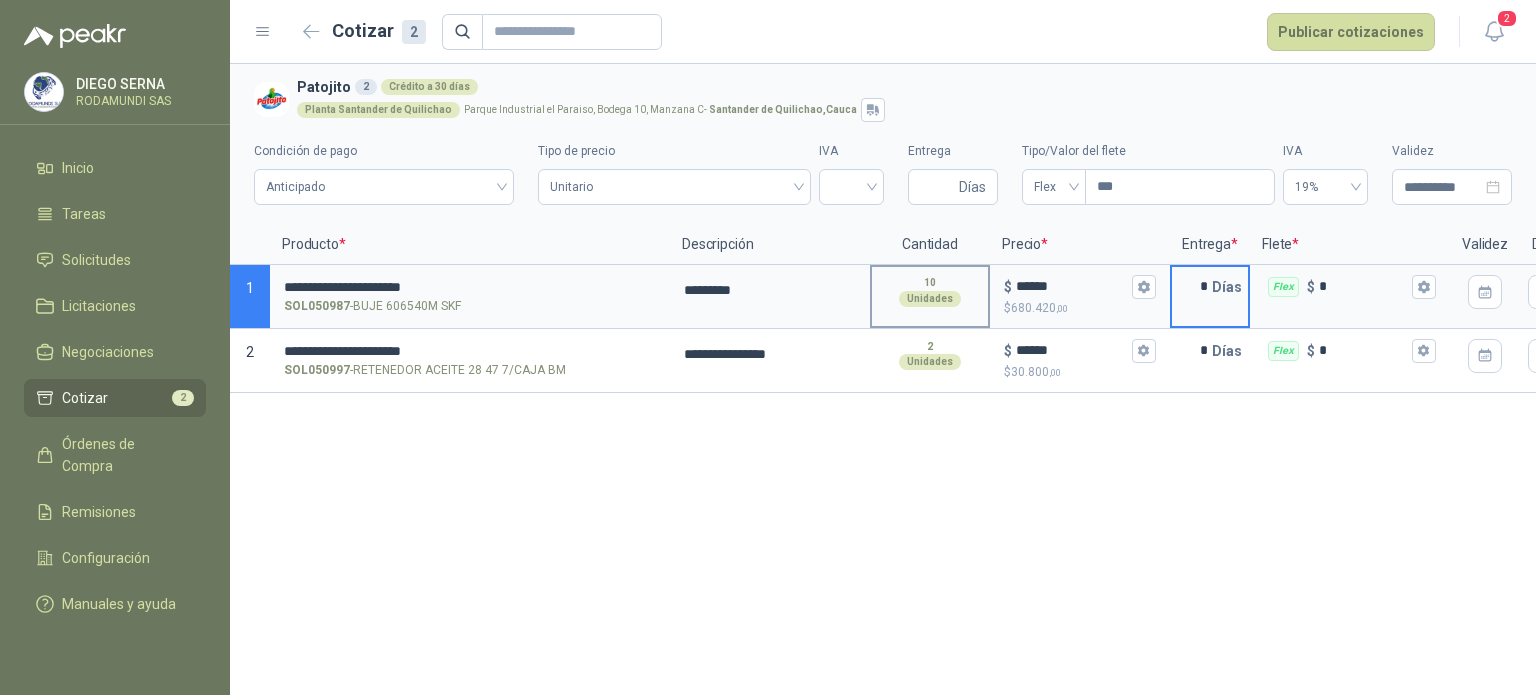 type on "*" 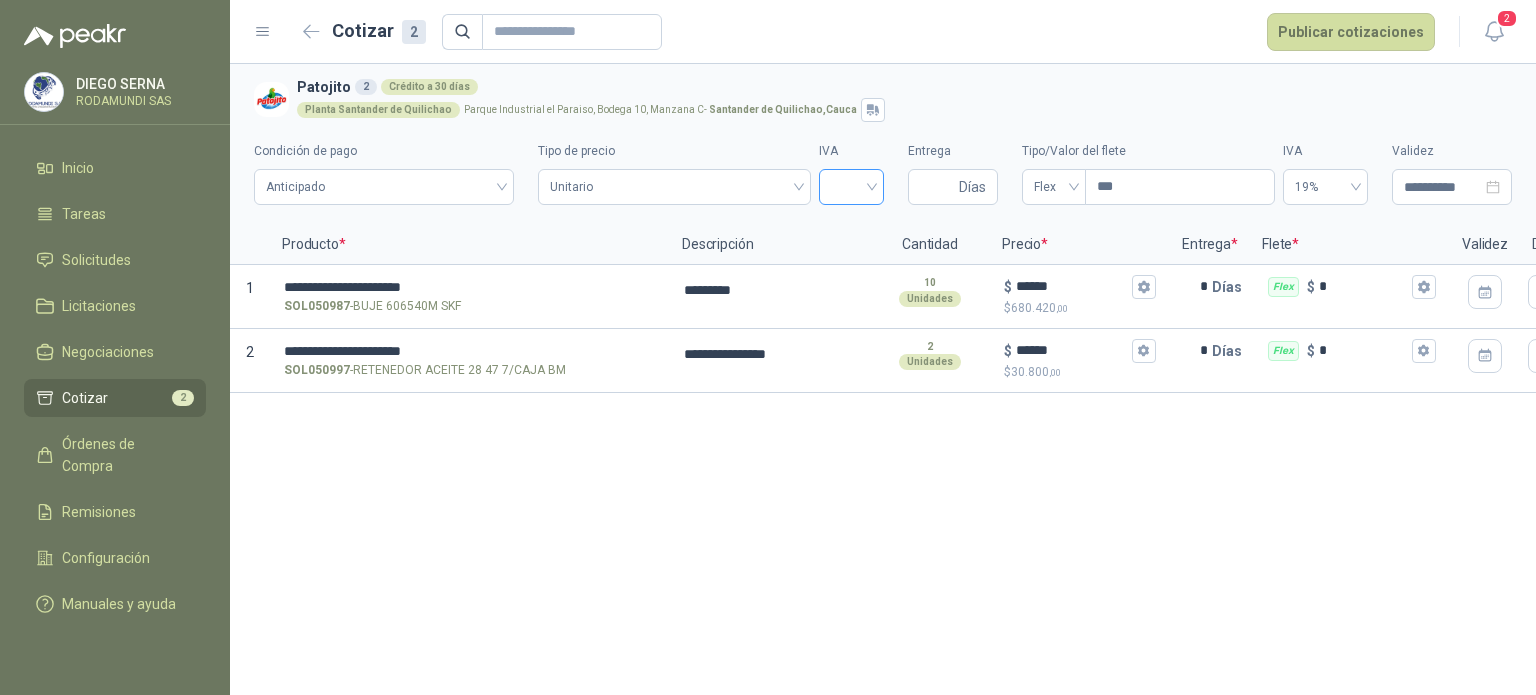 click at bounding box center [851, 185] 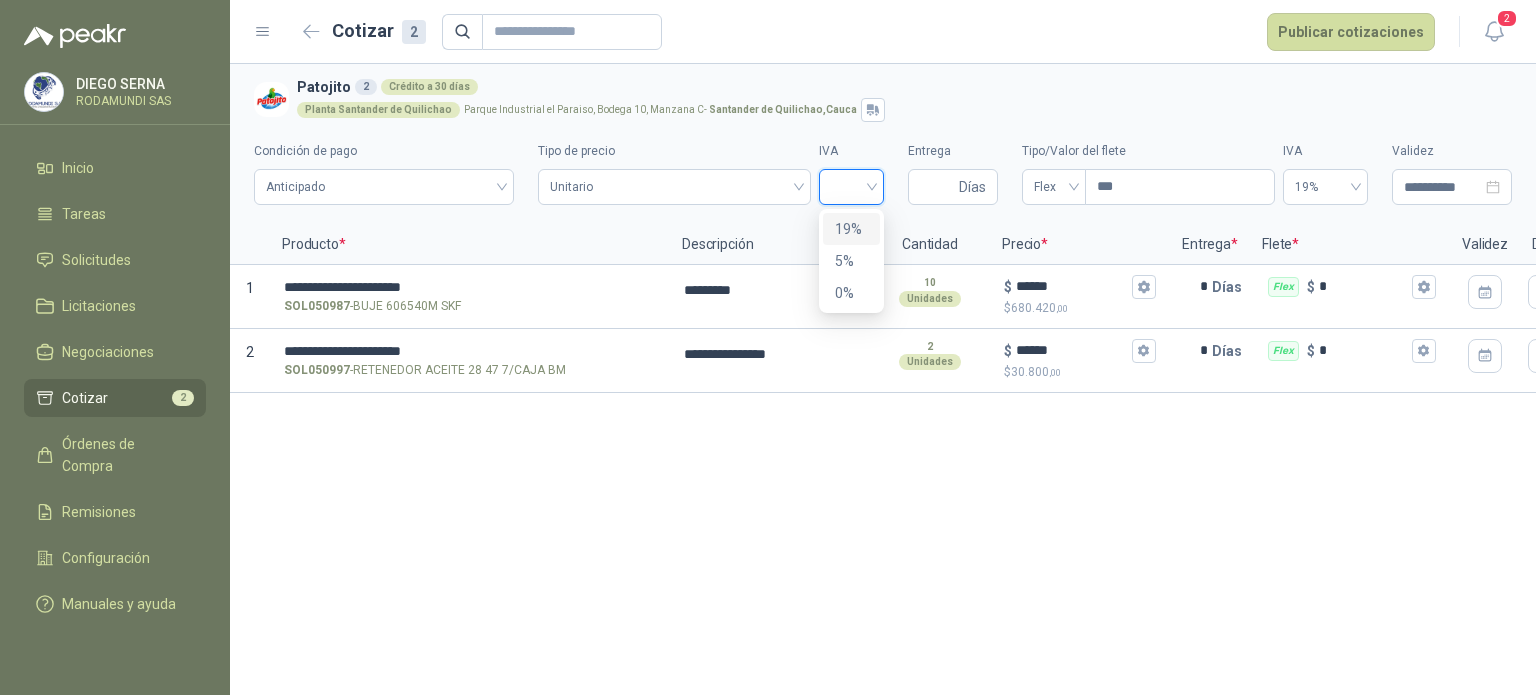 click on "19%" at bounding box center [851, 229] 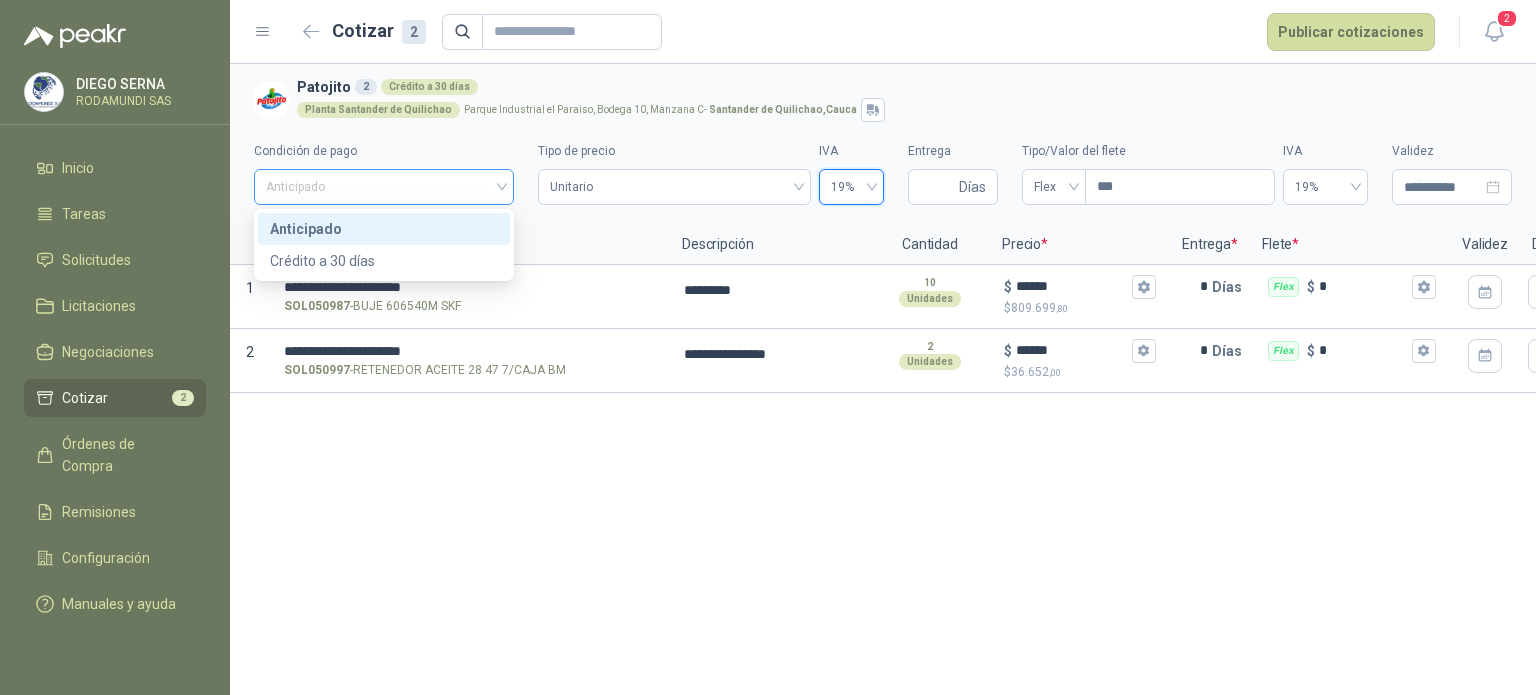 click on "Anticipado" at bounding box center [384, 187] 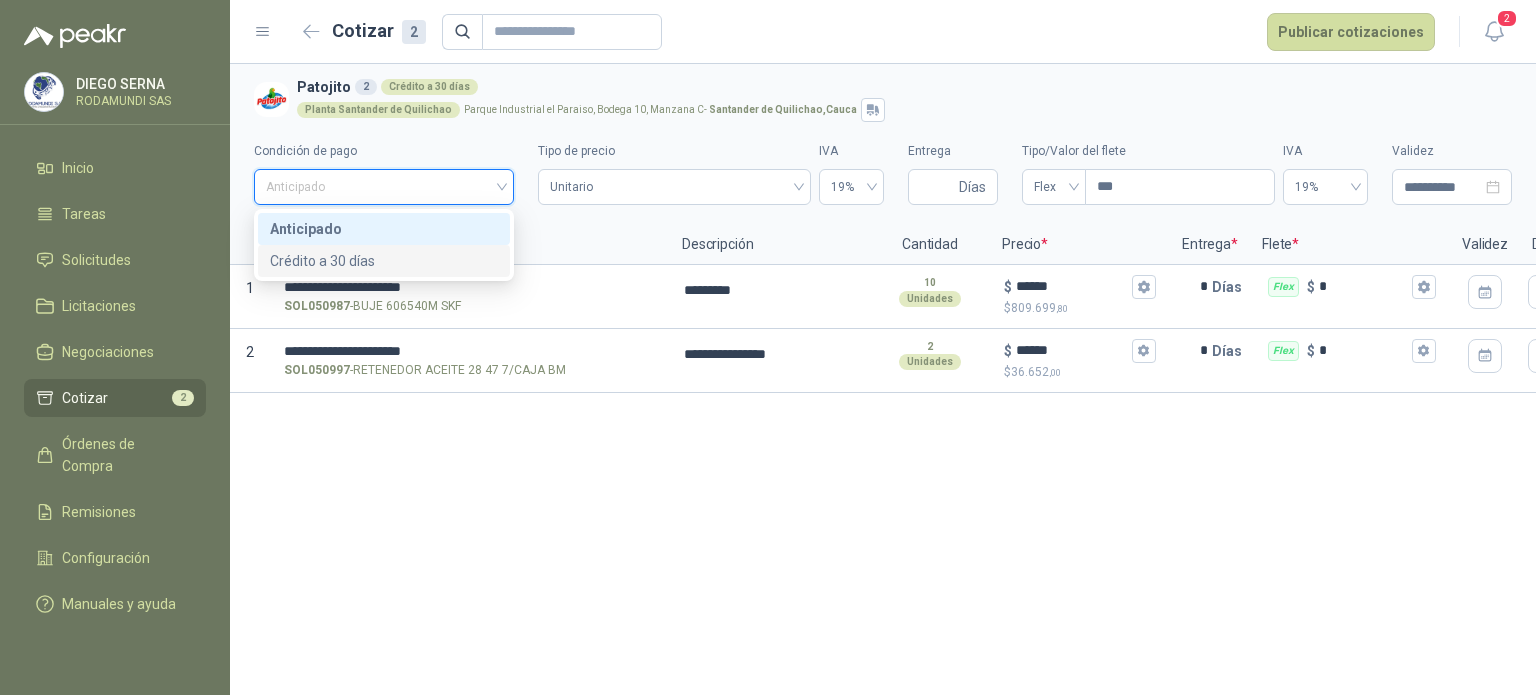 click on "Crédito a 30 días" at bounding box center [384, 261] 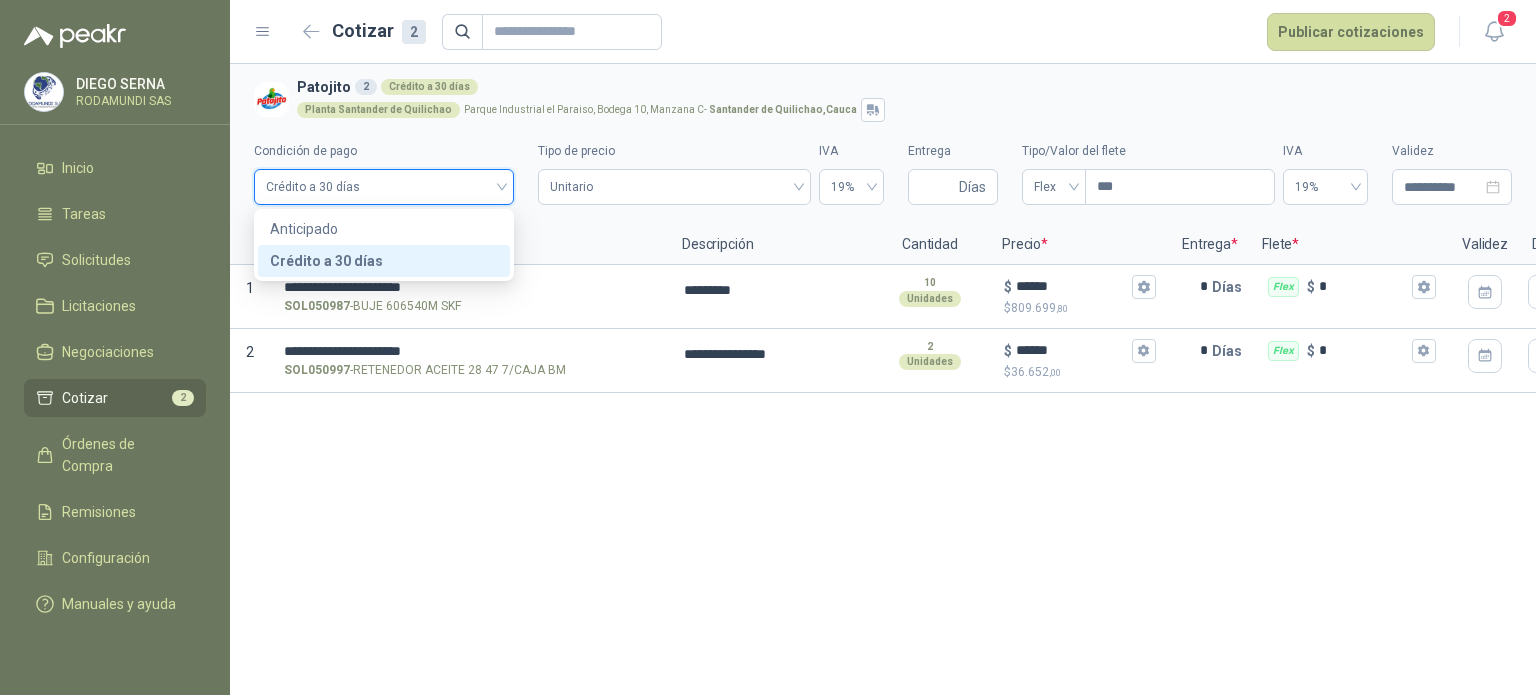 type 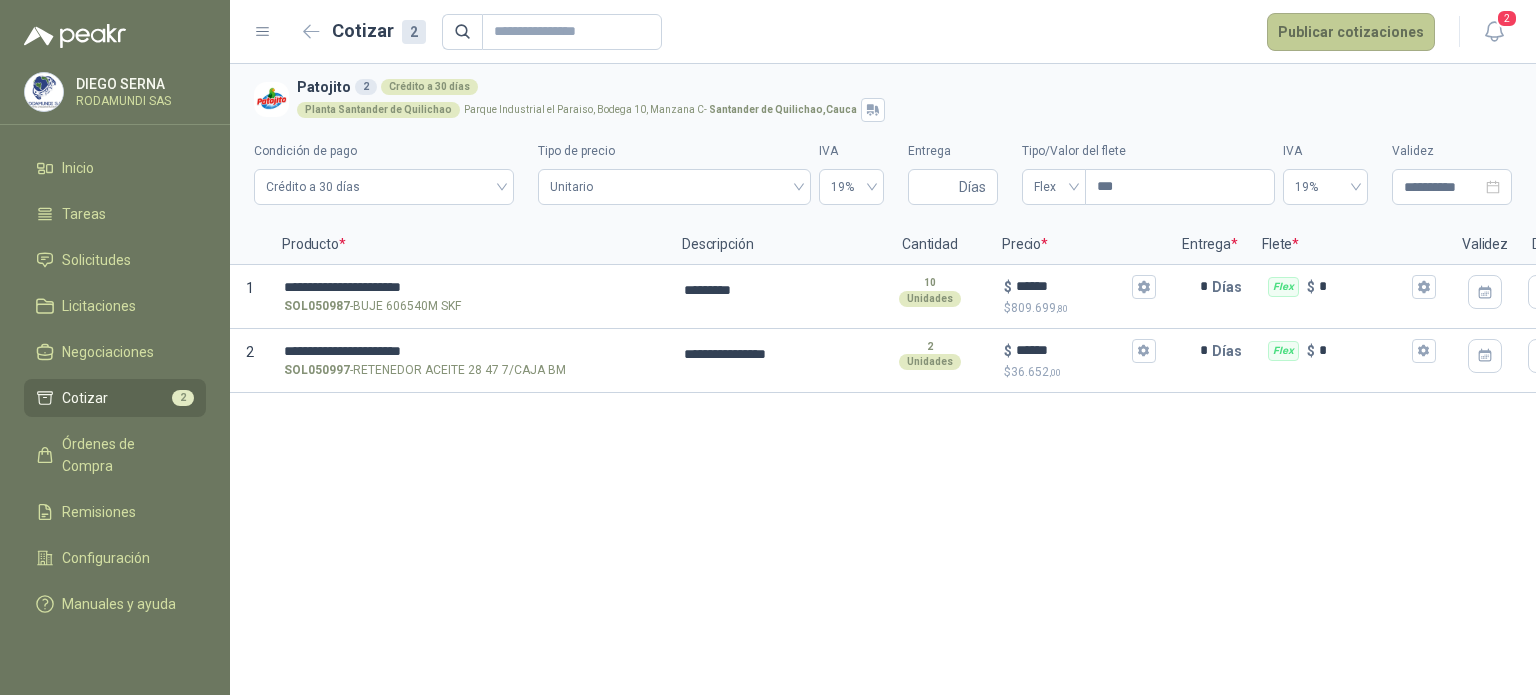 click on "Publicar cotizaciones" at bounding box center (1351, 32) 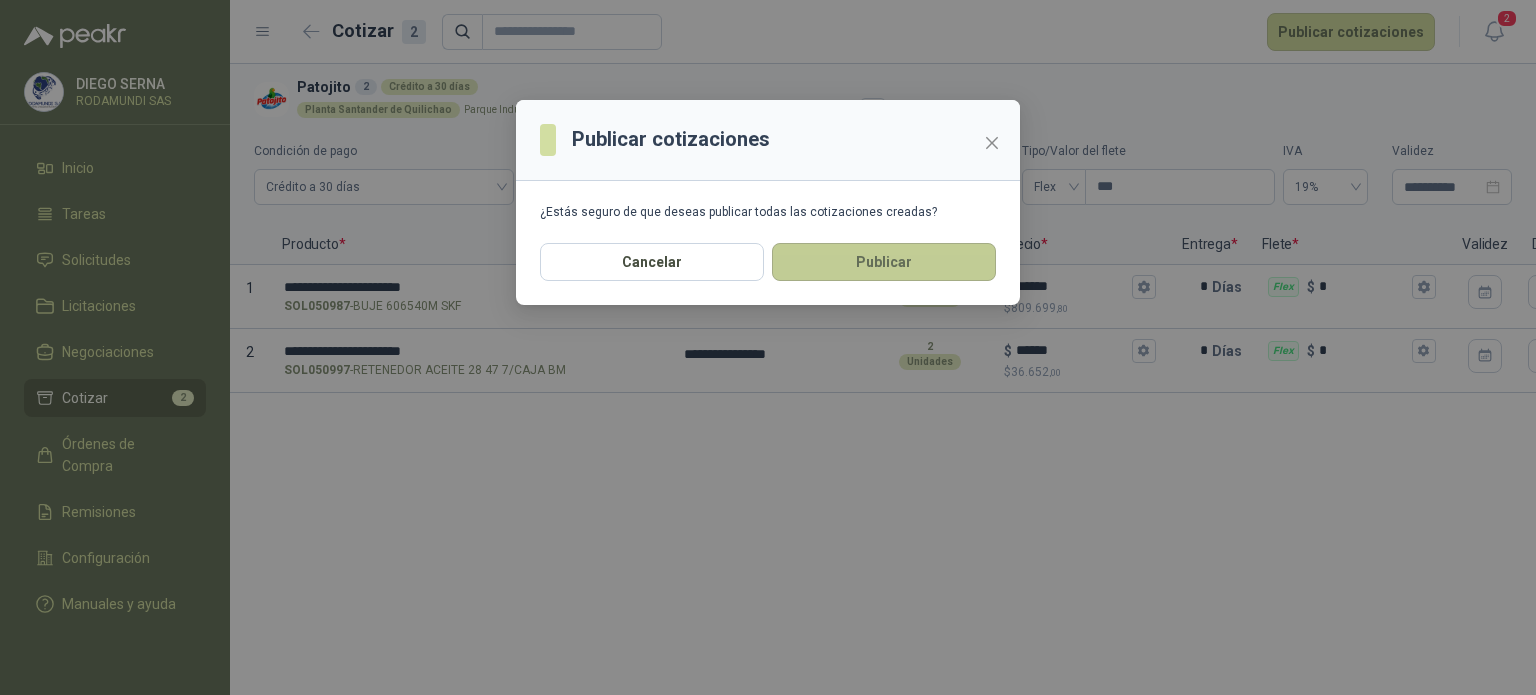 click on "Publicar" at bounding box center (884, 262) 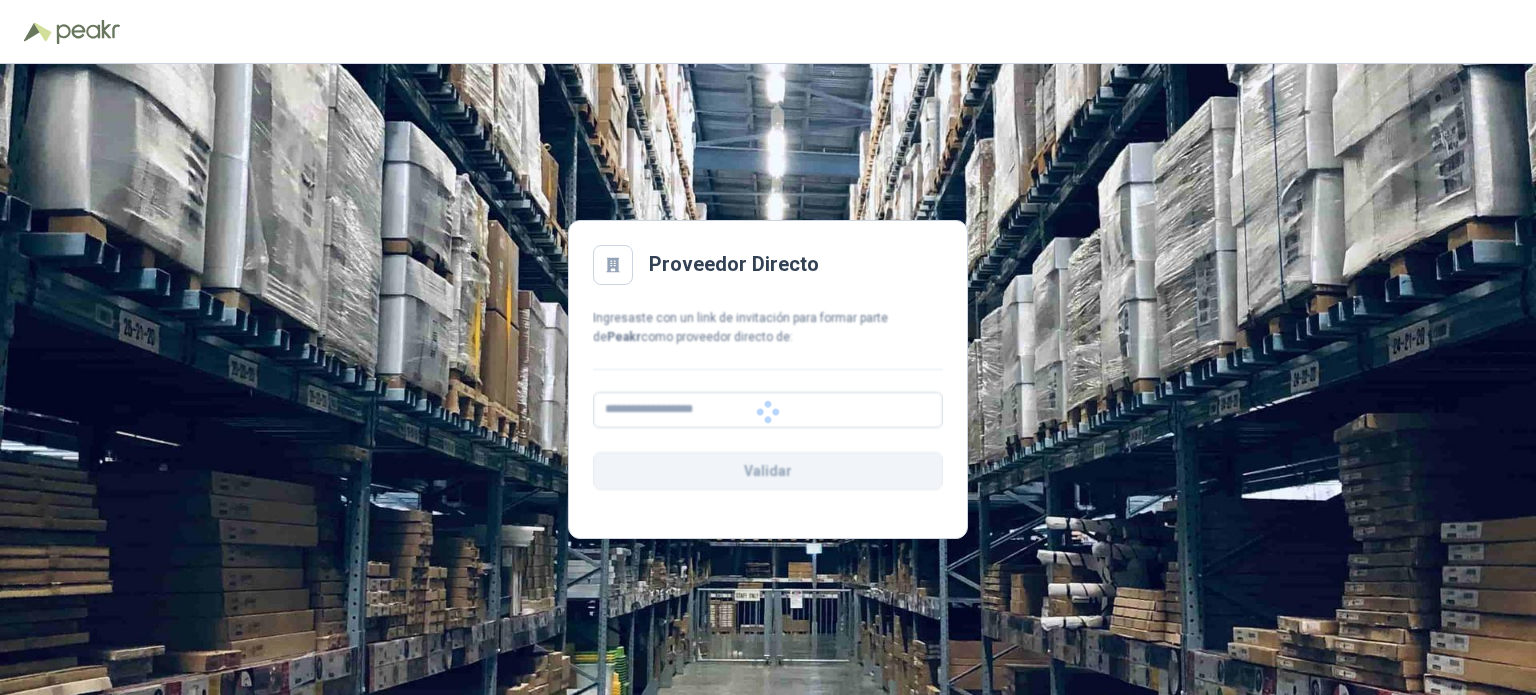 scroll, scrollTop: 0, scrollLeft: 0, axis: both 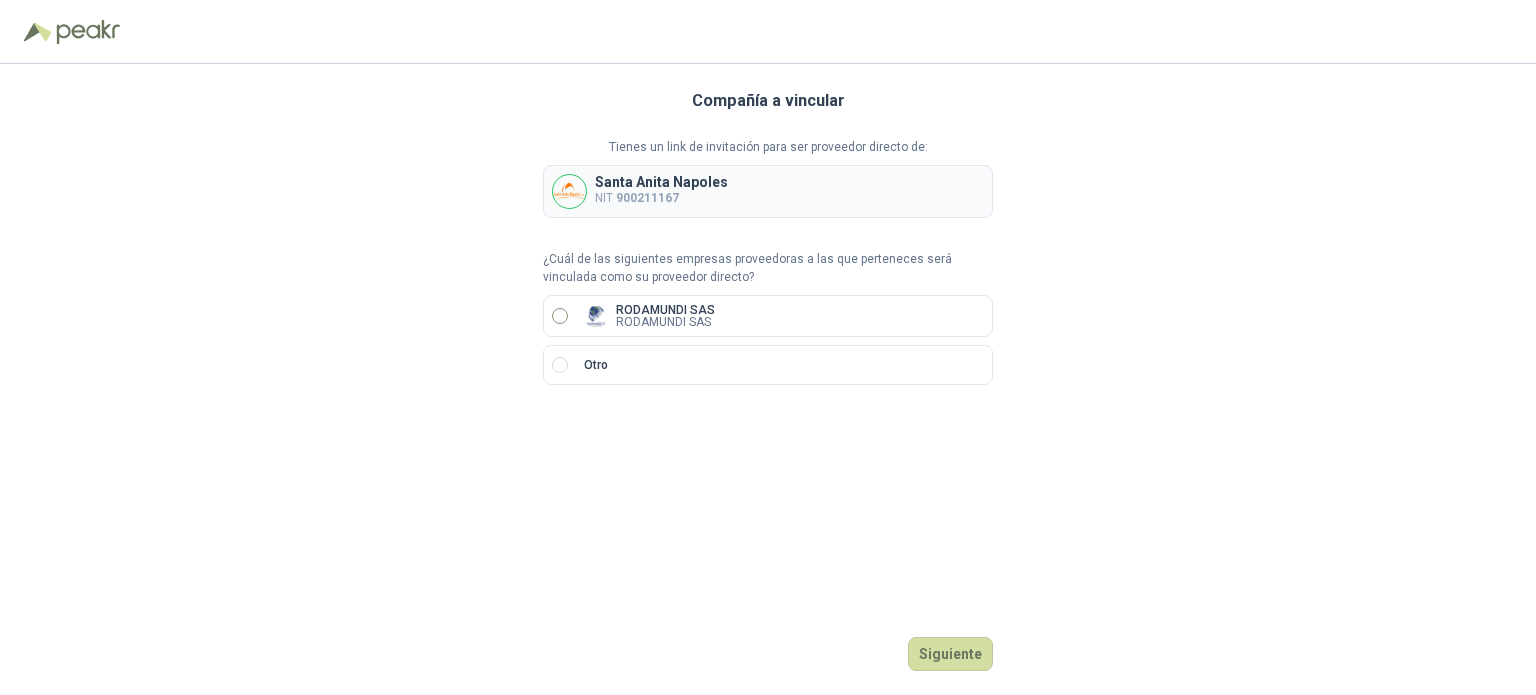 click on "RODAMUNDI SAS  RODAMUNDI SAS" at bounding box center [768, 316] 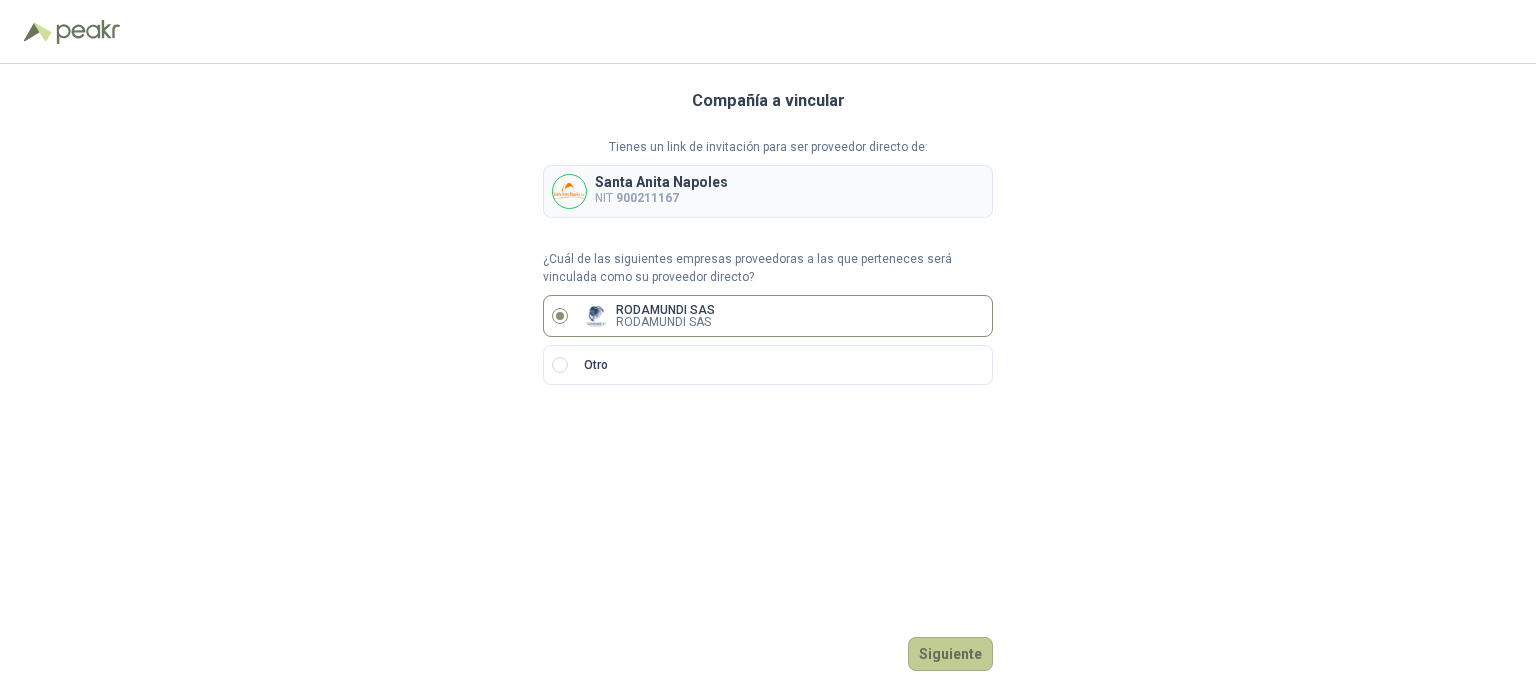 click on "Siguiente" at bounding box center (950, 654) 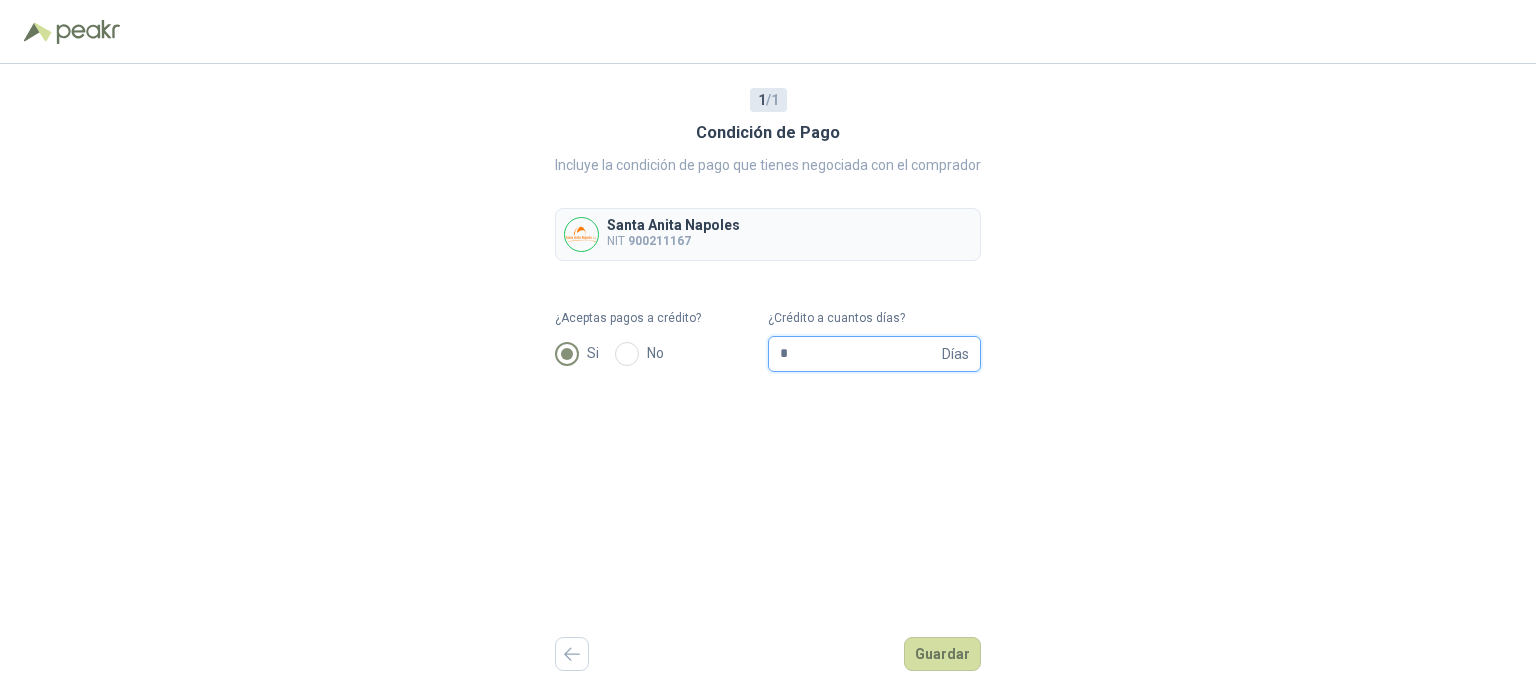 click on "*" at bounding box center (859, 354) 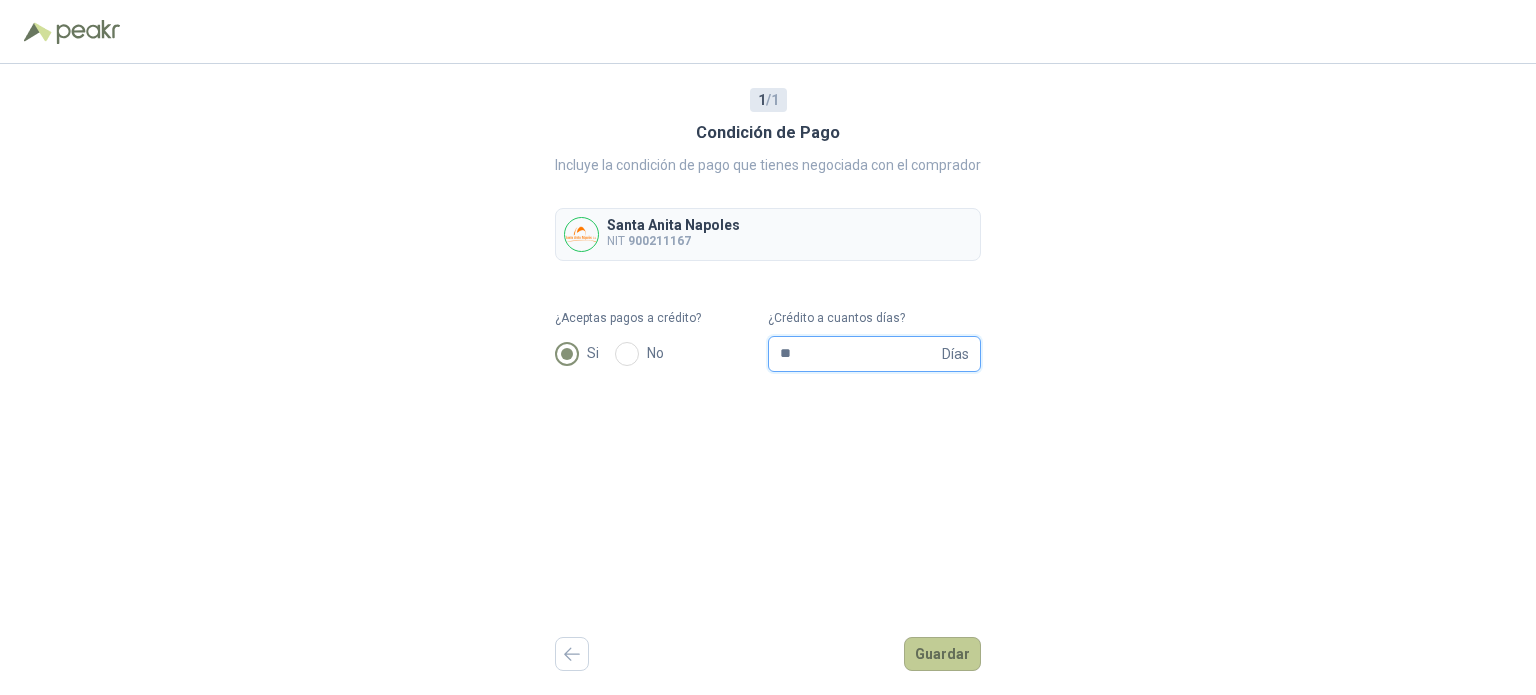 type on "**" 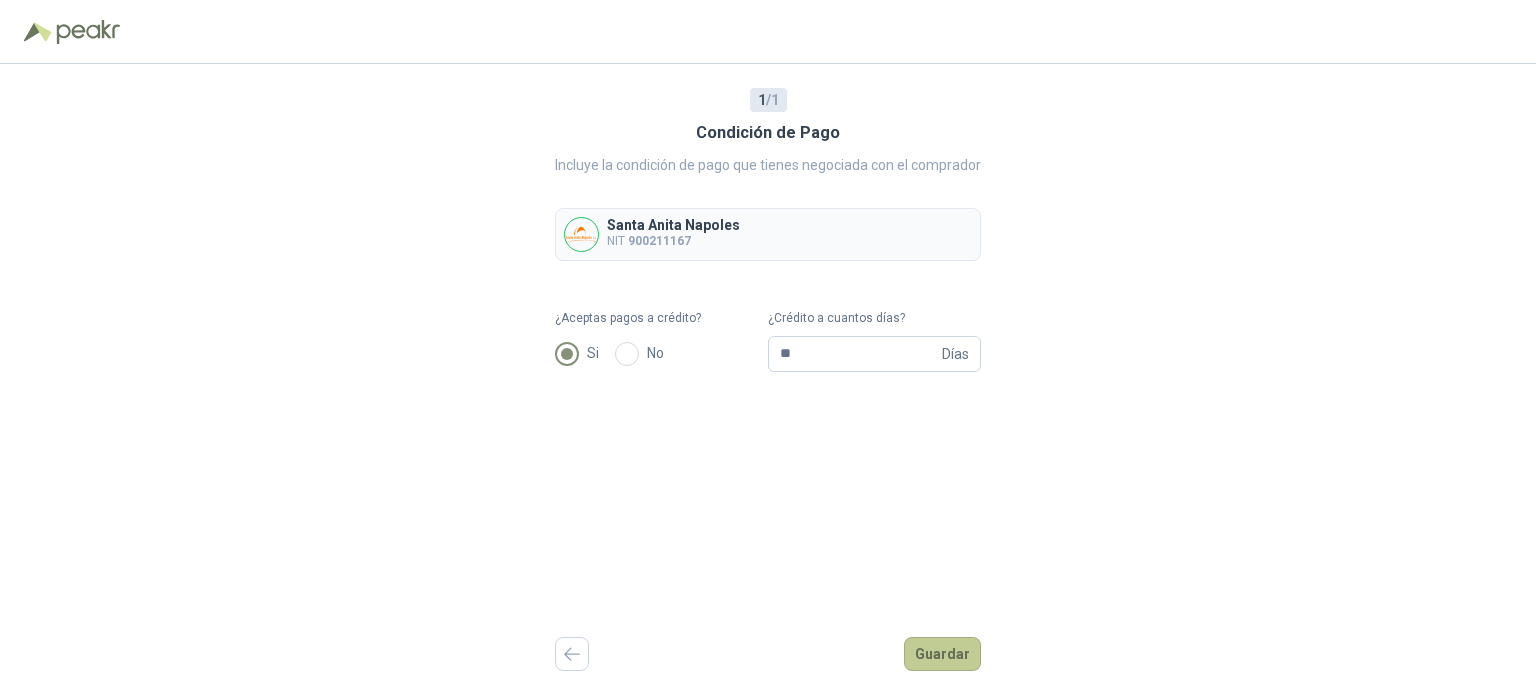 click on "Guardar" at bounding box center [942, 654] 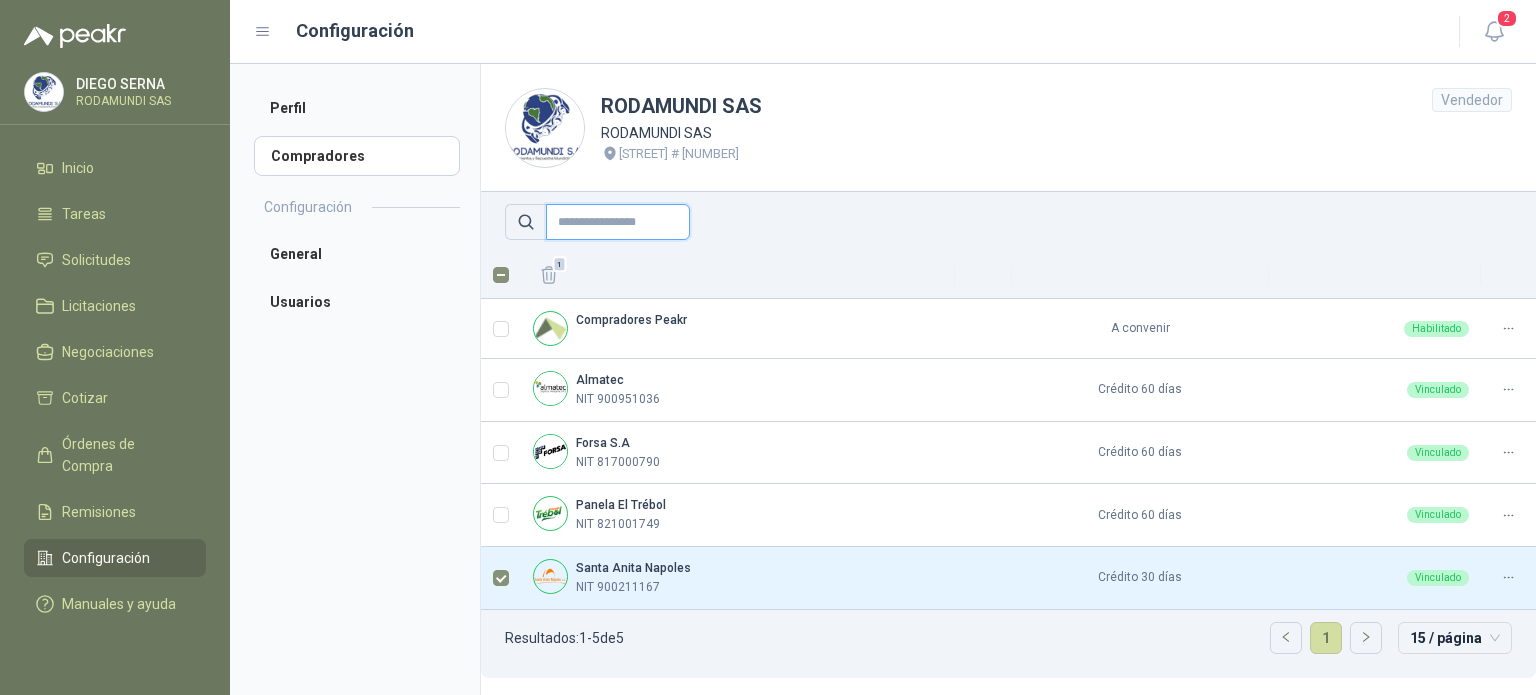click at bounding box center [618, 222] 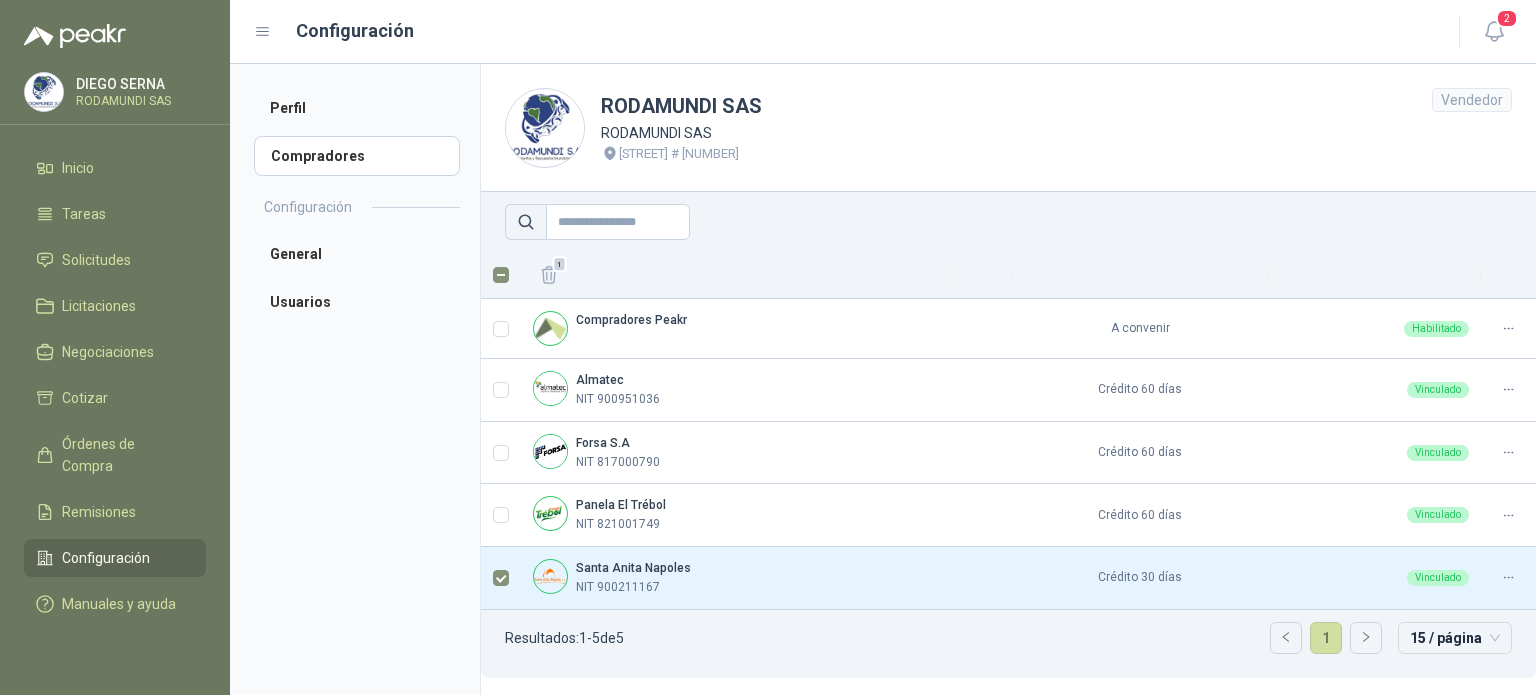 click 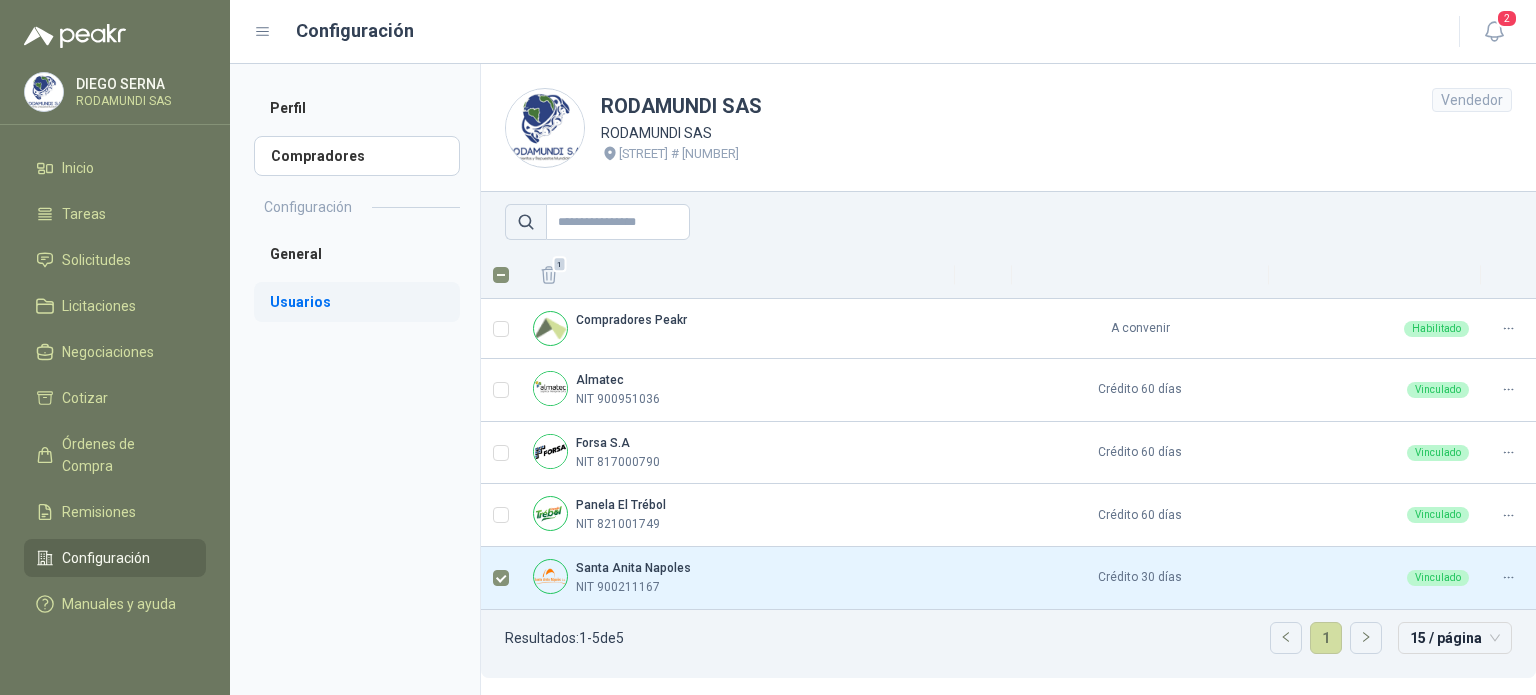 drag, startPoint x: 421, startPoint y: 326, endPoint x: 445, endPoint y: 302, distance: 33.941124 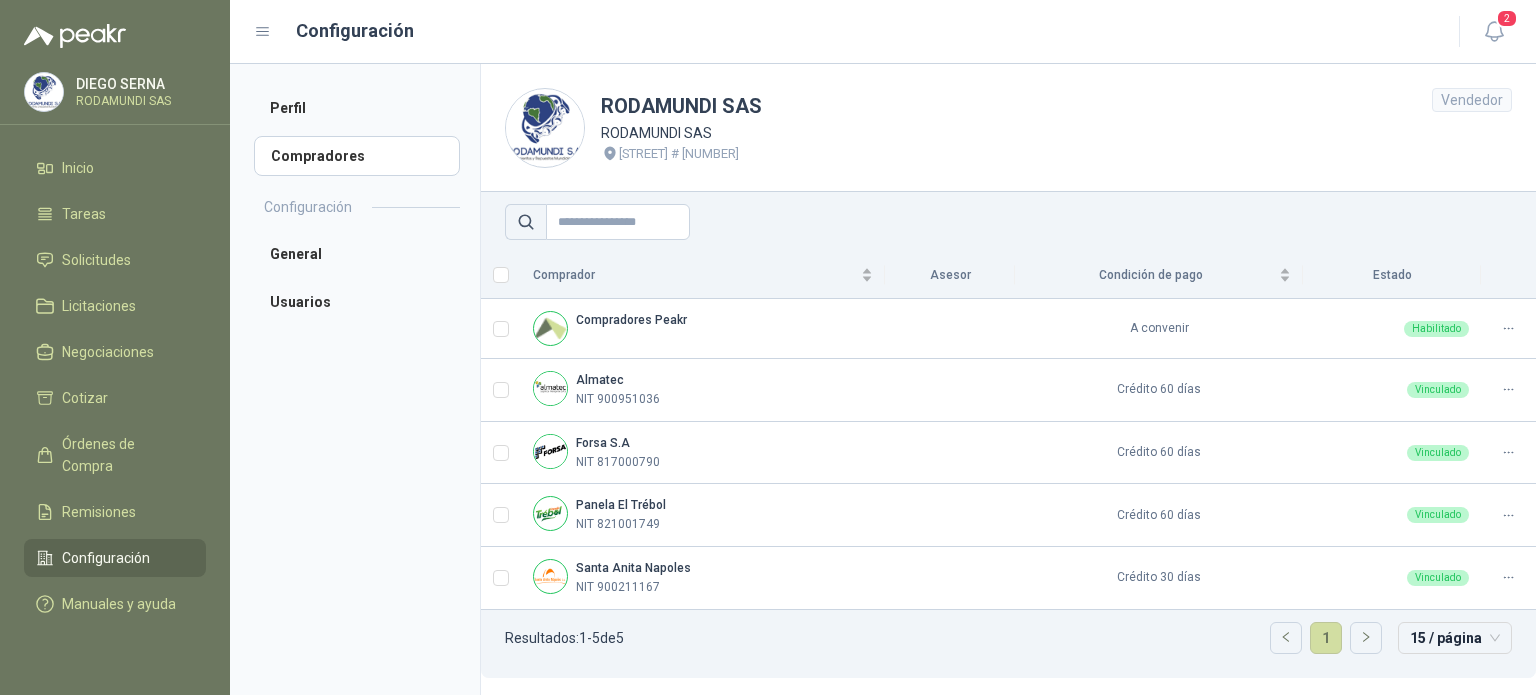 click on "Perfil Compradores Configuración General Usuarios" at bounding box center (355, 379) 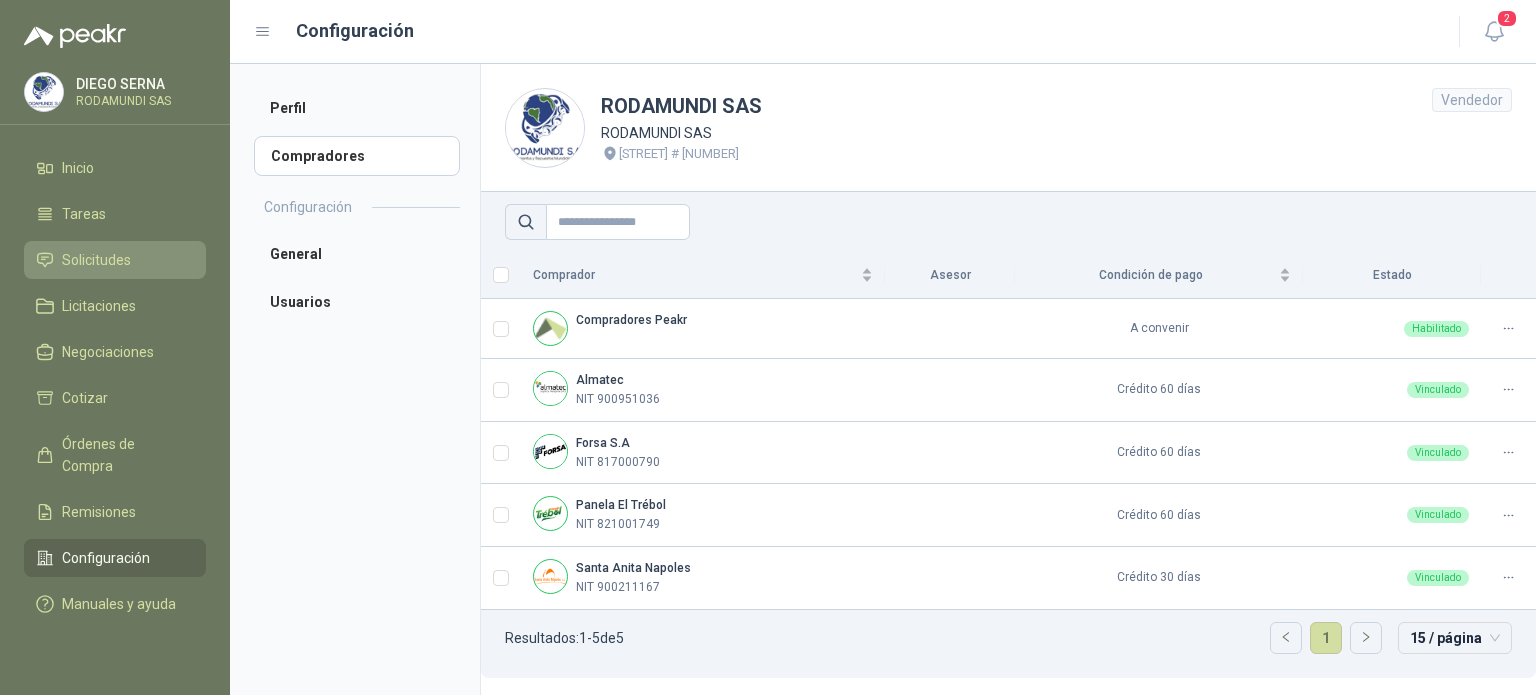 click on "Solicitudes" at bounding box center (96, 260) 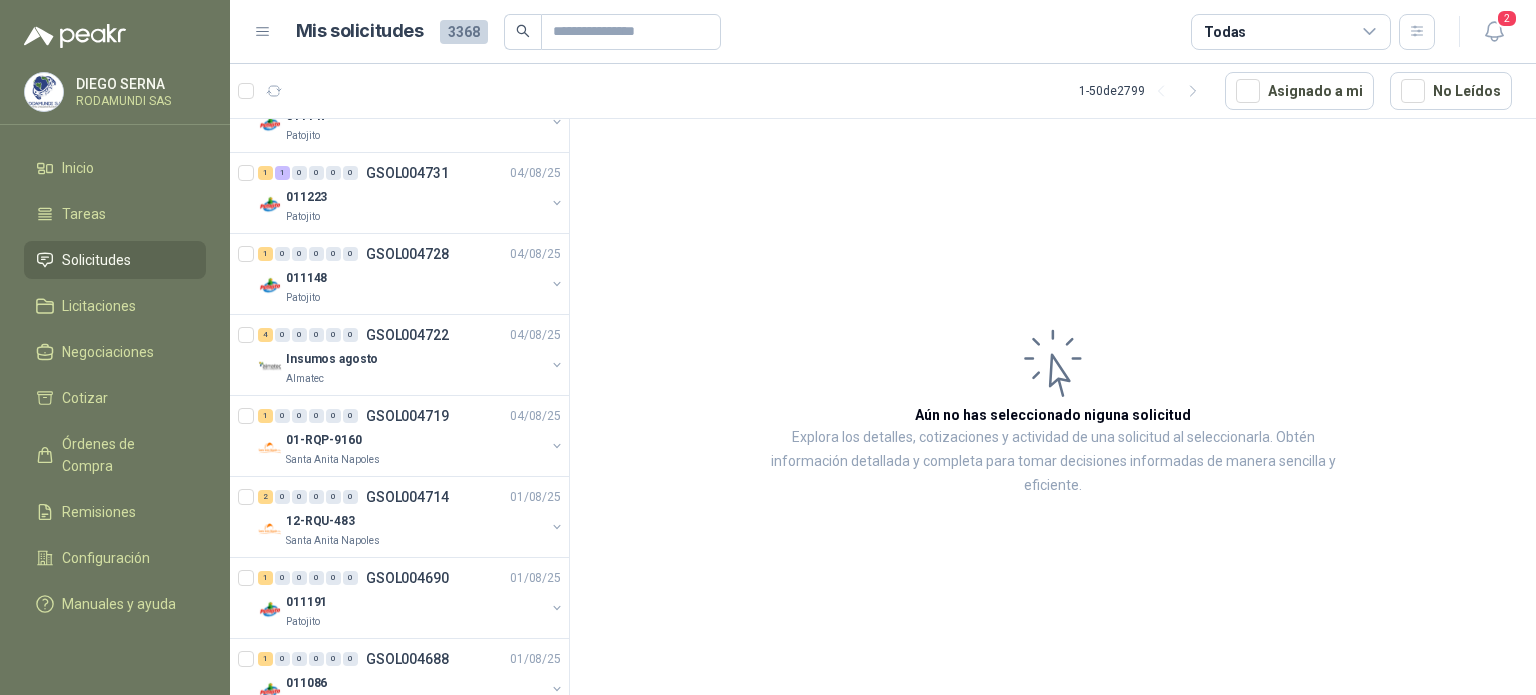 scroll, scrollTop: 654, scrollLeft: 0, axis: vertical 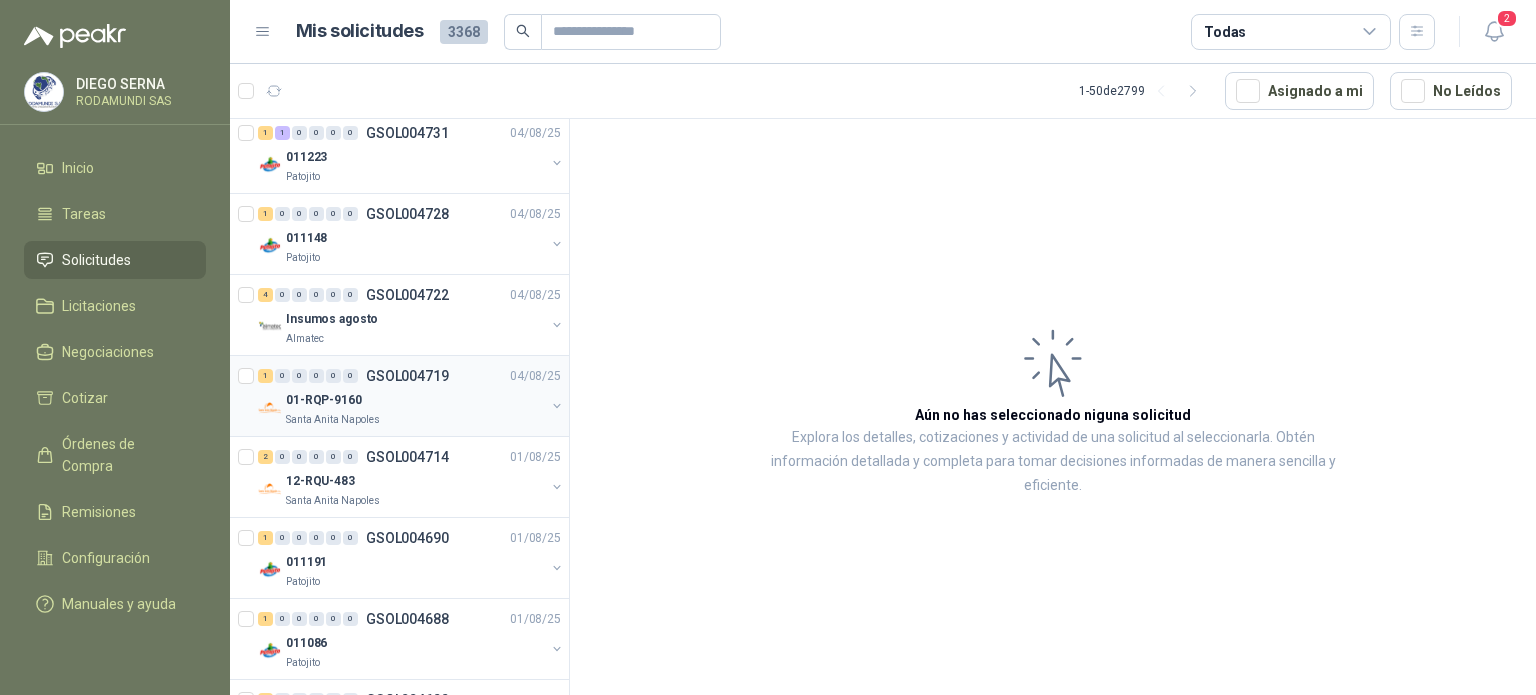 click on "Santa Anita Napoles" at bounding box center [415, 420] 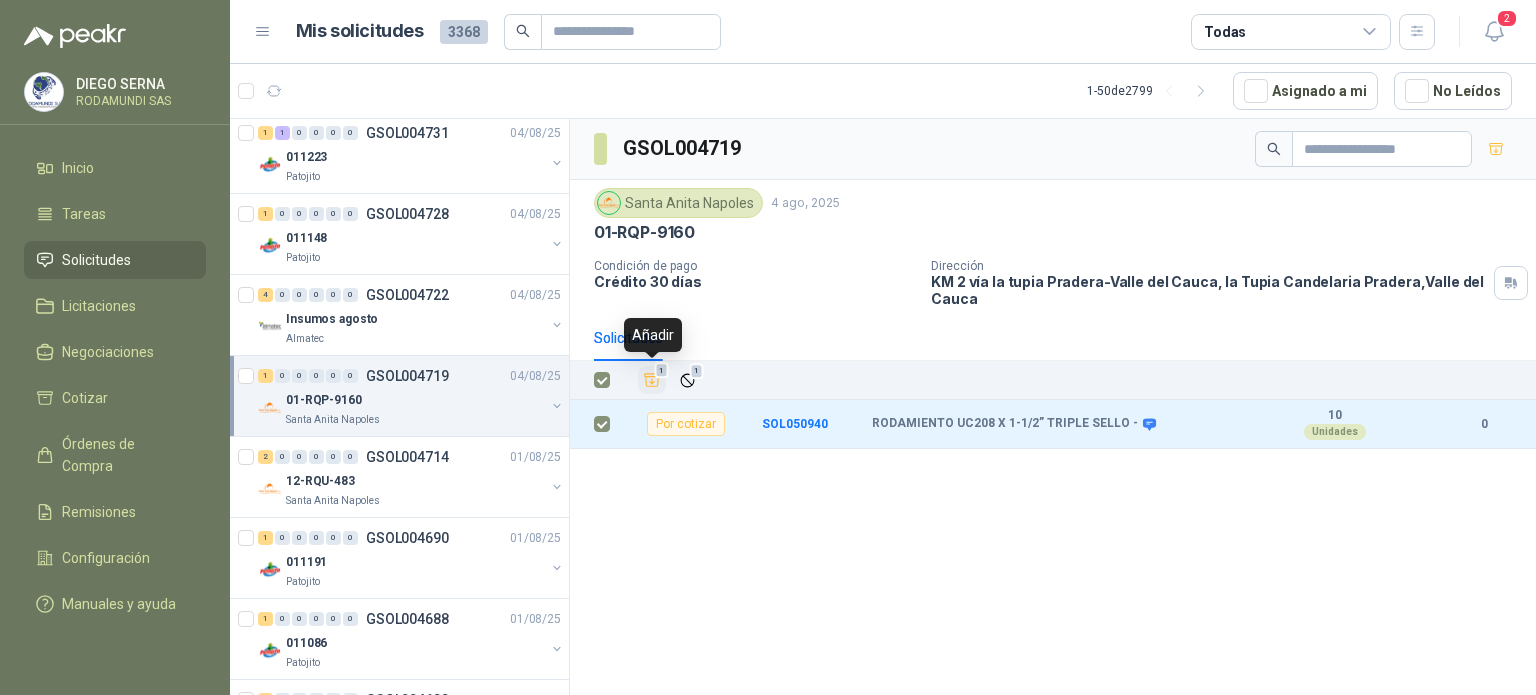 click 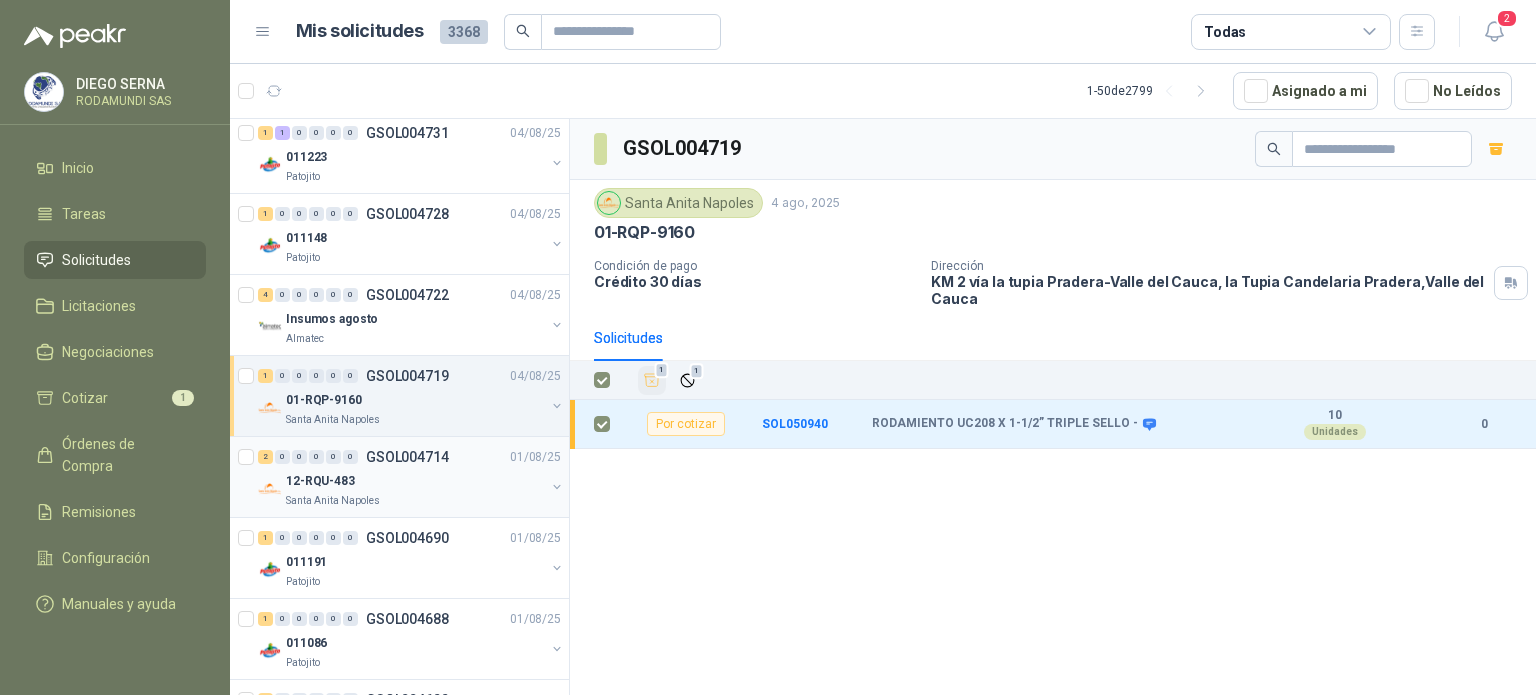 click on "12-RQU-483" at bounding box center [415, 481] 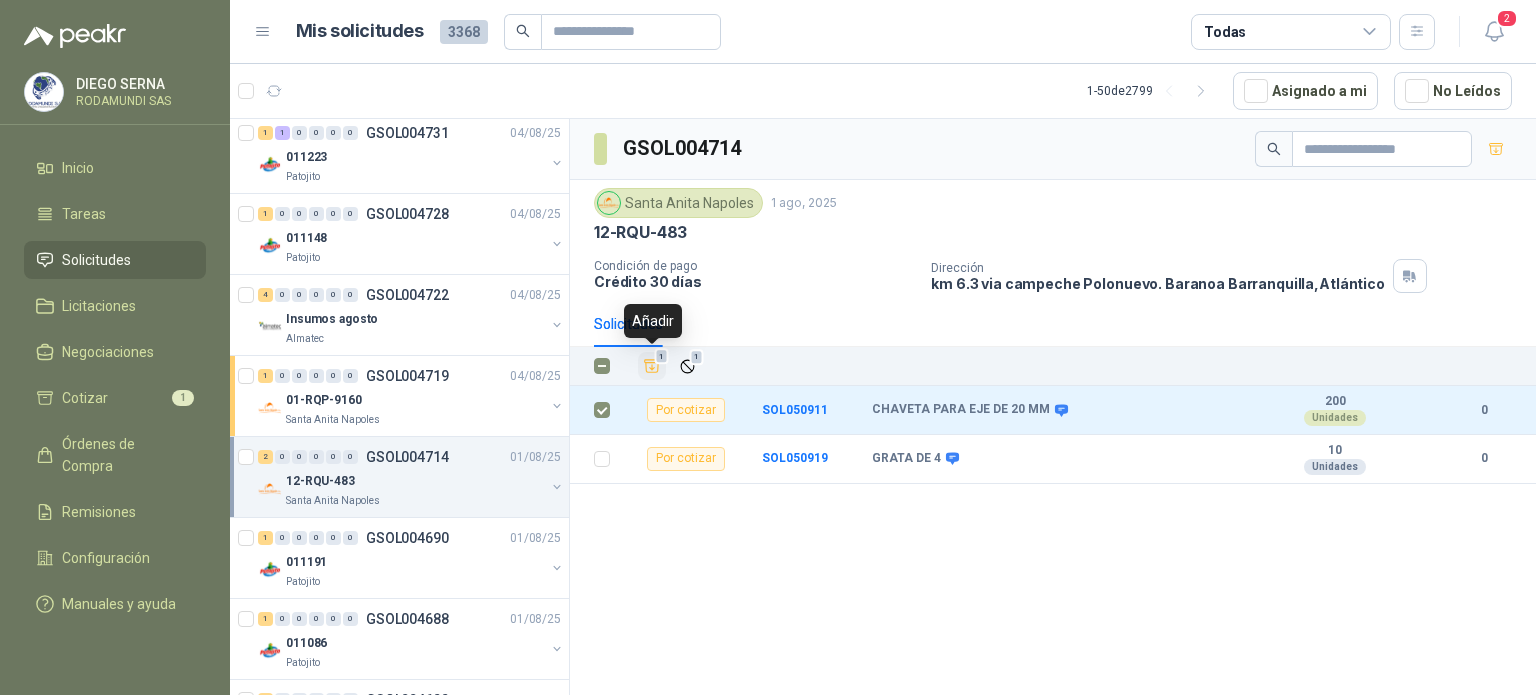 click 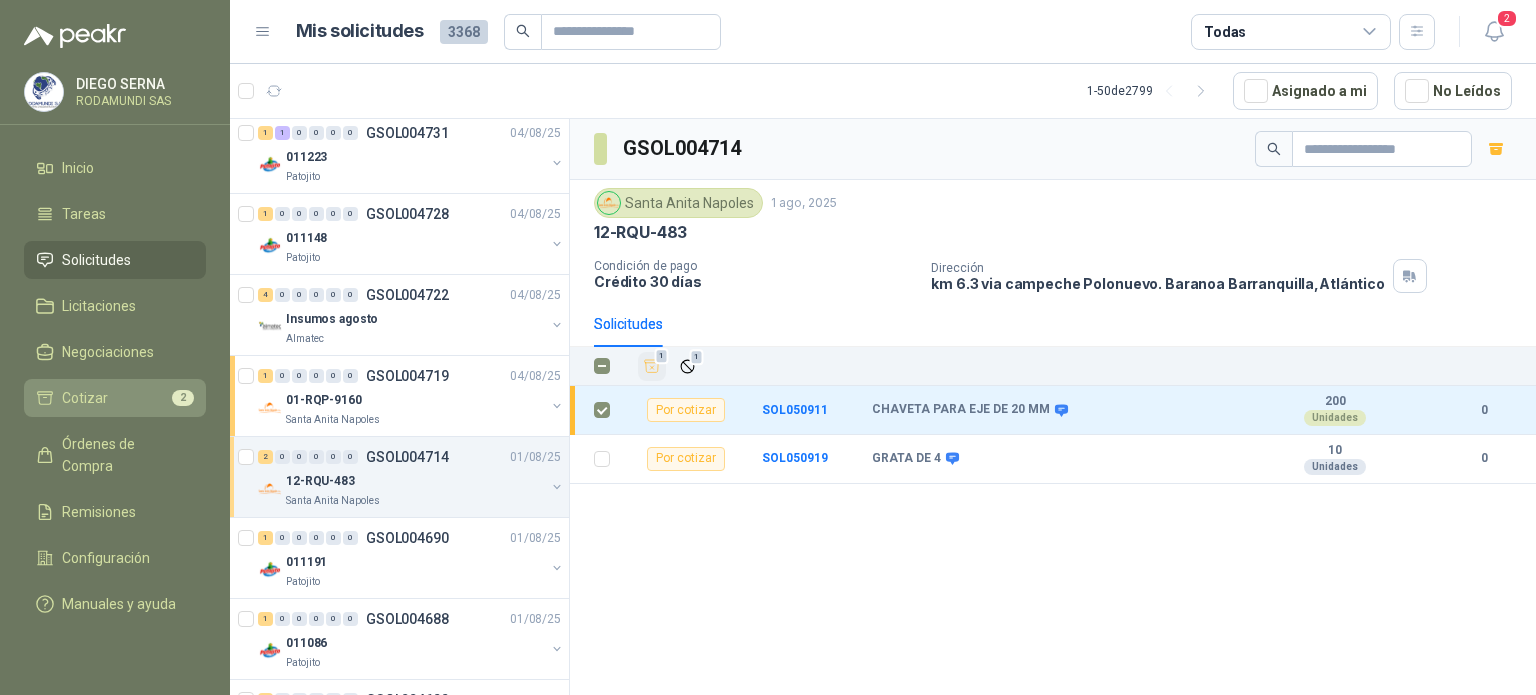 click on "Cotizar 2" at bounding box center [115, 398] 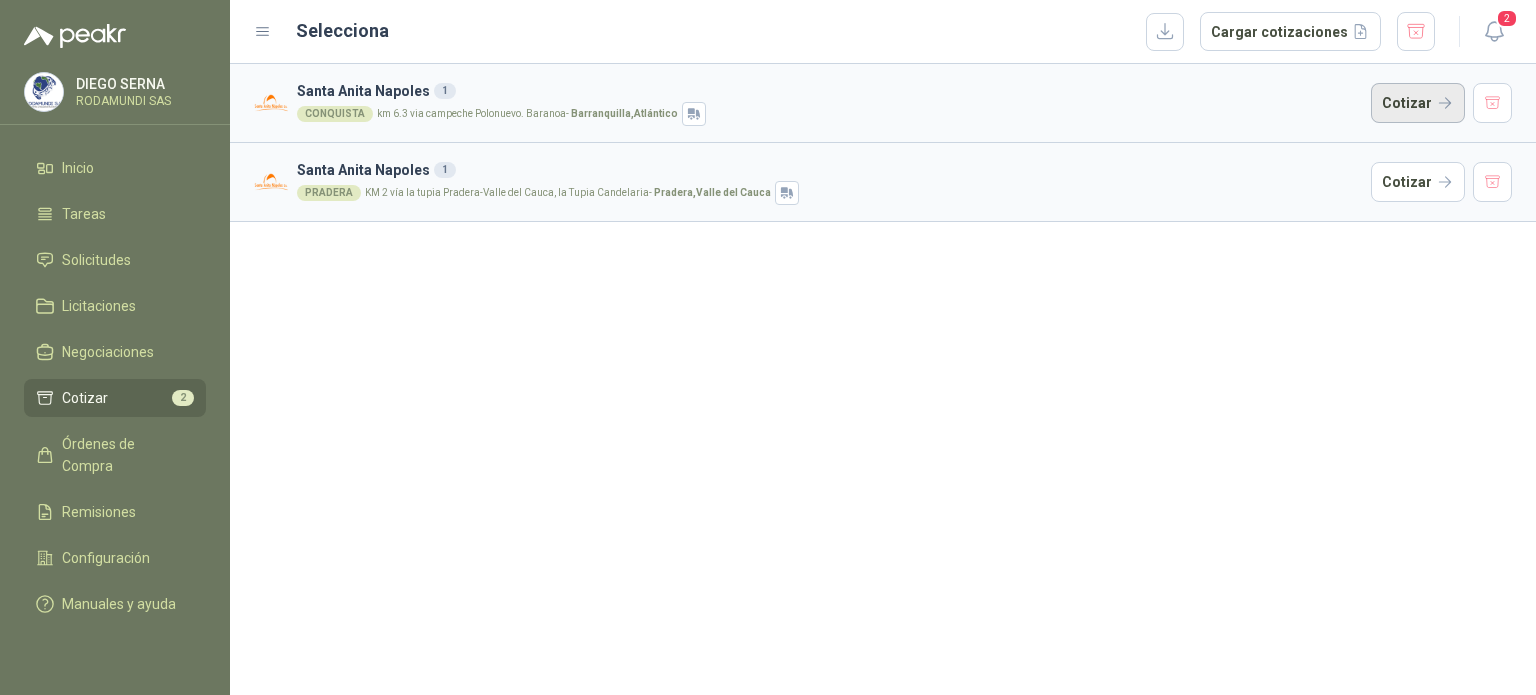 click on "Cotizar" at bounding box center (1418, 103) 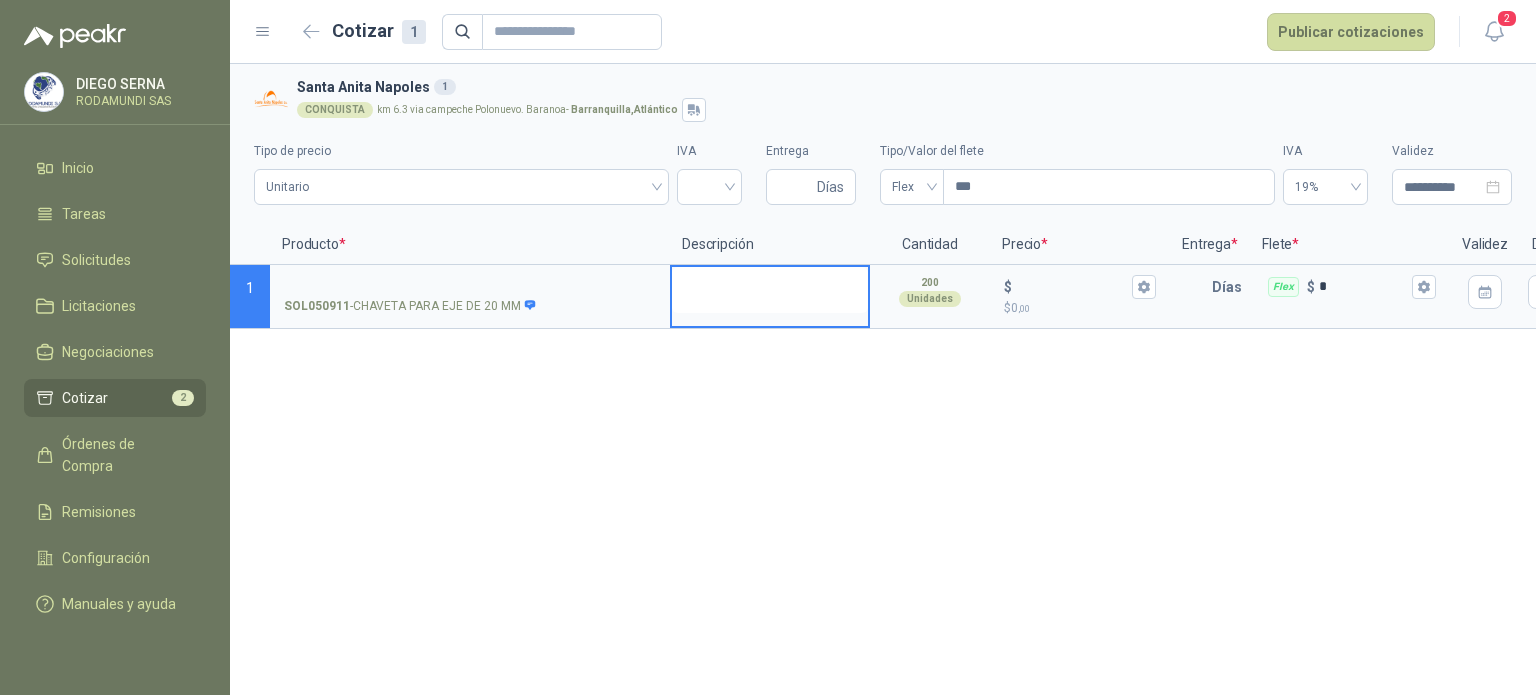 type 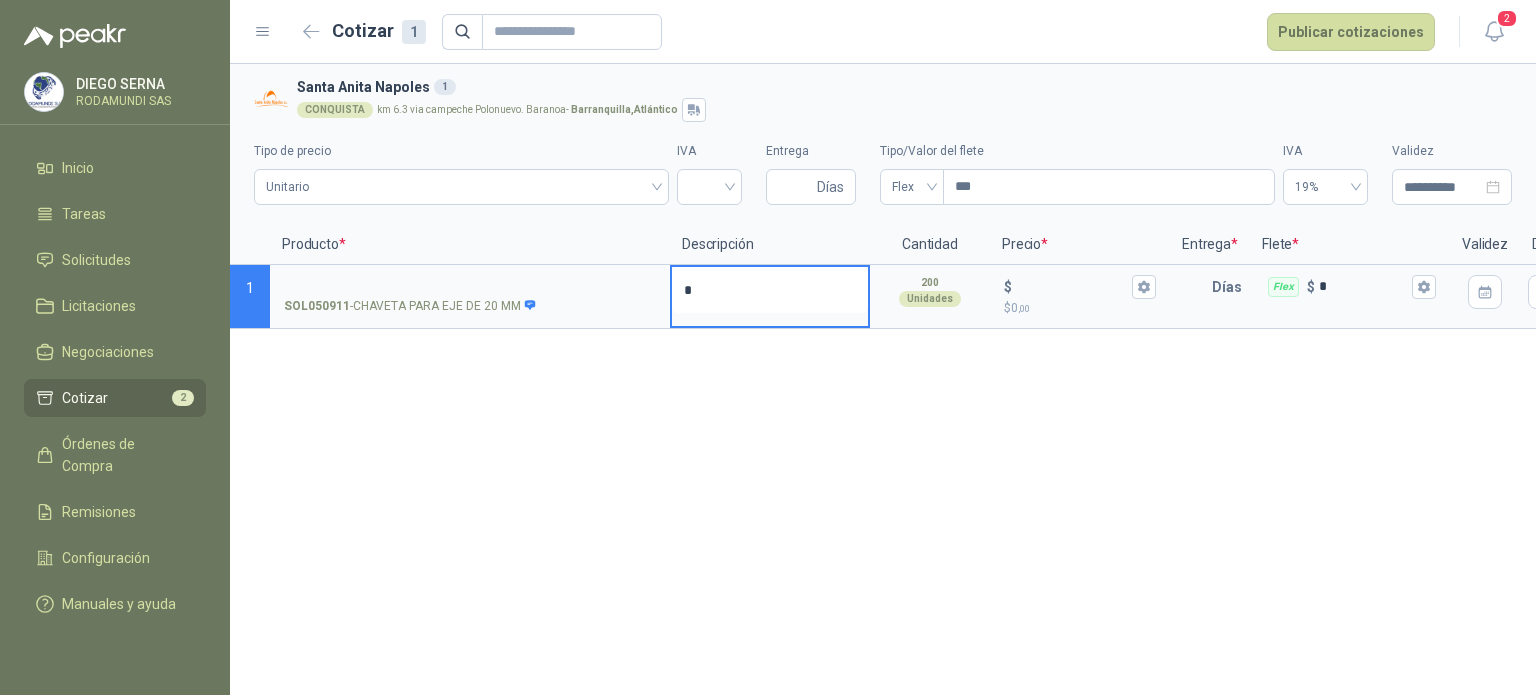 type 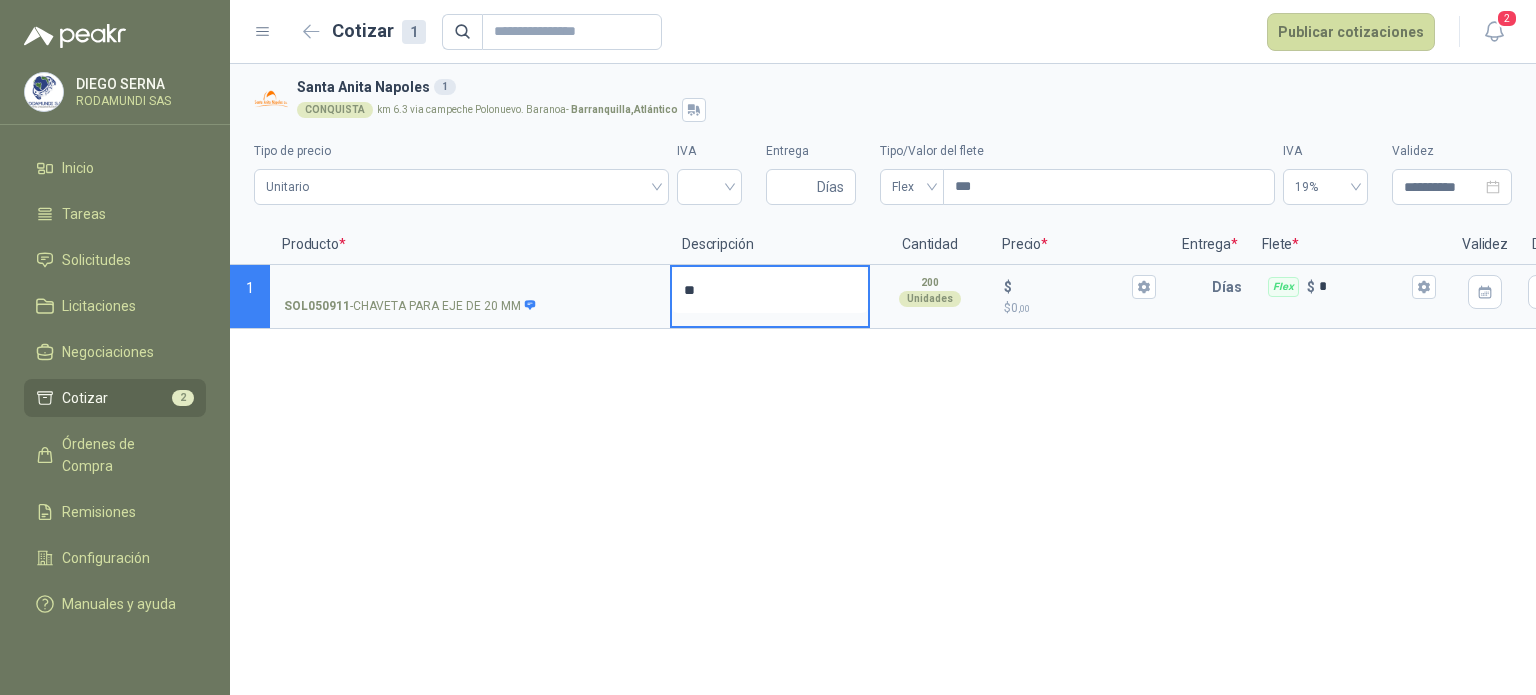 type 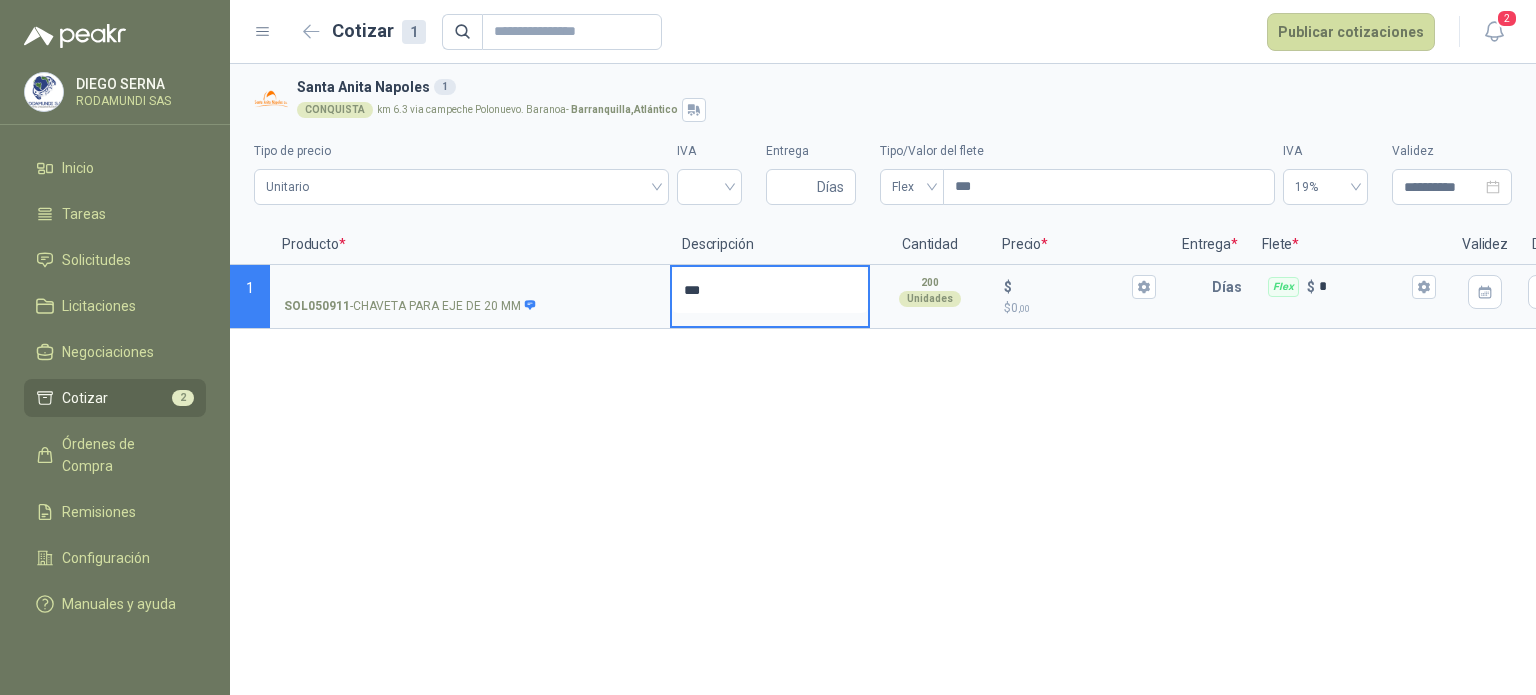 type 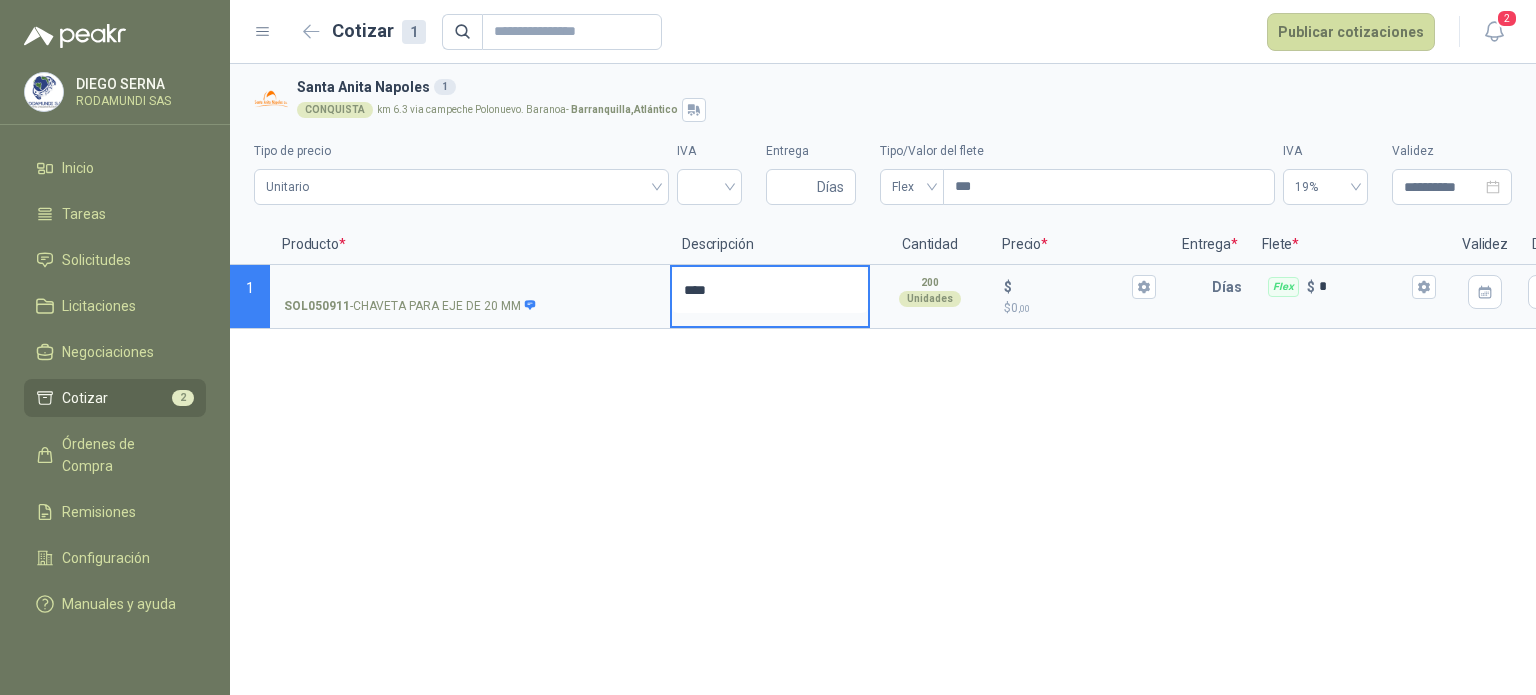 type 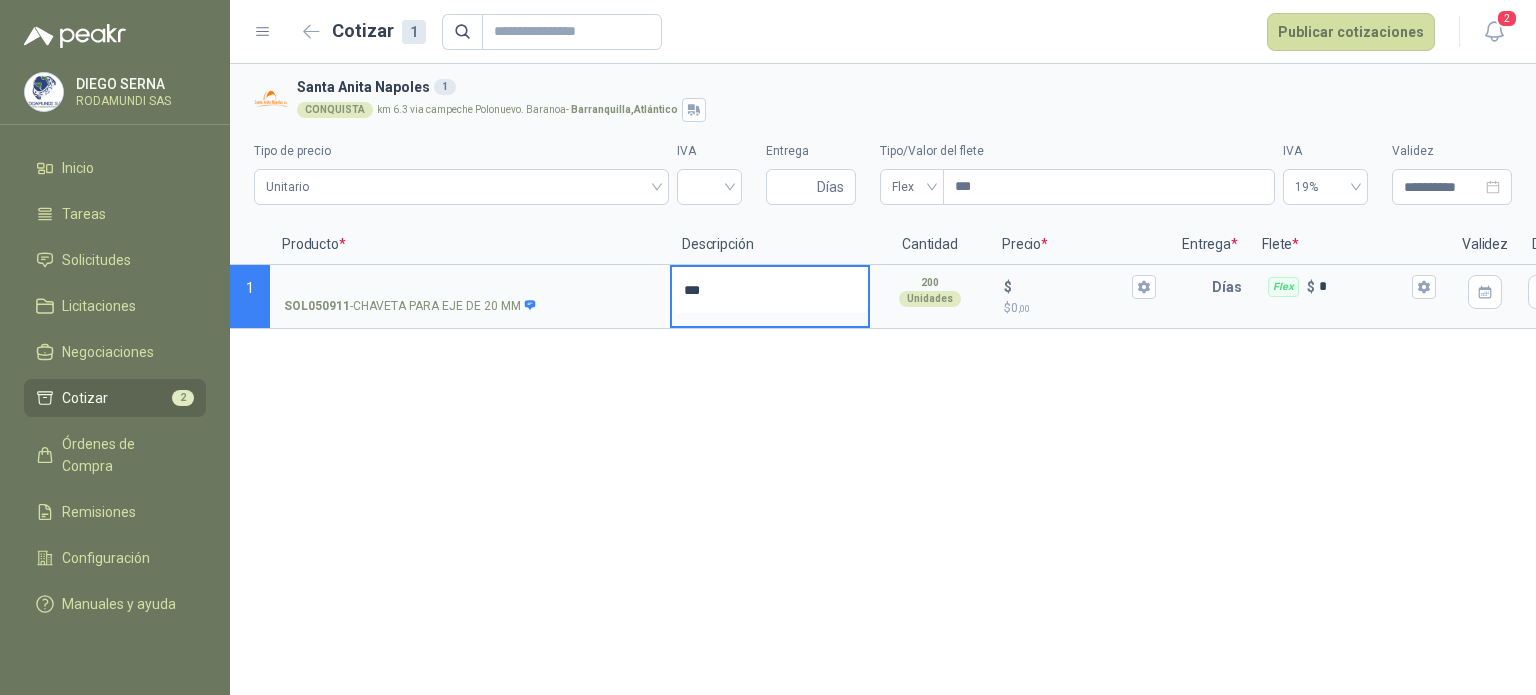 type 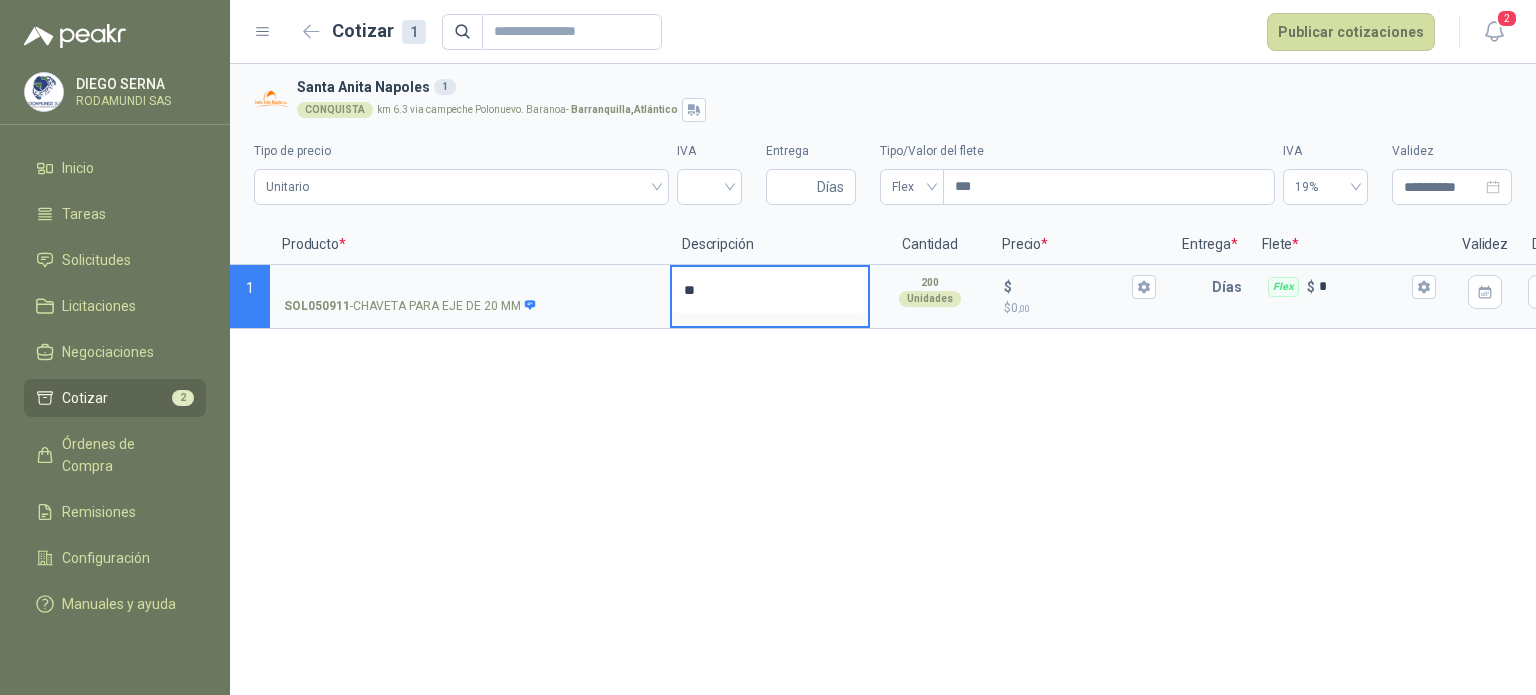 type 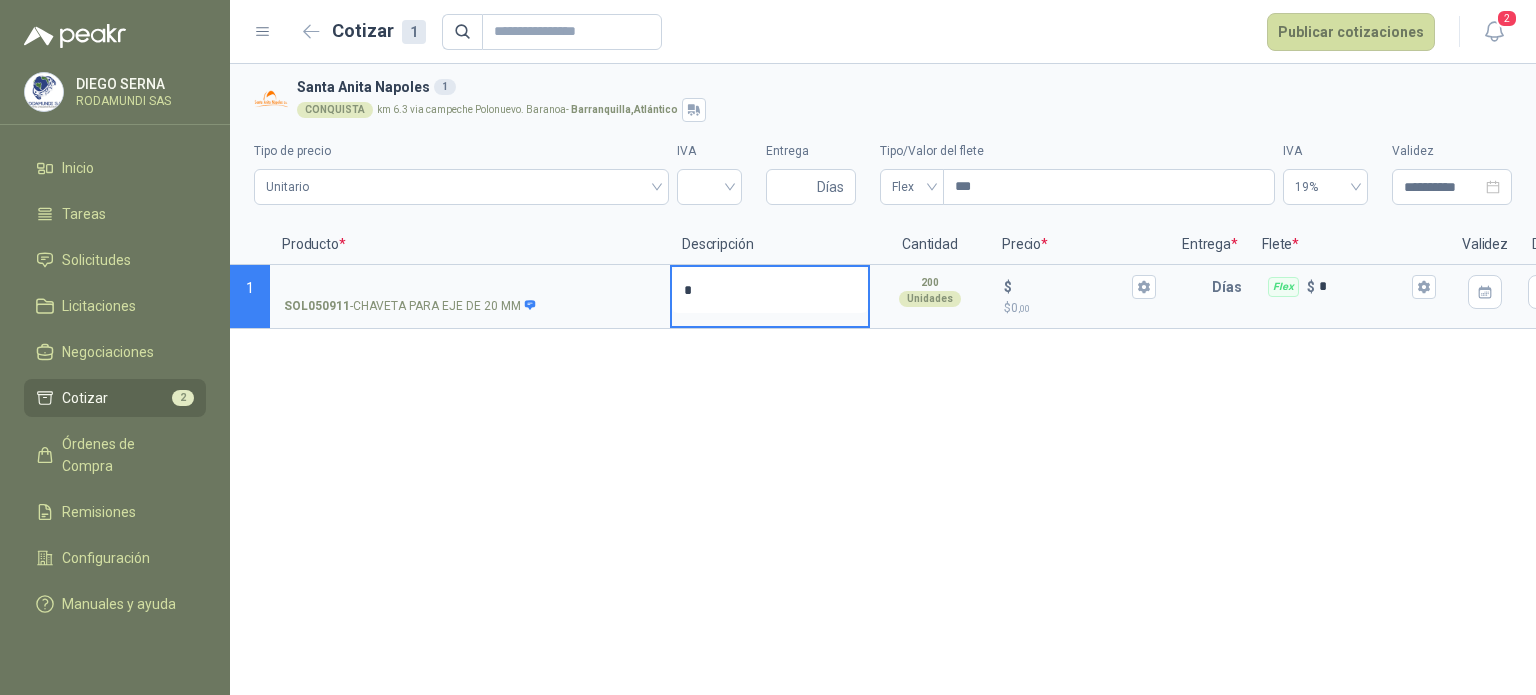 type 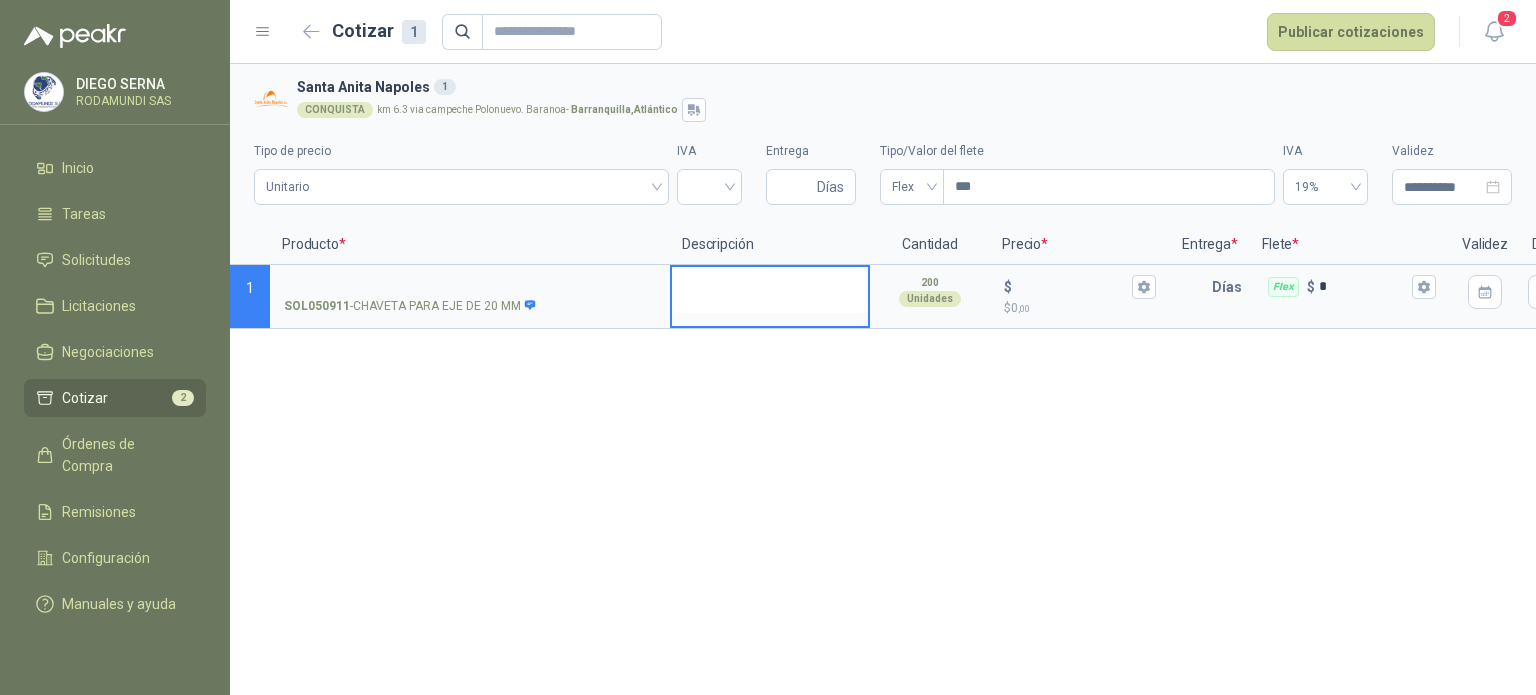type 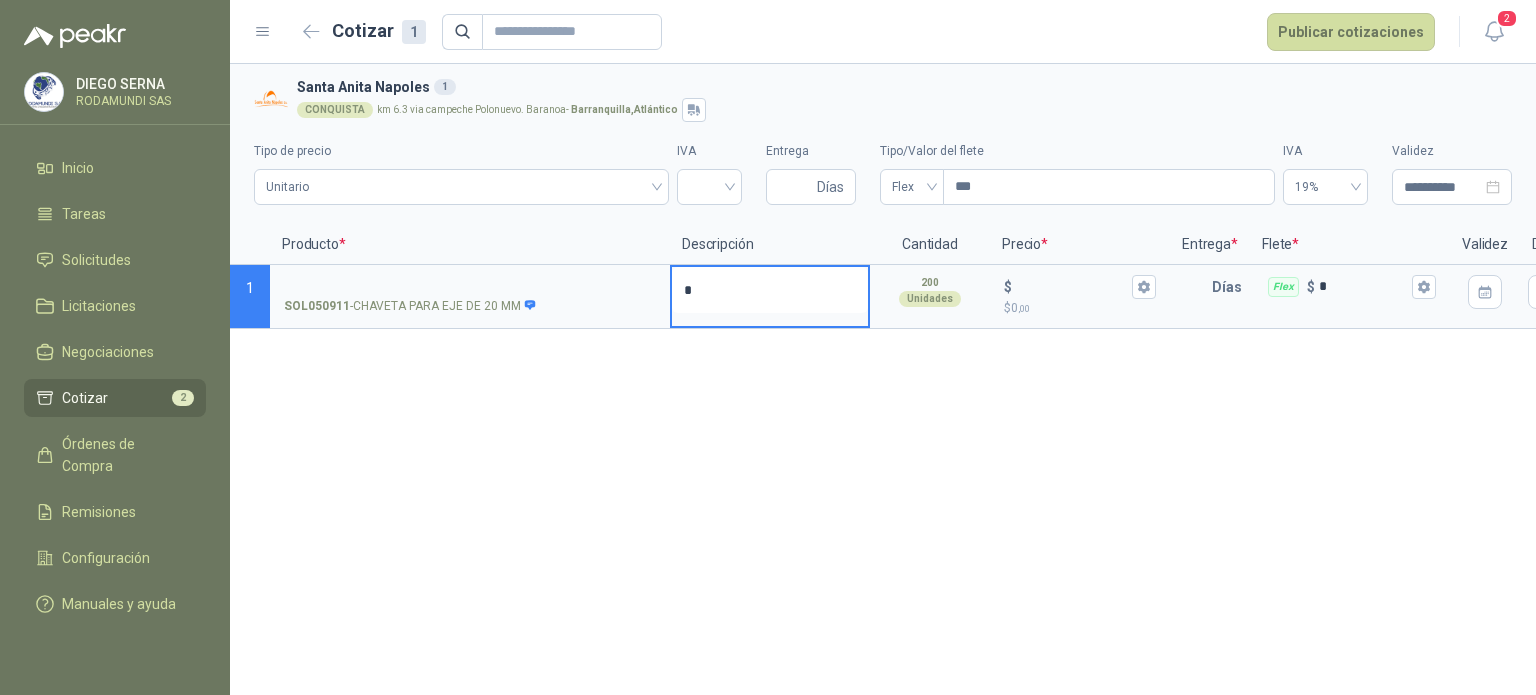 type 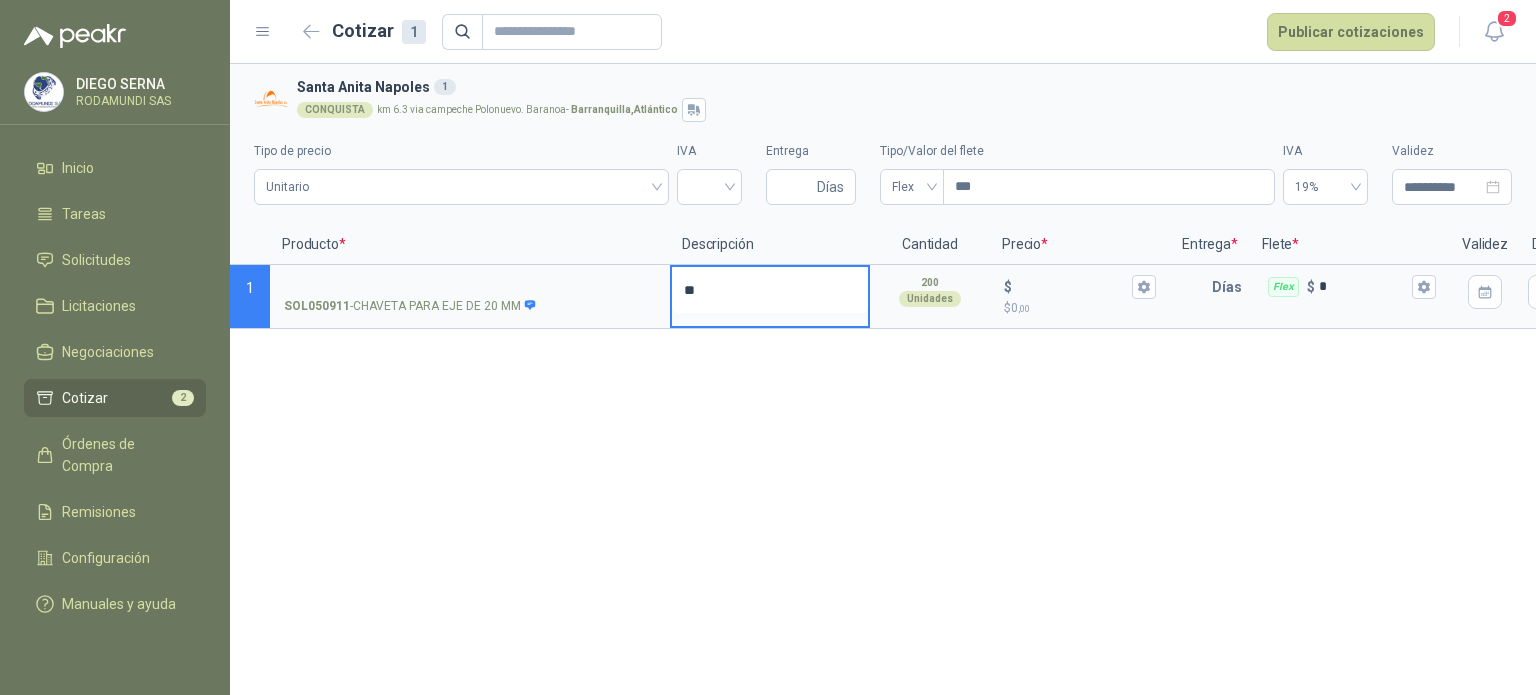 type 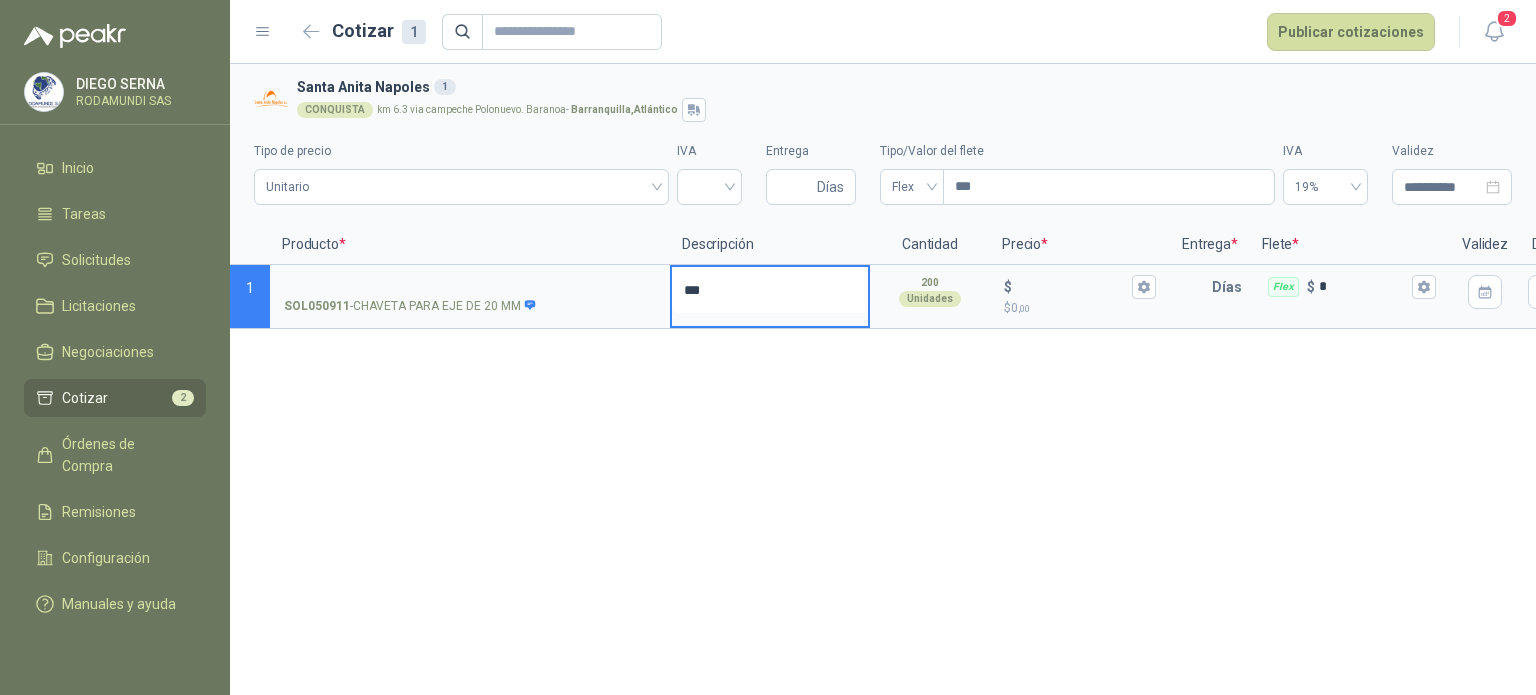 type 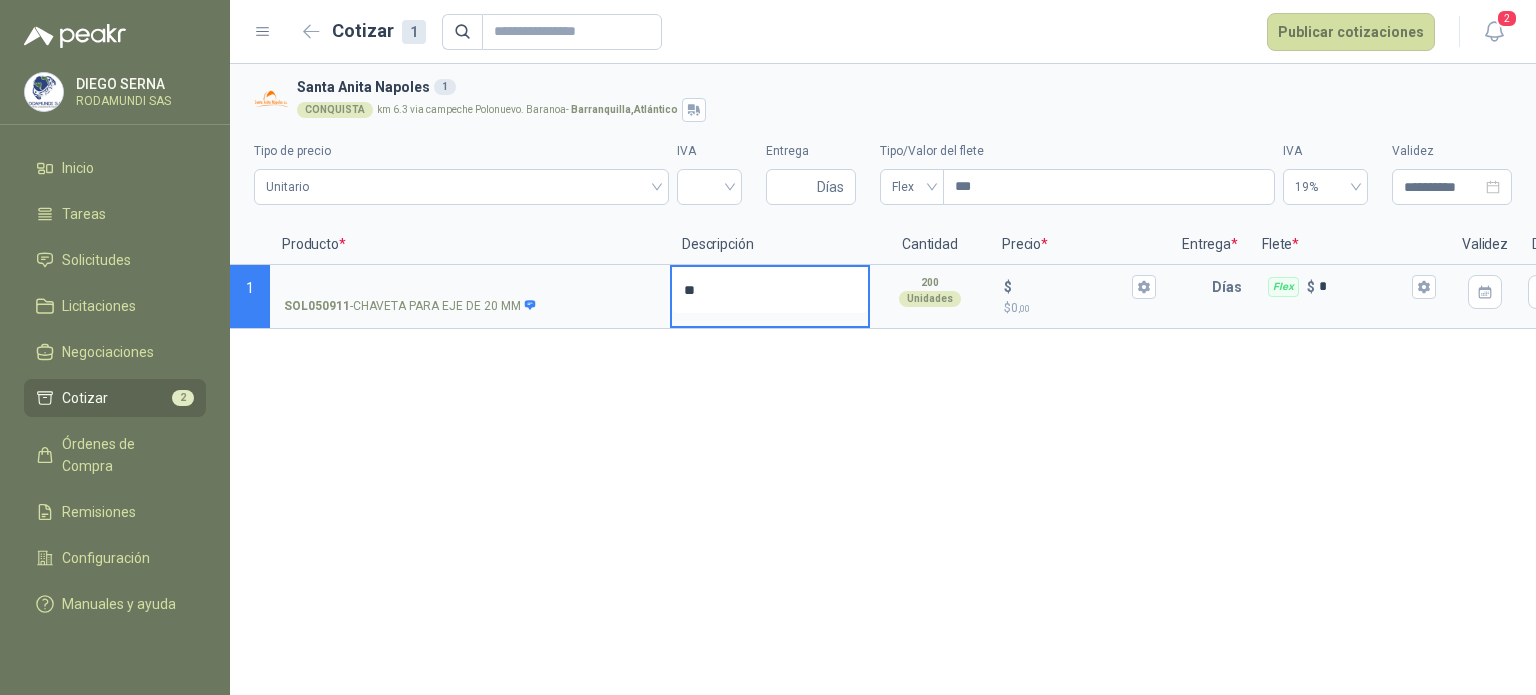 type 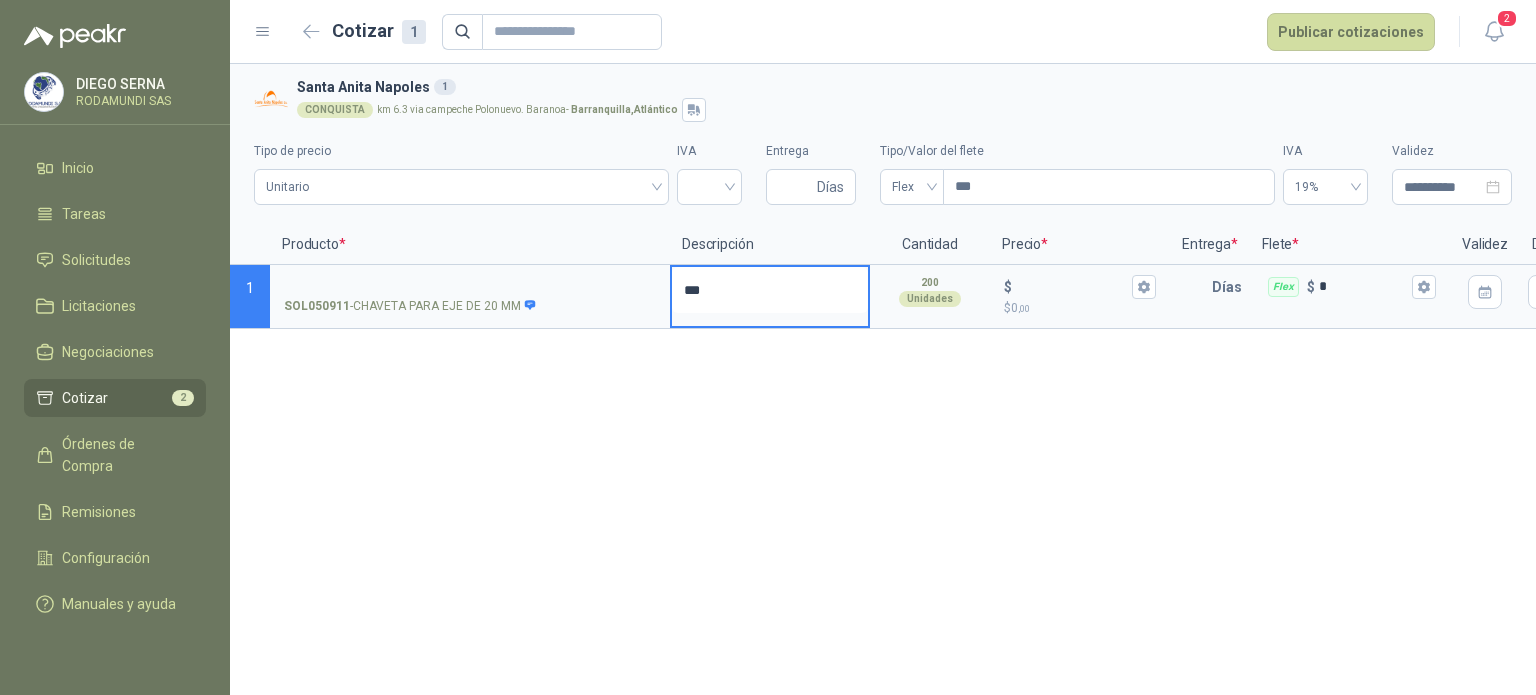 type 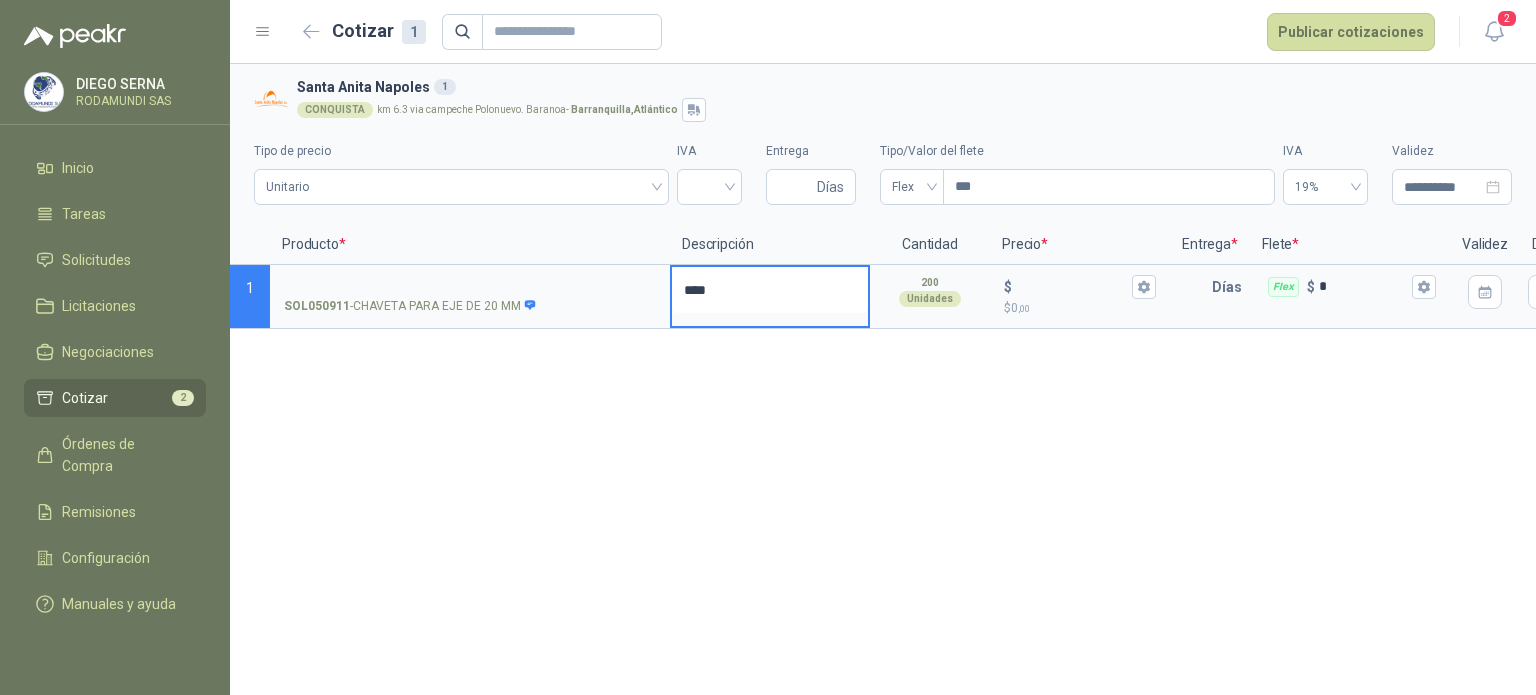 type 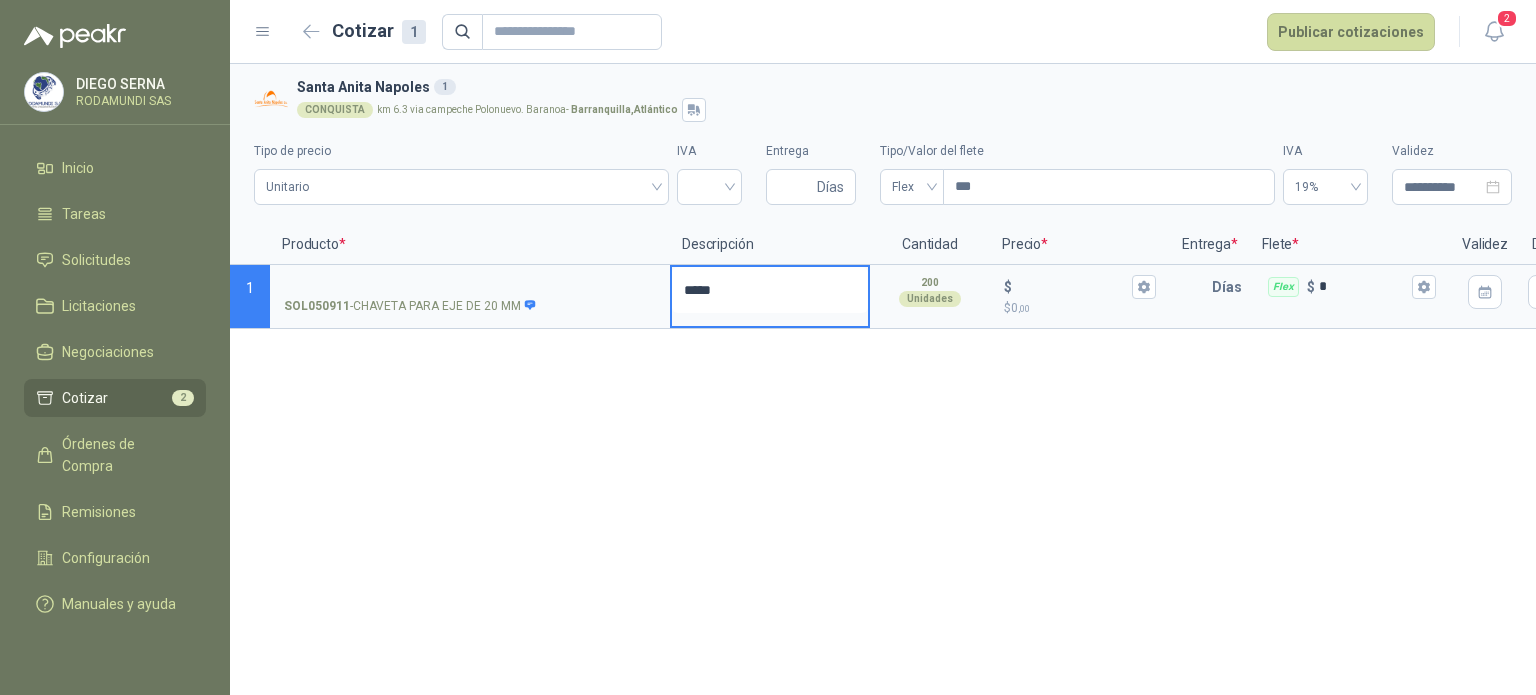 type 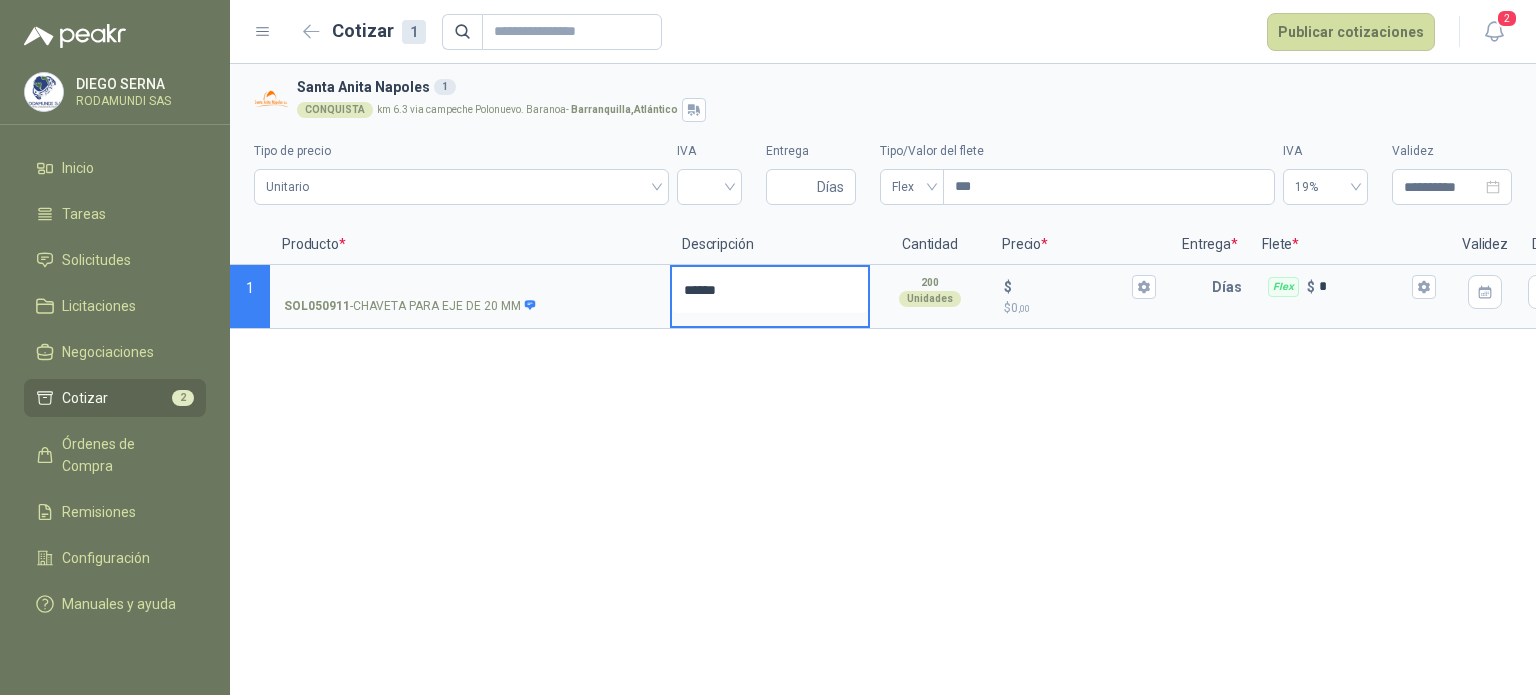 type 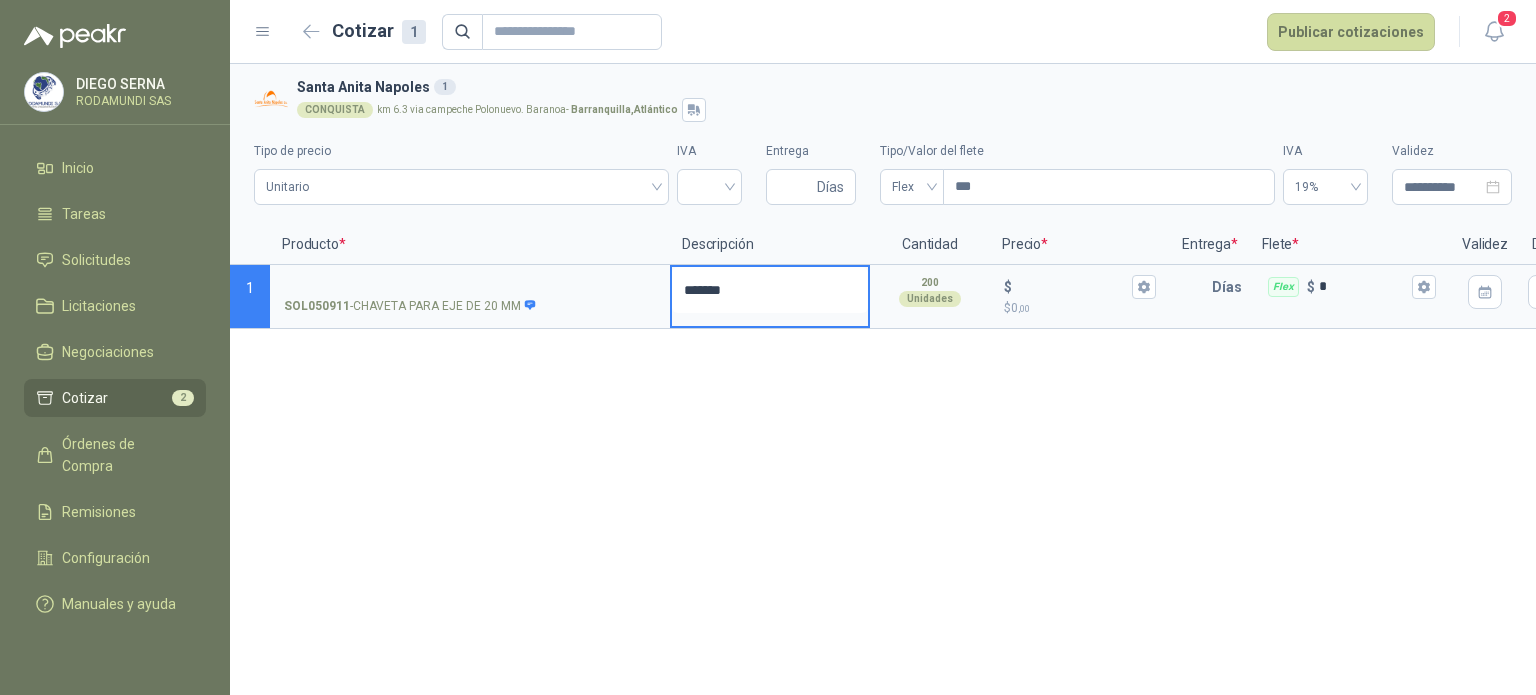 type 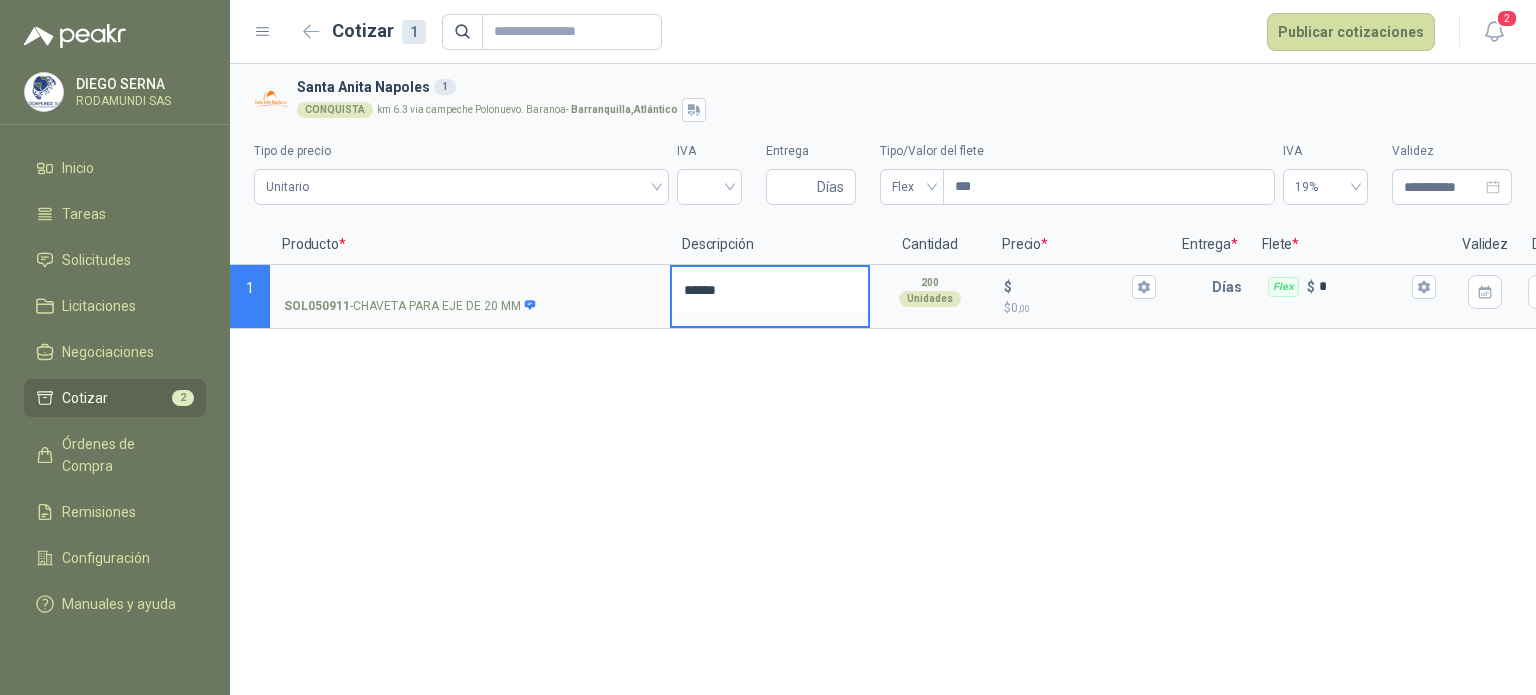 type 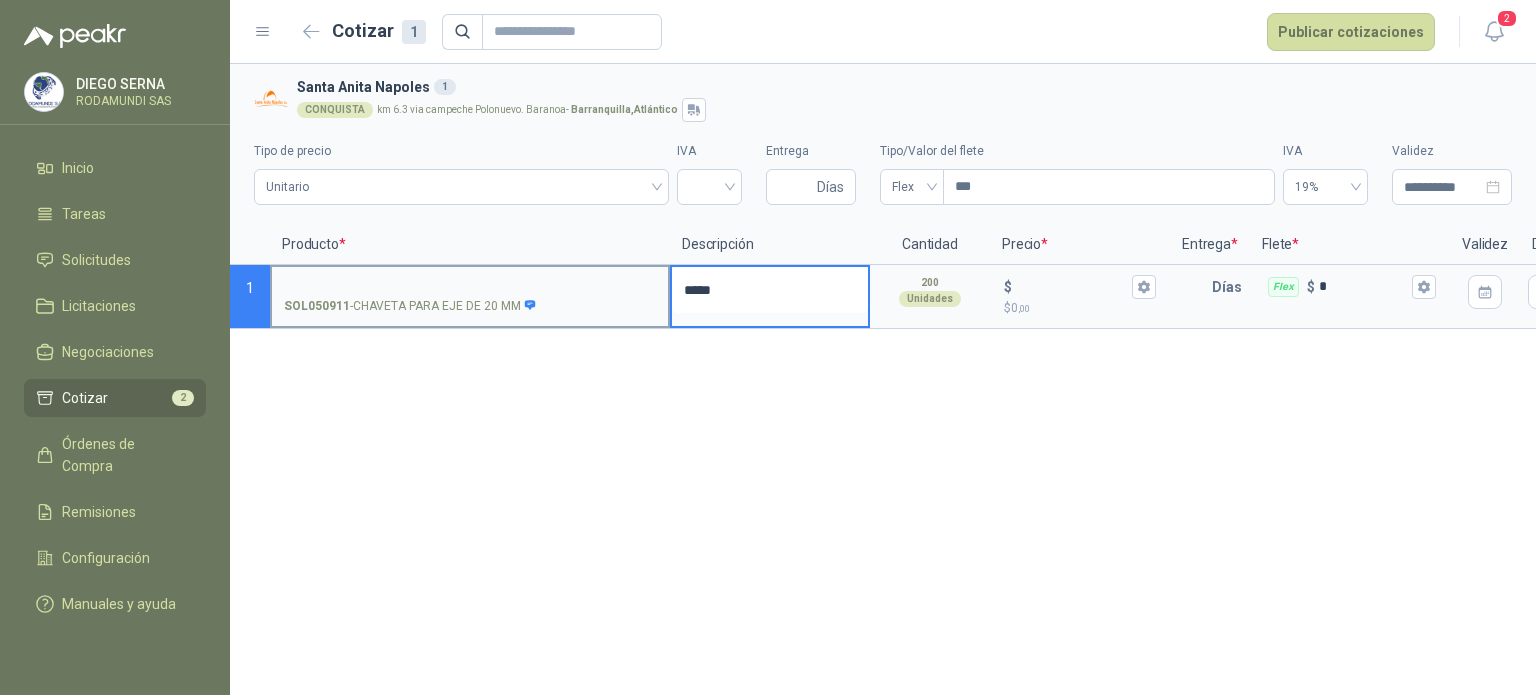 type on "****" 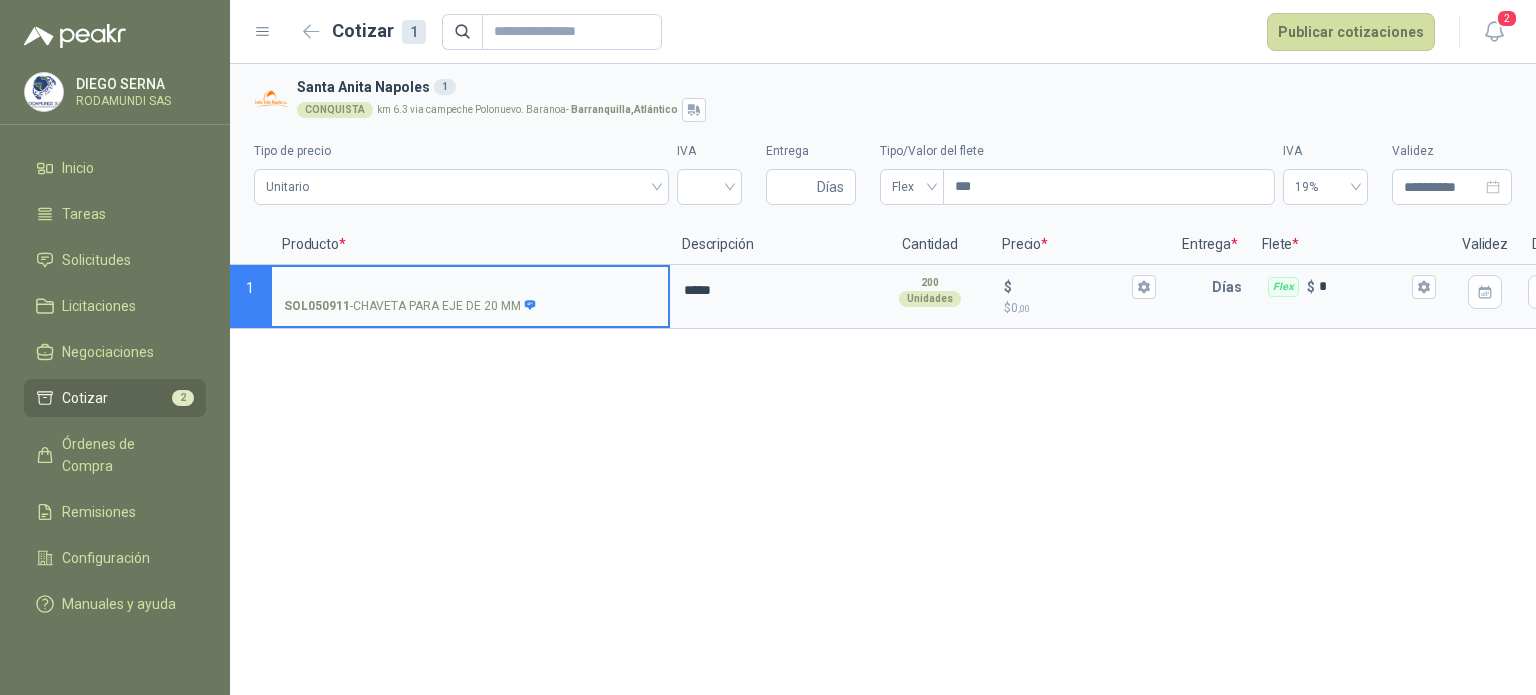 click on "SOL050911  -  CHAVETA PARA EJE DE 20 MM" at bounding box center (470, 287) 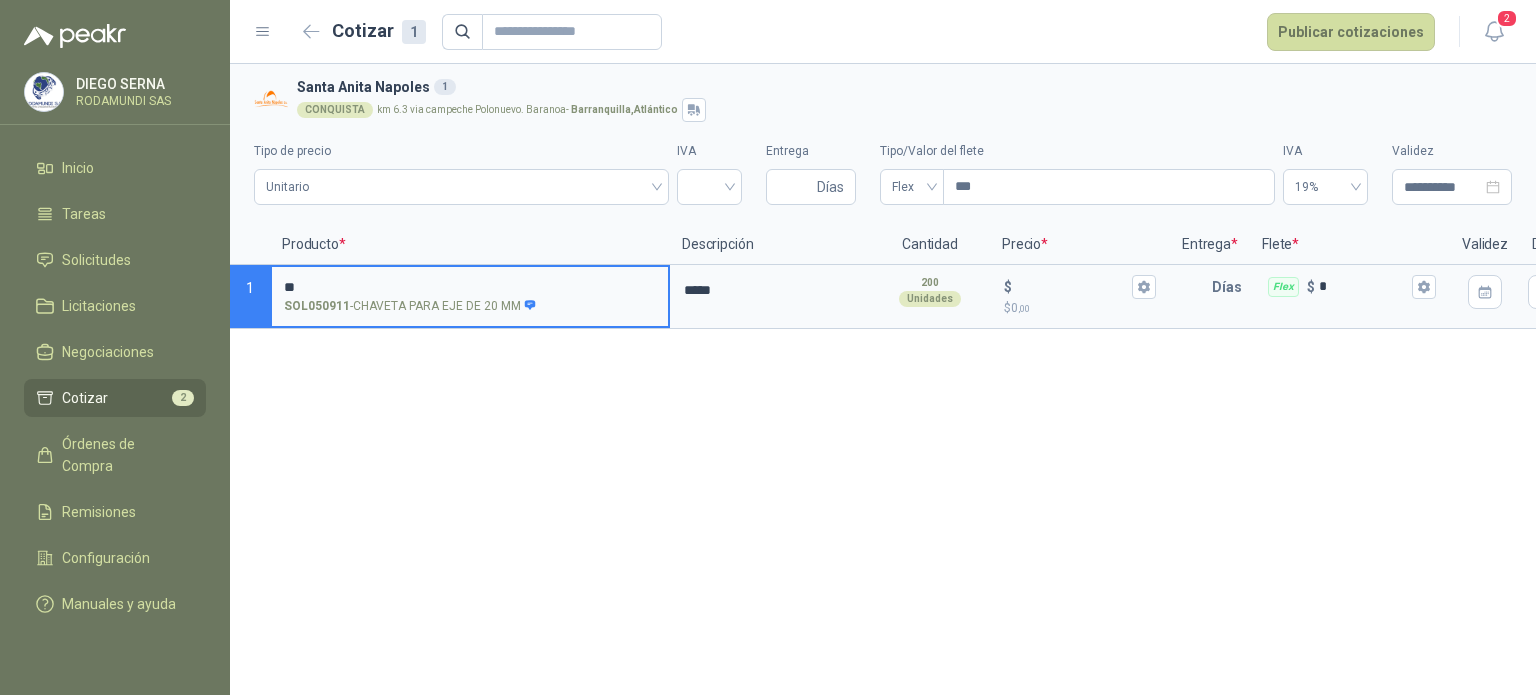 type on "*" 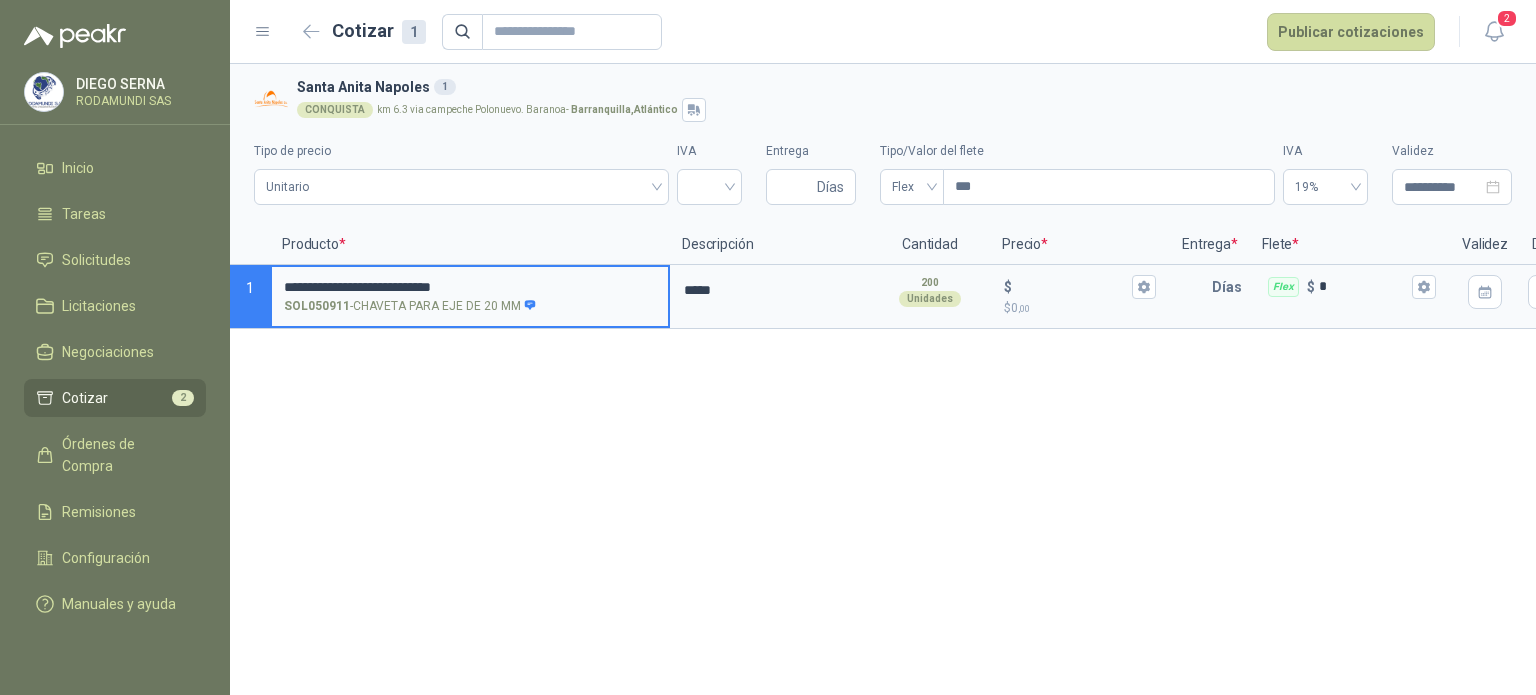 type on "**********" 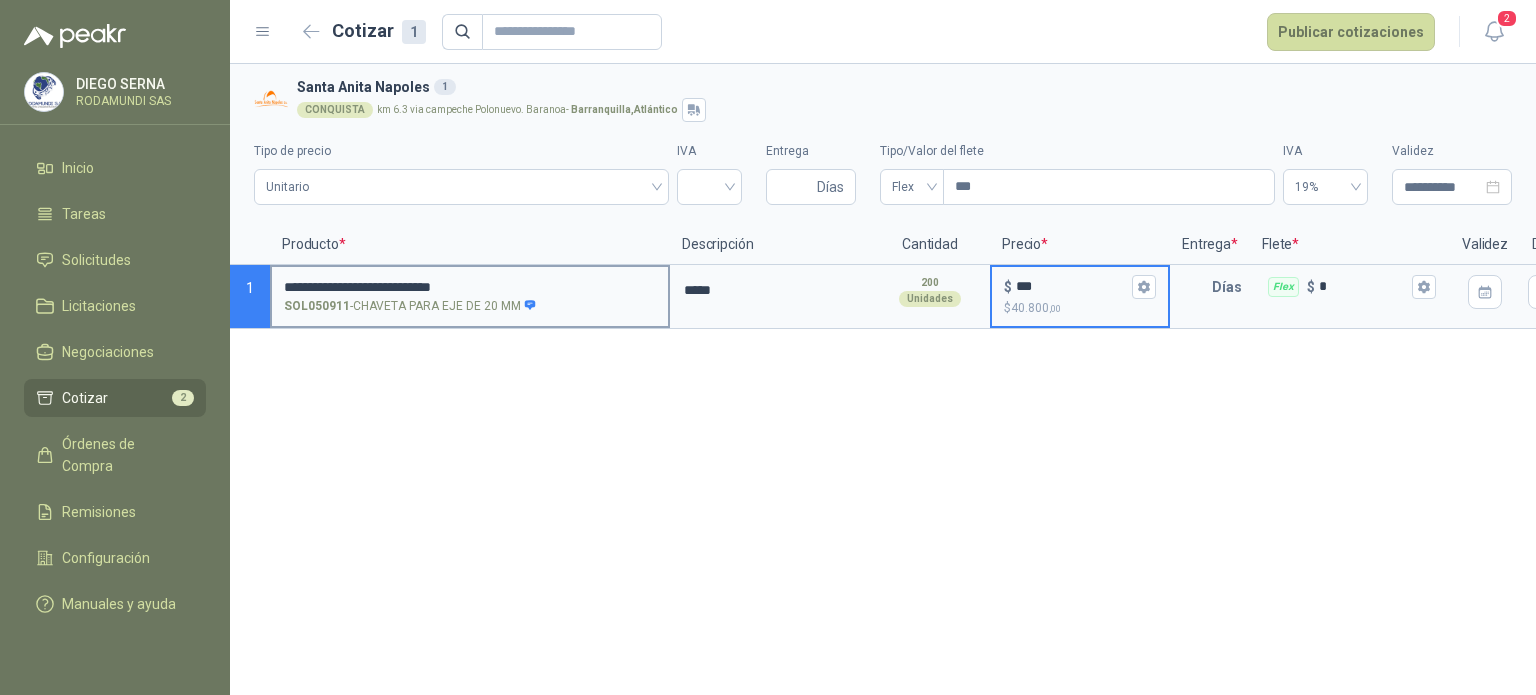 type on "***" 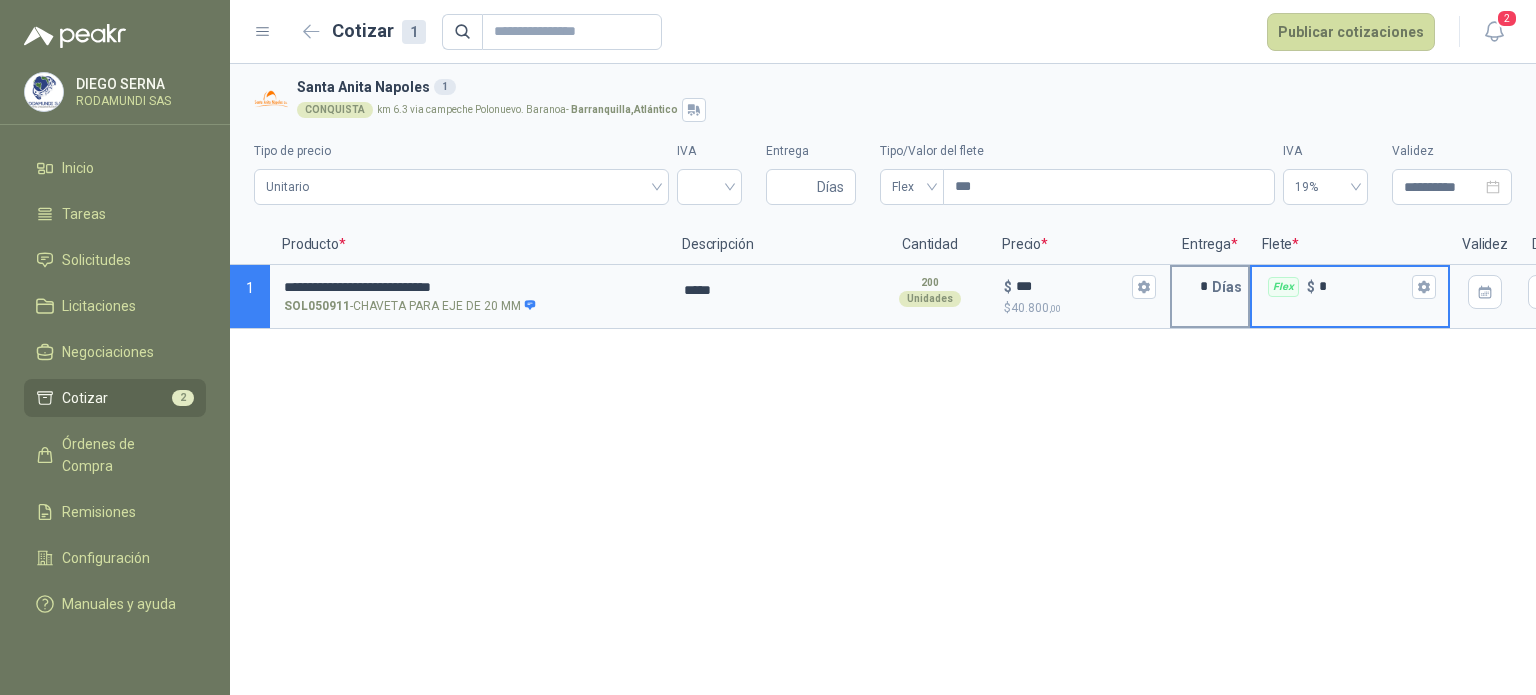 click on "*" at bounding box center [1192, 287] 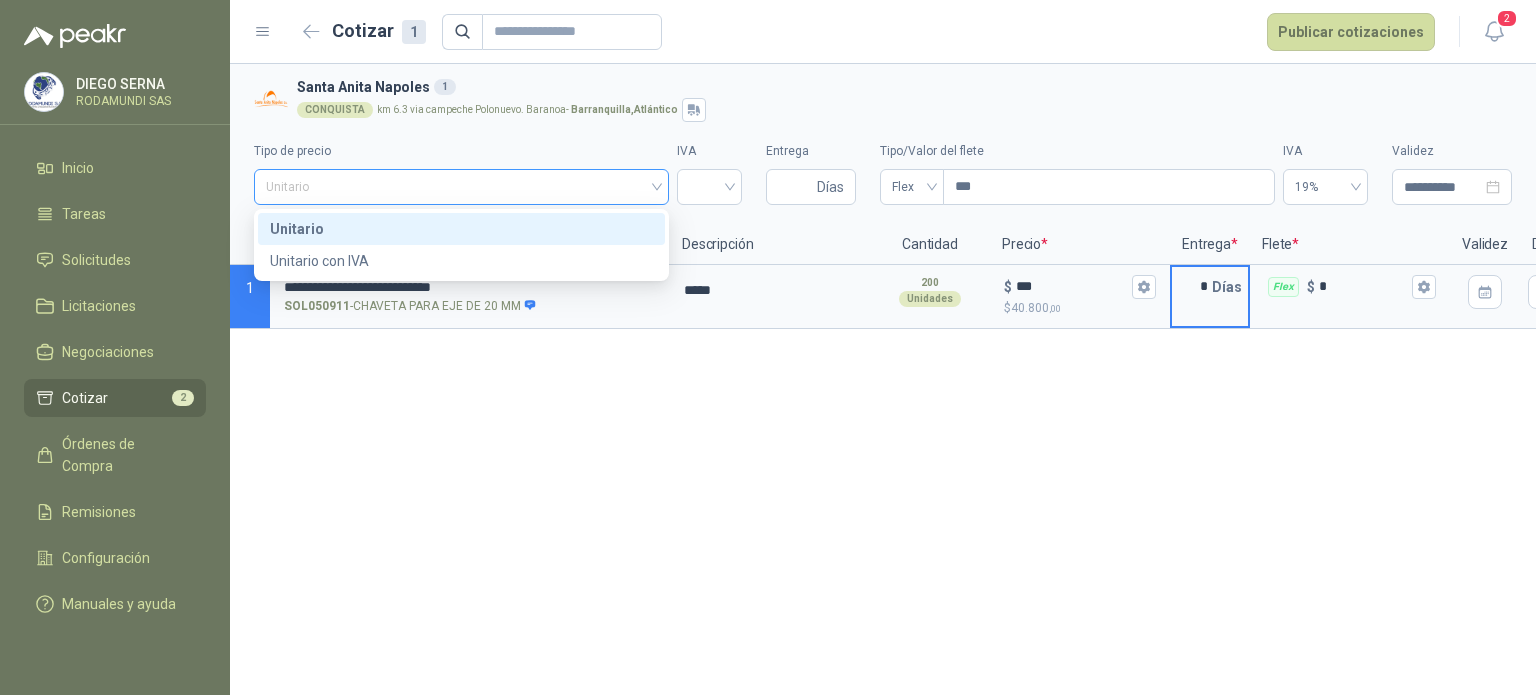 click on "Unitario" at bounding box center [461, 187] 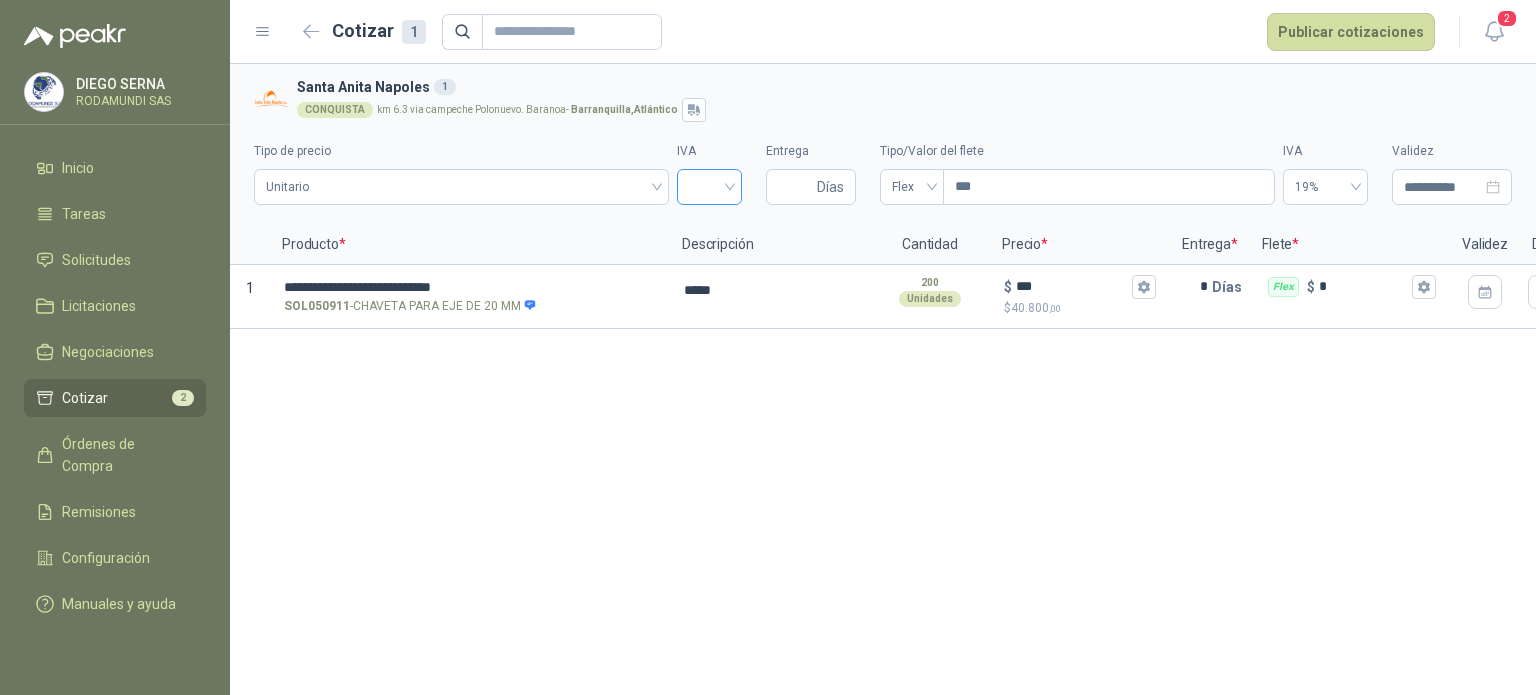 click at bounding box center [709, 185] 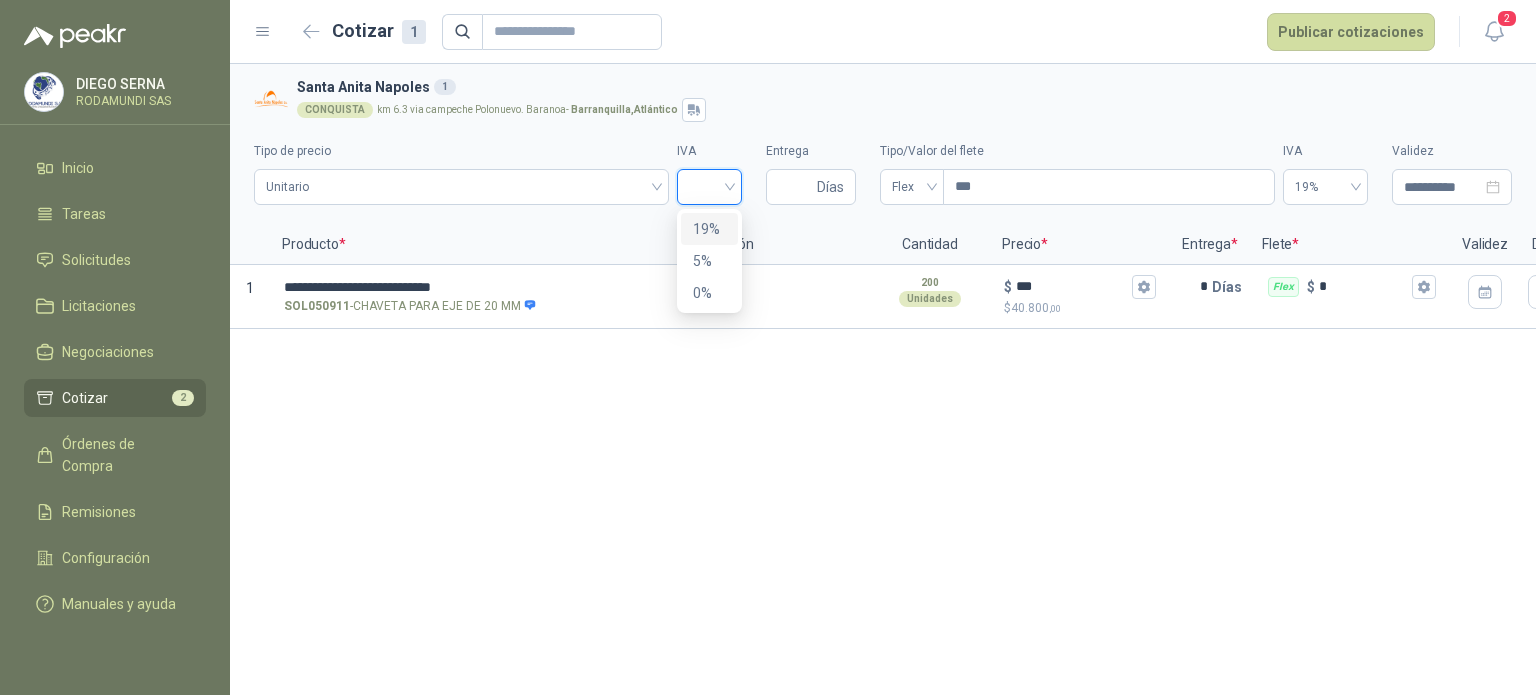 click on "19%" at bounding box center (709, 229) 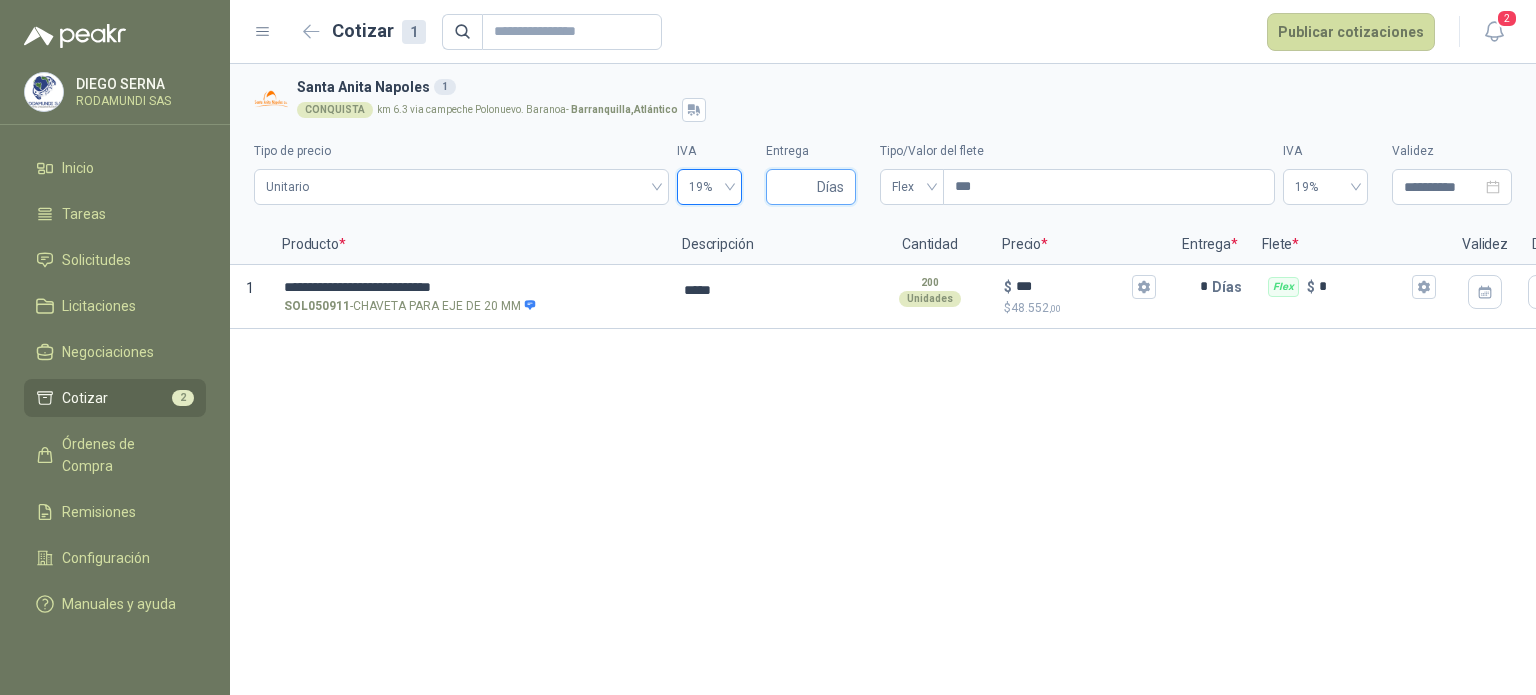 click on "Entrega" at bounding box center (795, 187) 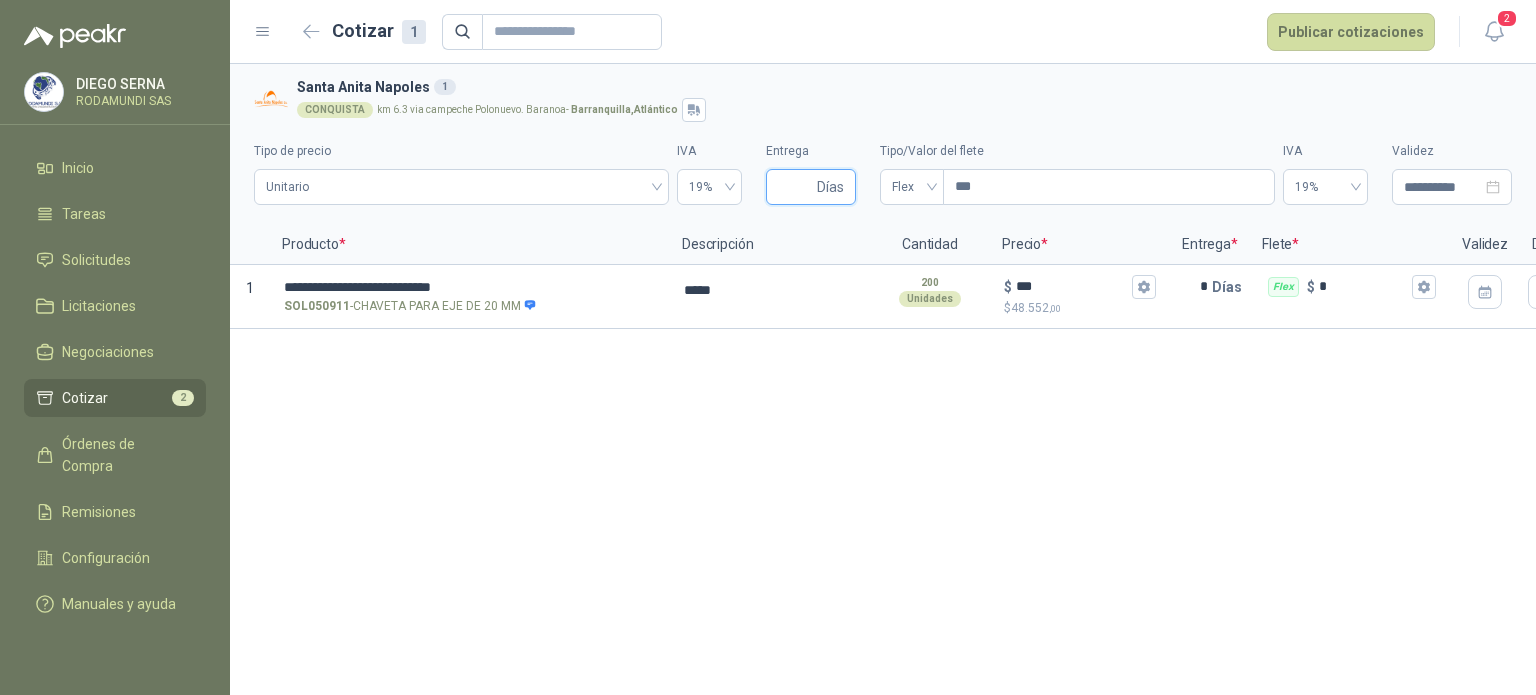 type on "*" 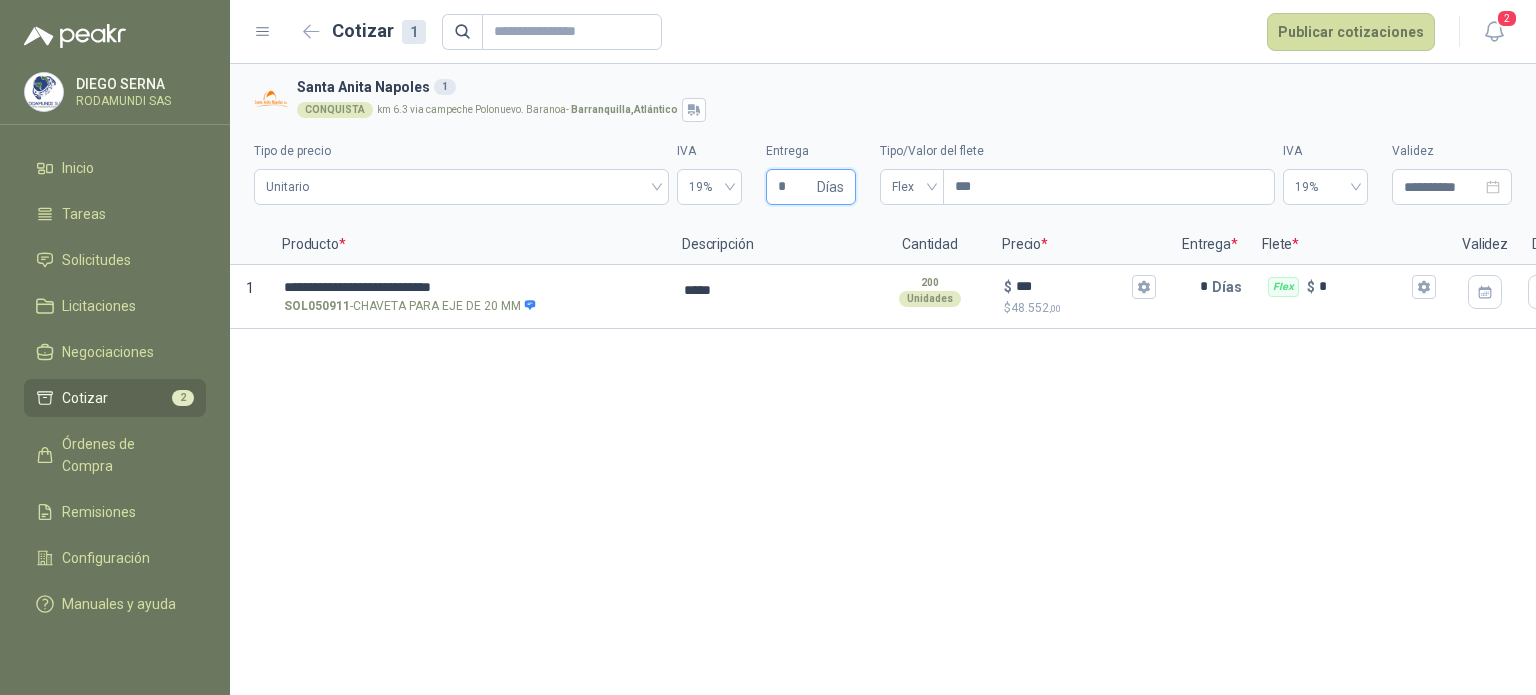 type 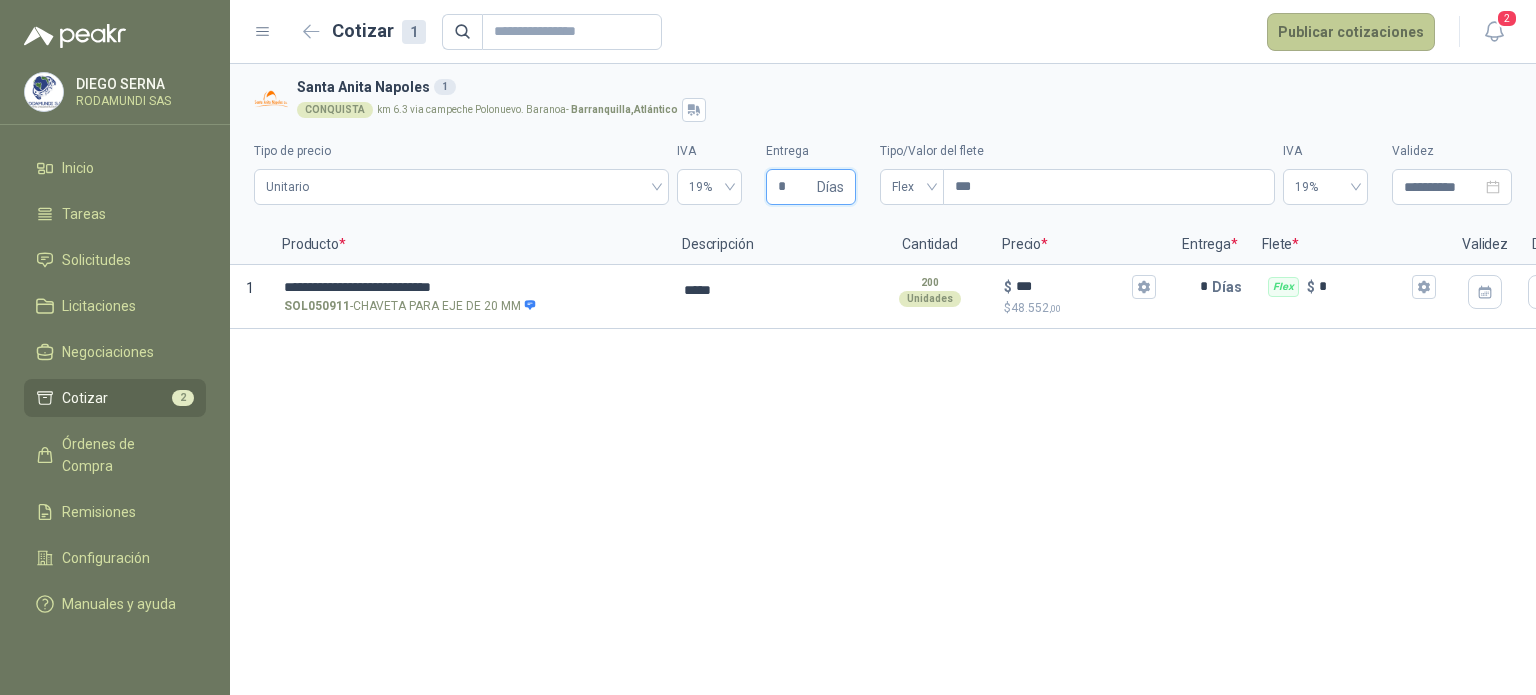 type on "*" 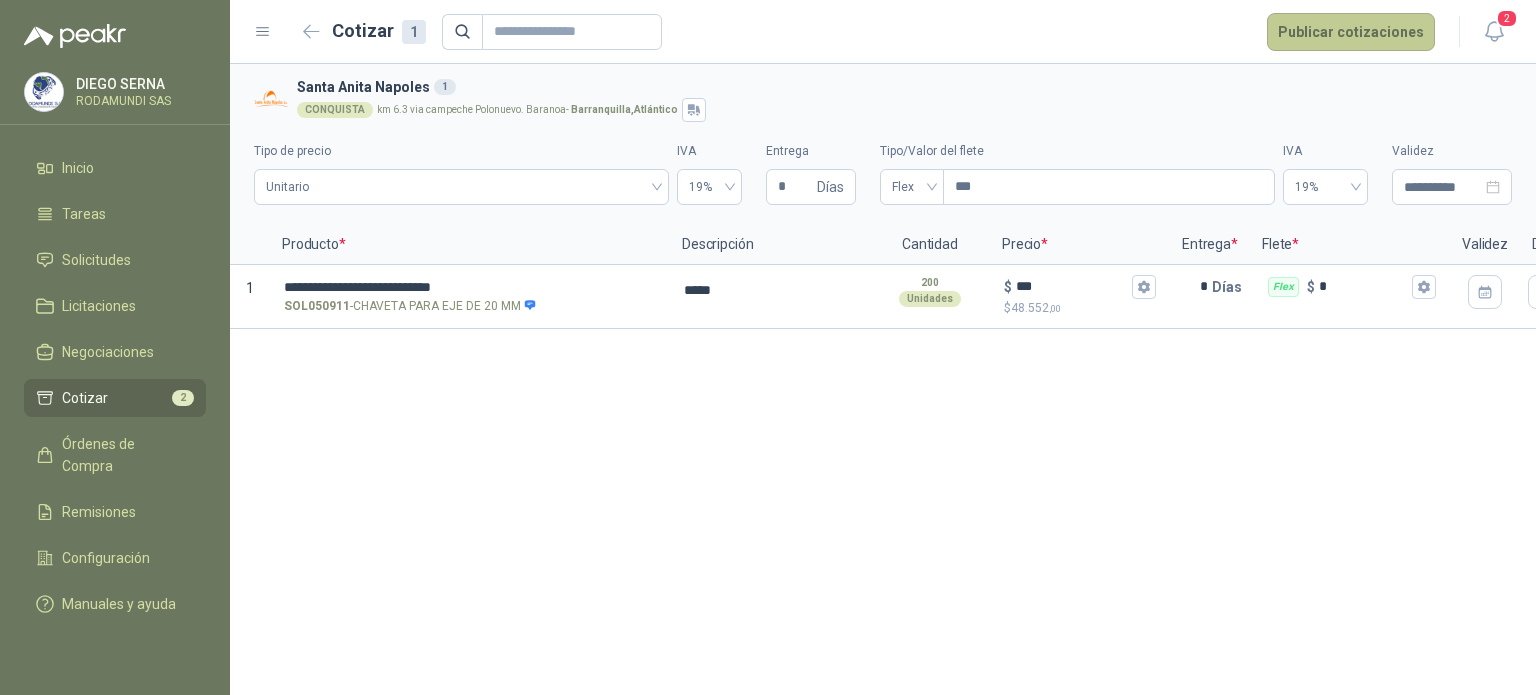 click on "Publicar cotizaciones" at bounding box center [1351, 32] 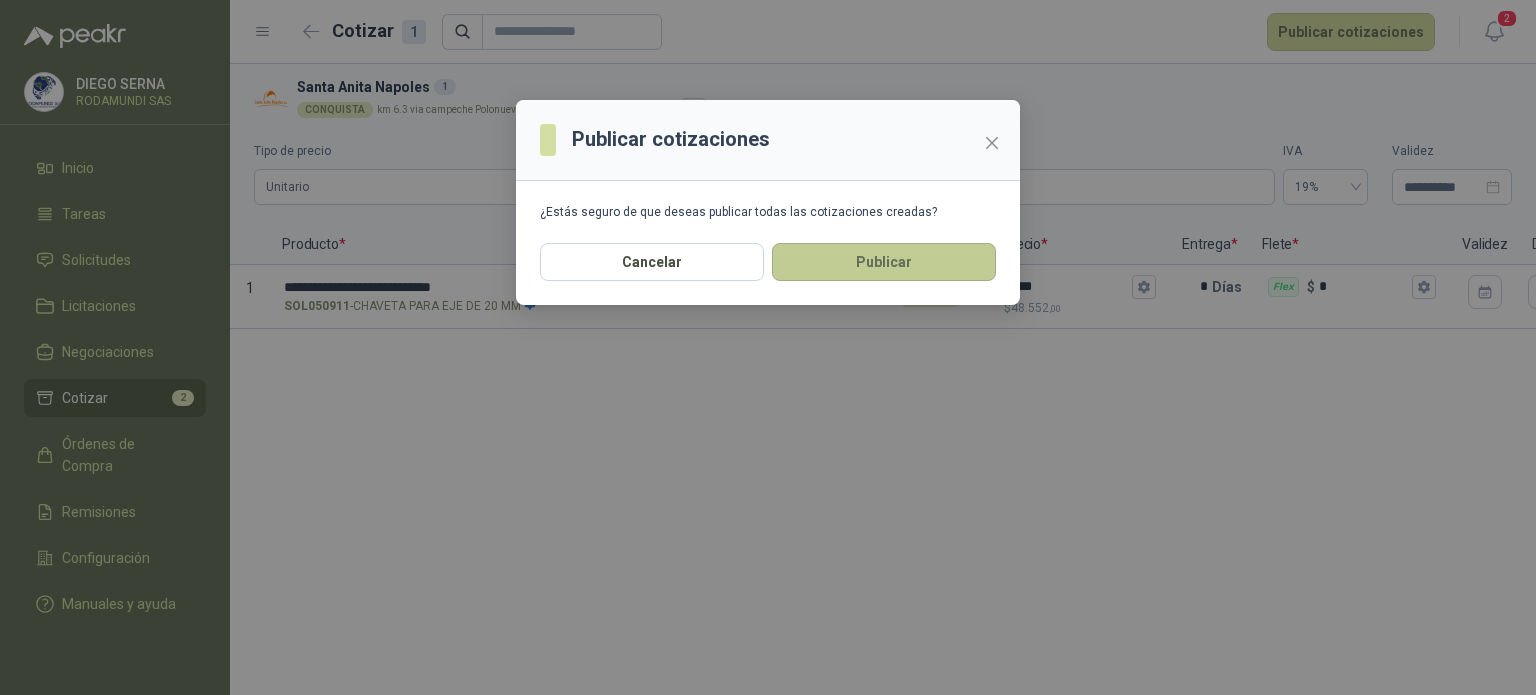 click on "Publicar" at bounding box center (884, 262) 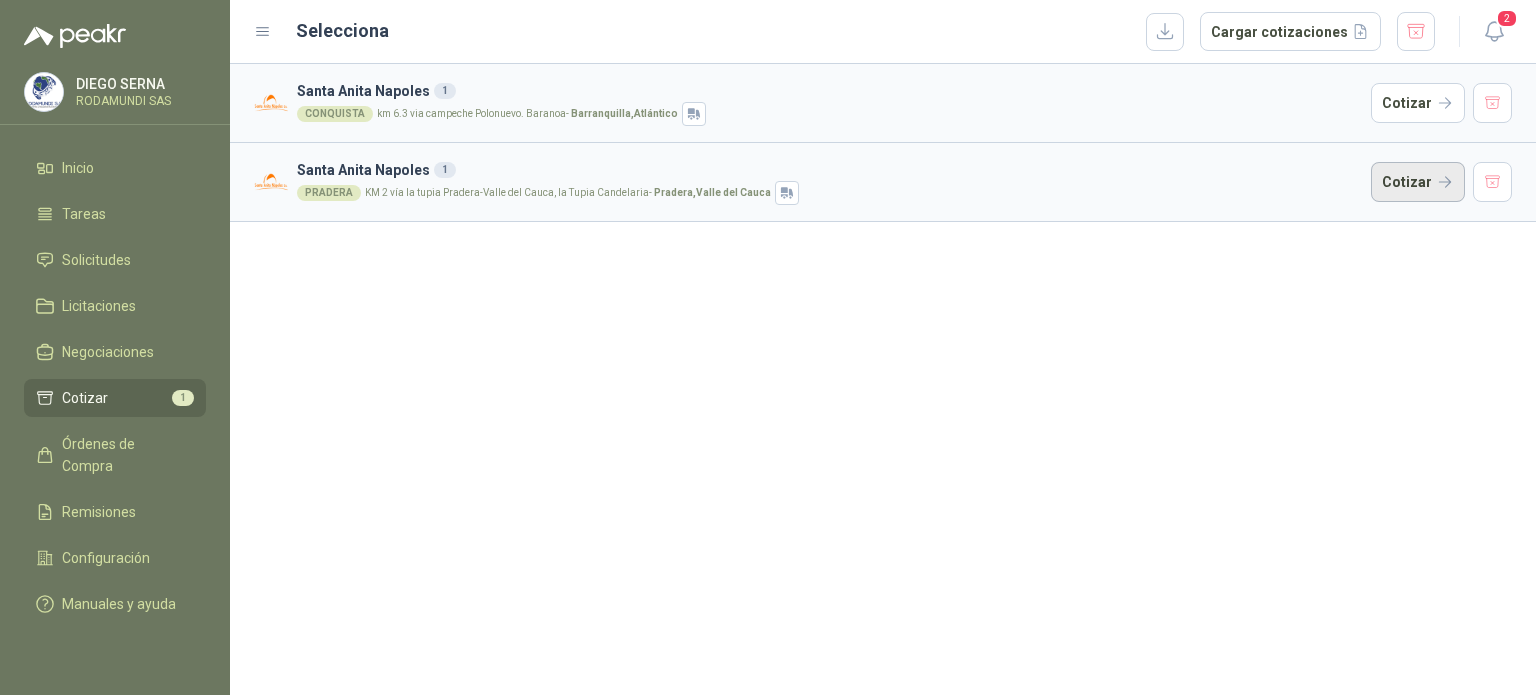 click on "Cotizar" at bounding box center (1418, 182) 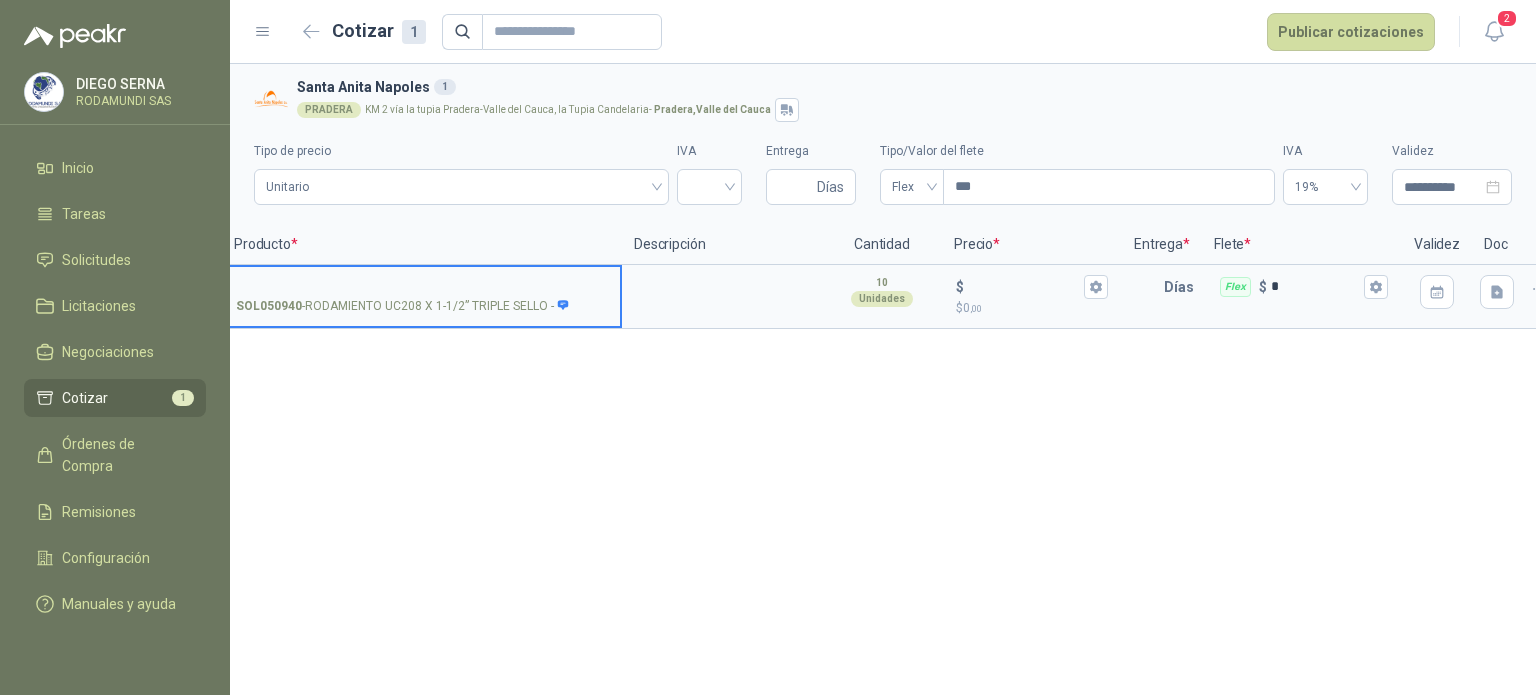 scroll, scrollTop: 0, scrollLeft: 89, axis: horizontal 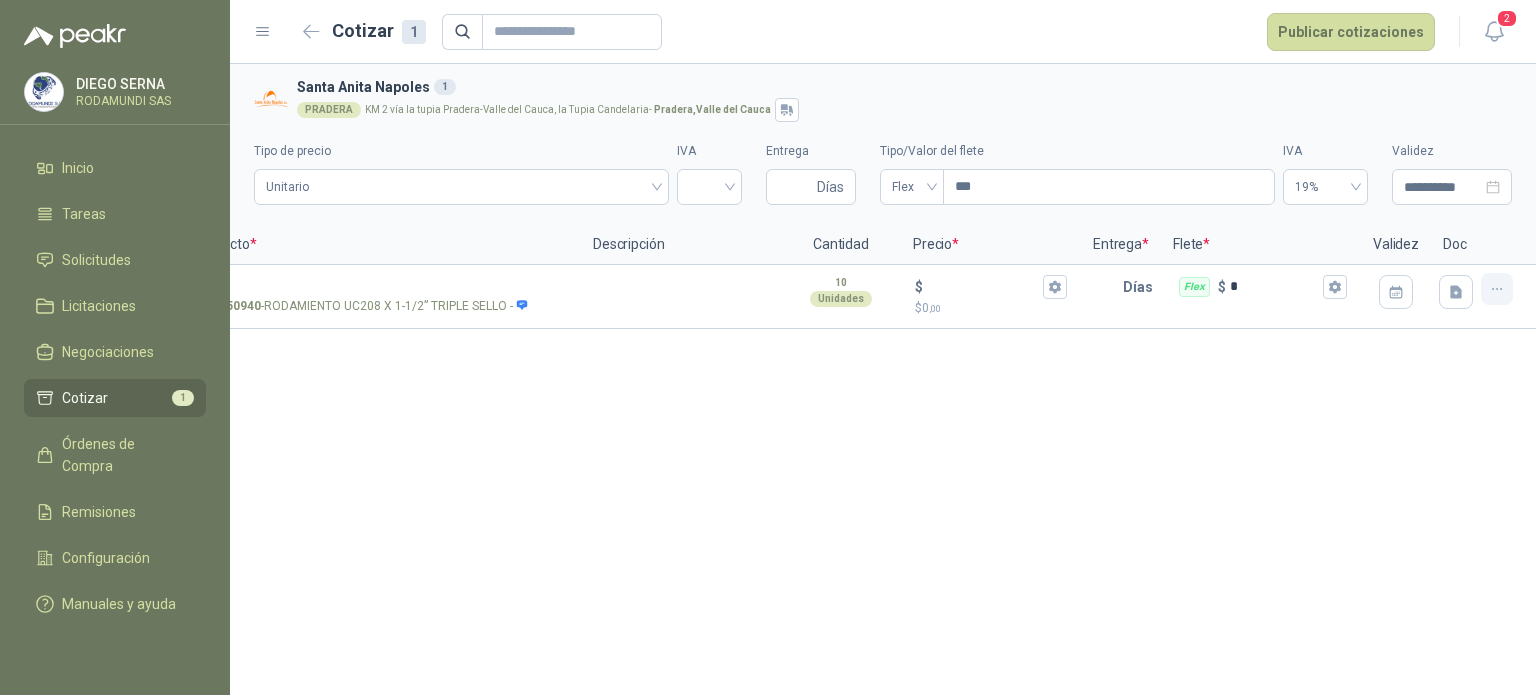 click 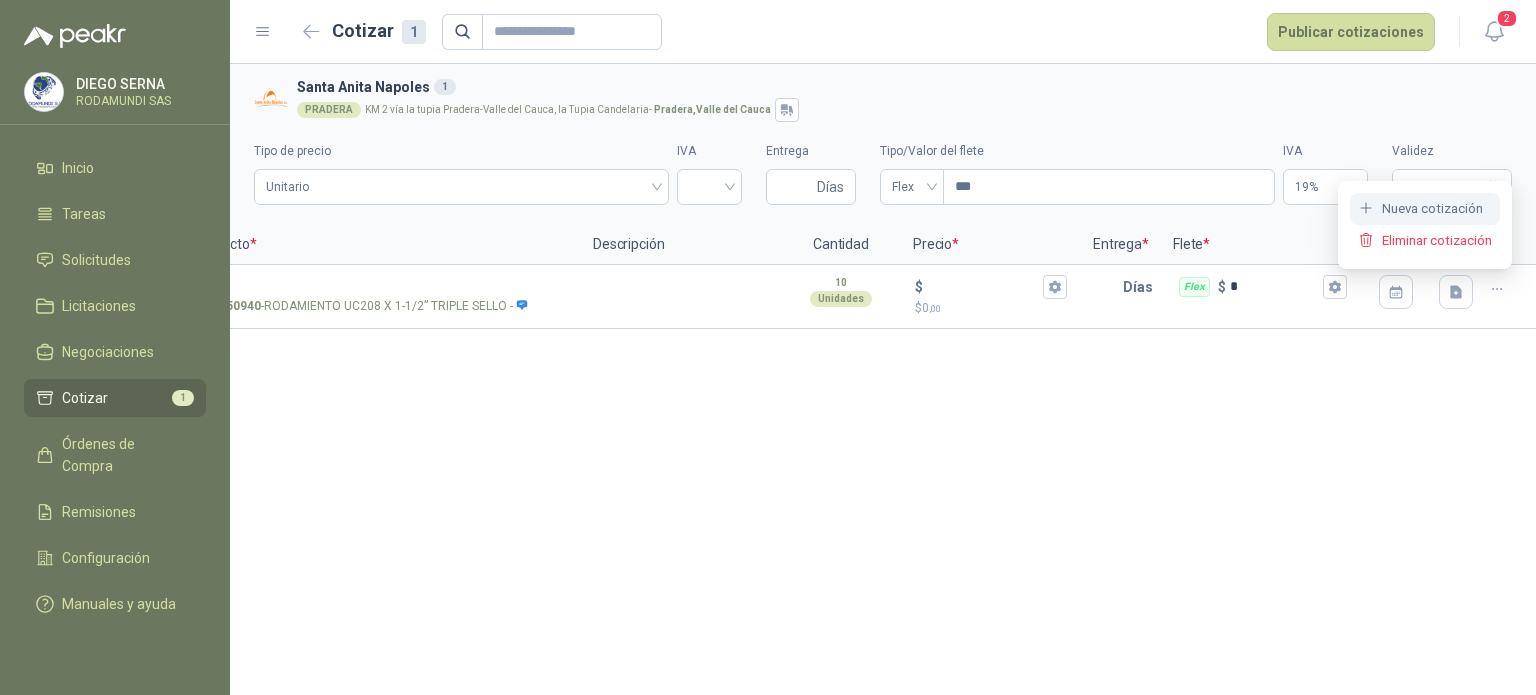 click on "Nueva cotización" at bounding box center (1425, 209) 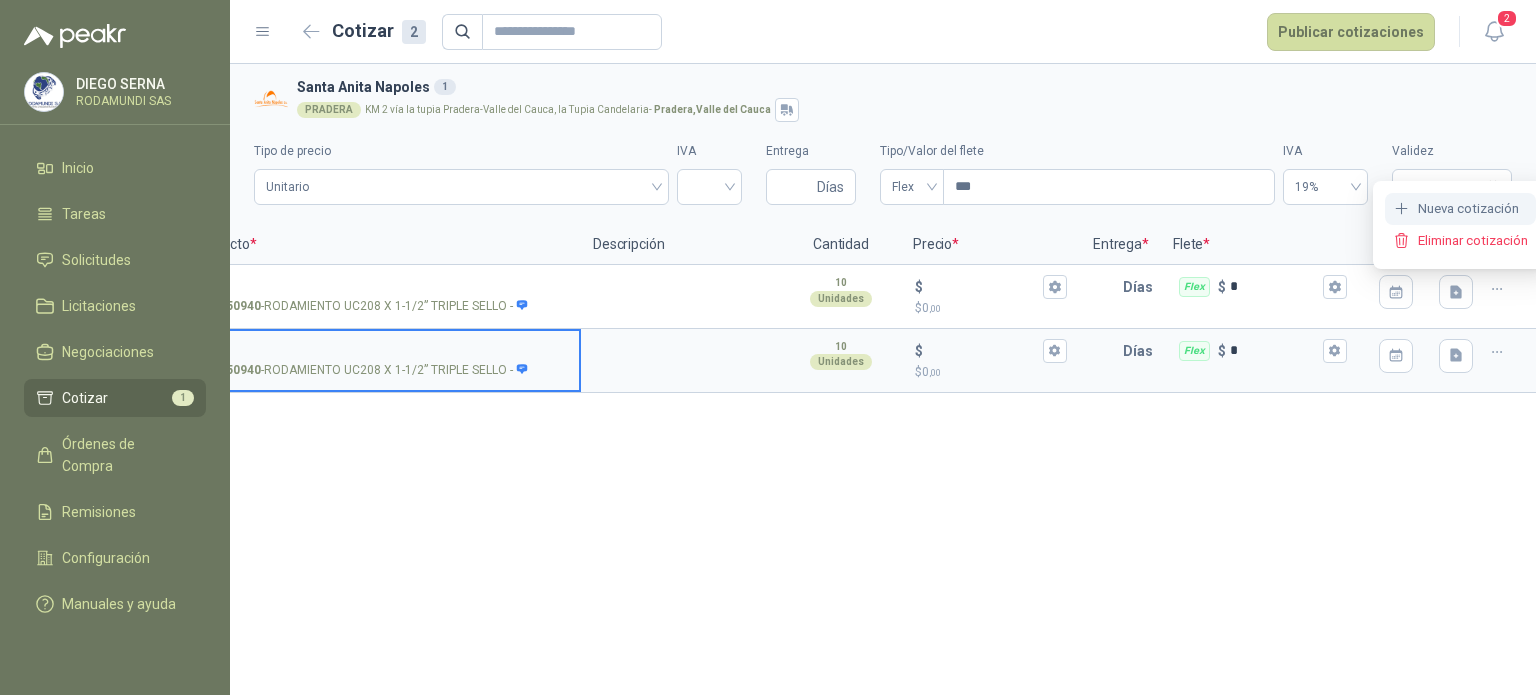 scroll, scrollTop: 0, scrollLeft: 54, axis: horizontal 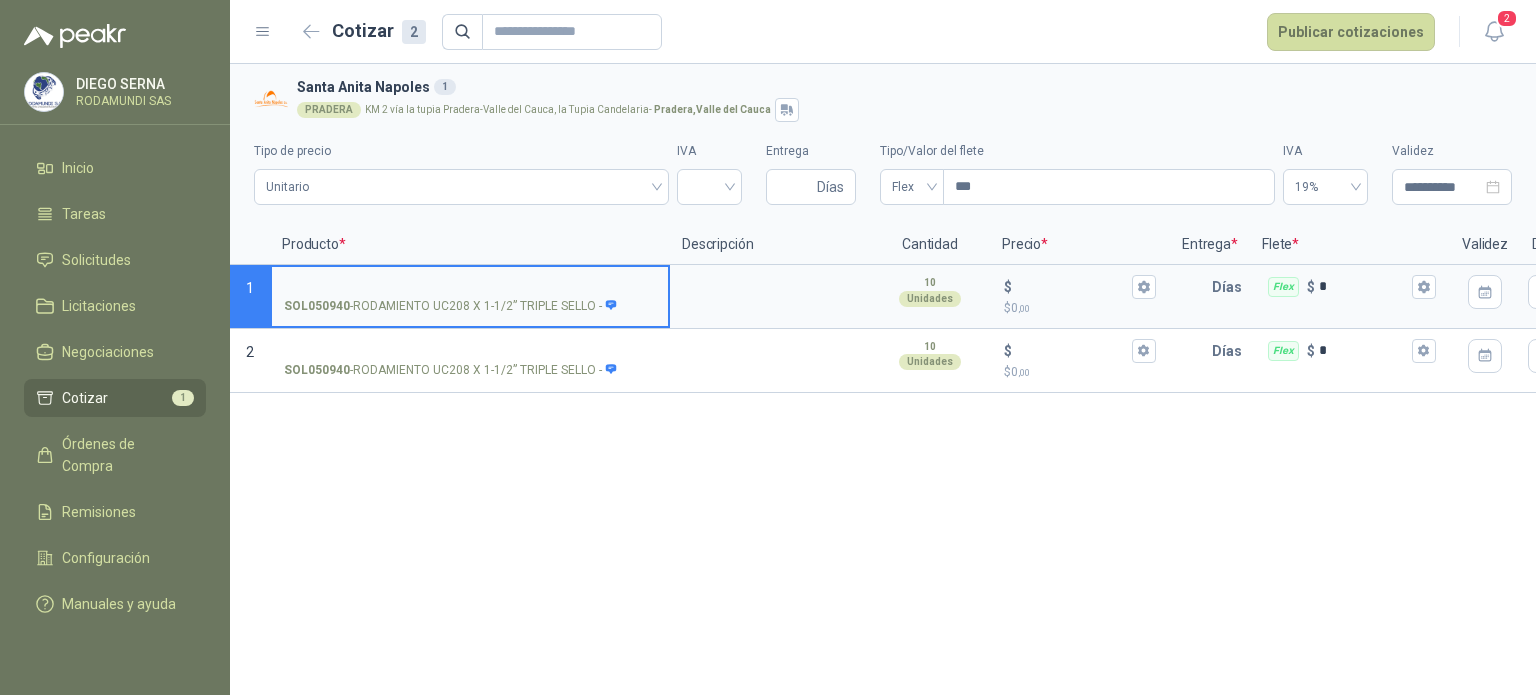 click on "SOL050940  -  RODAMIENTO UC208 X 1-1/2” TRIPLE SELLO -" at bounding box center (470, 287) 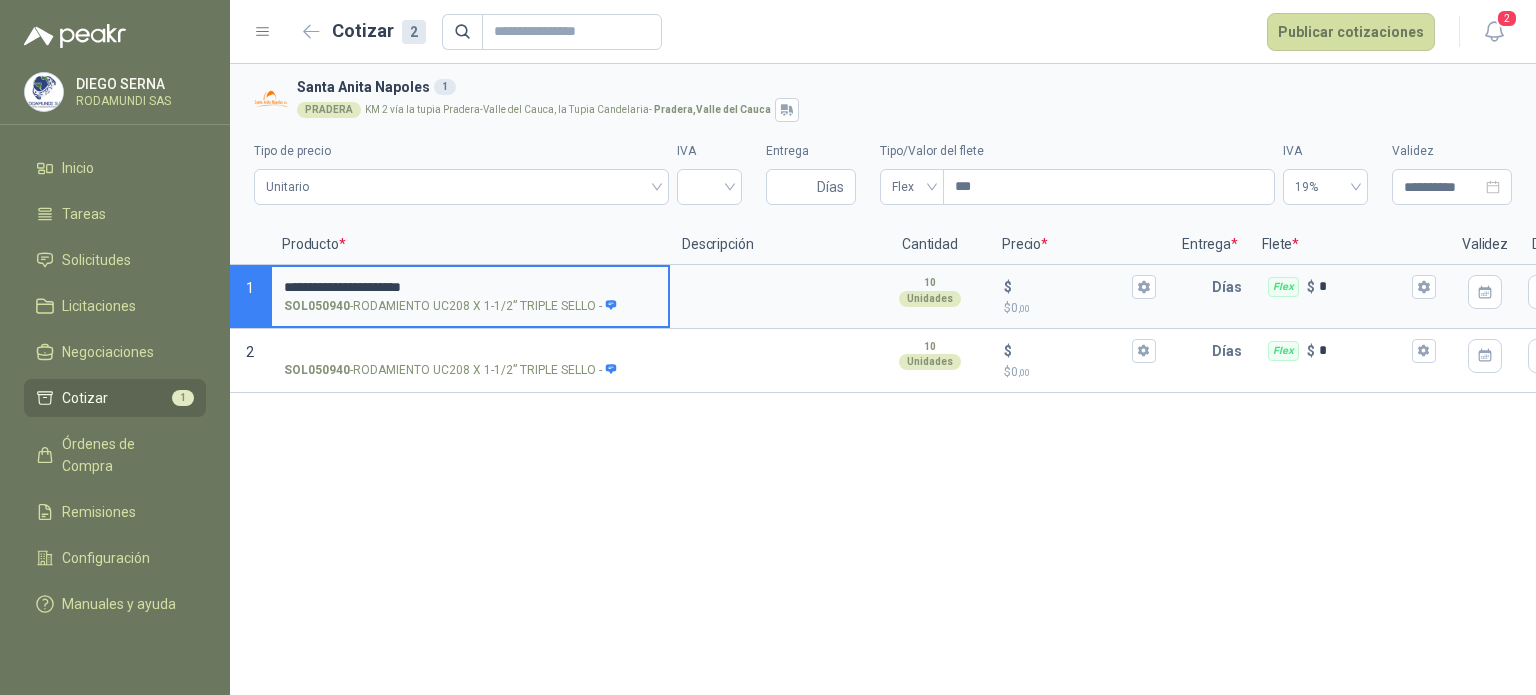 type on "**********" 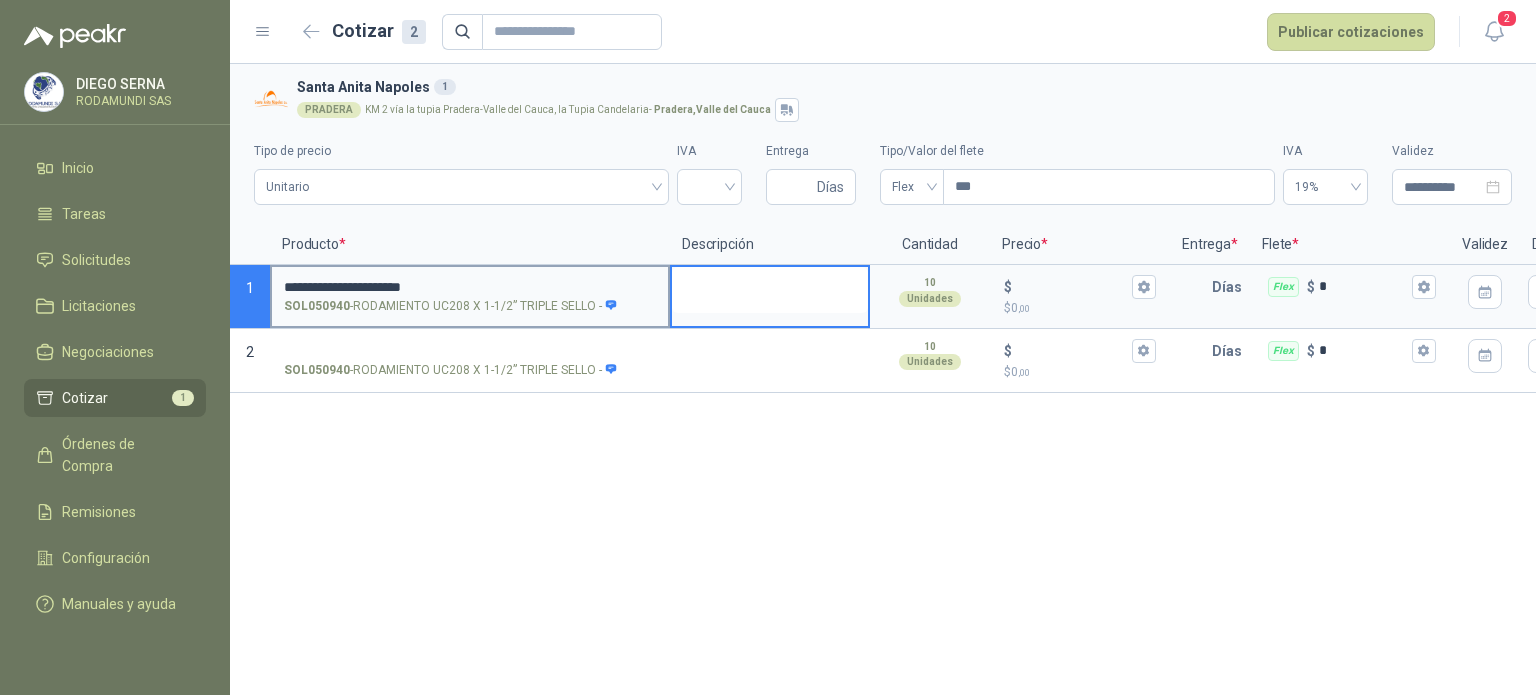 type 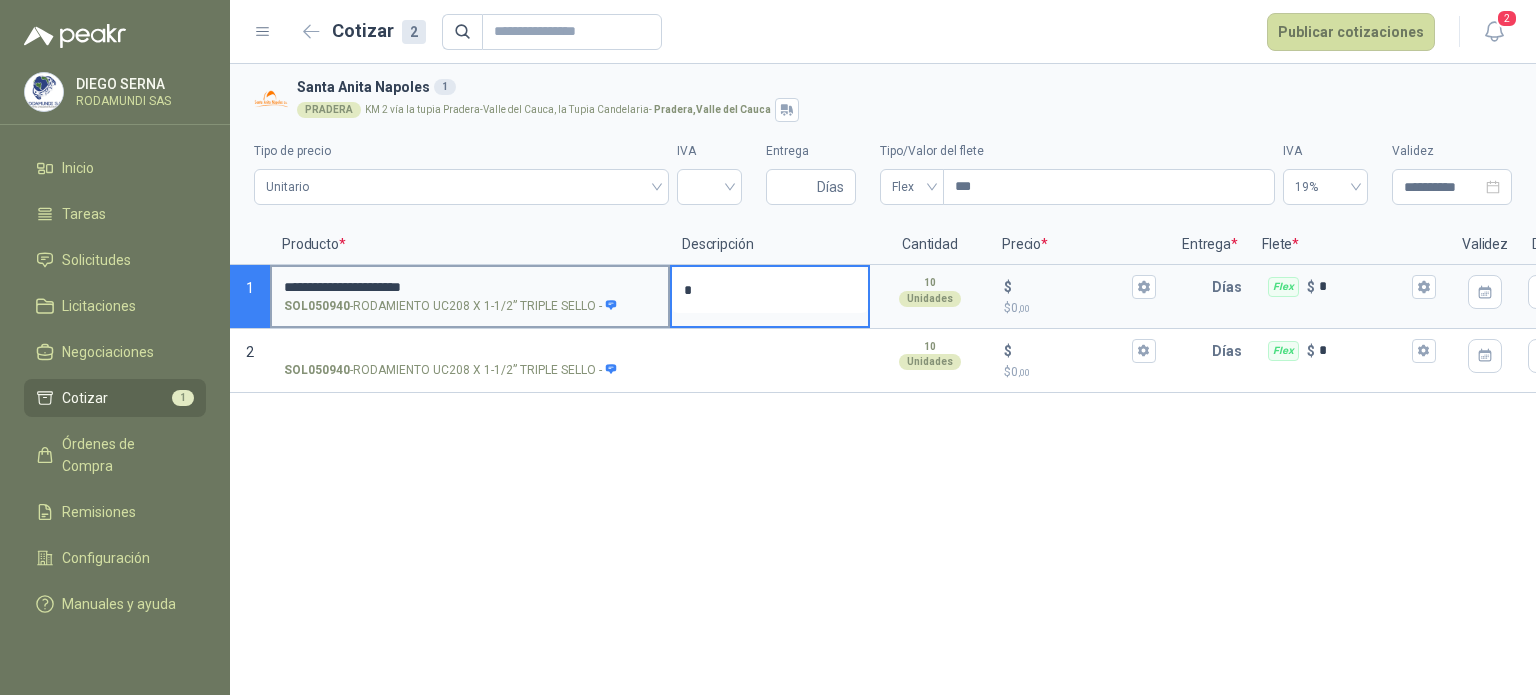 type 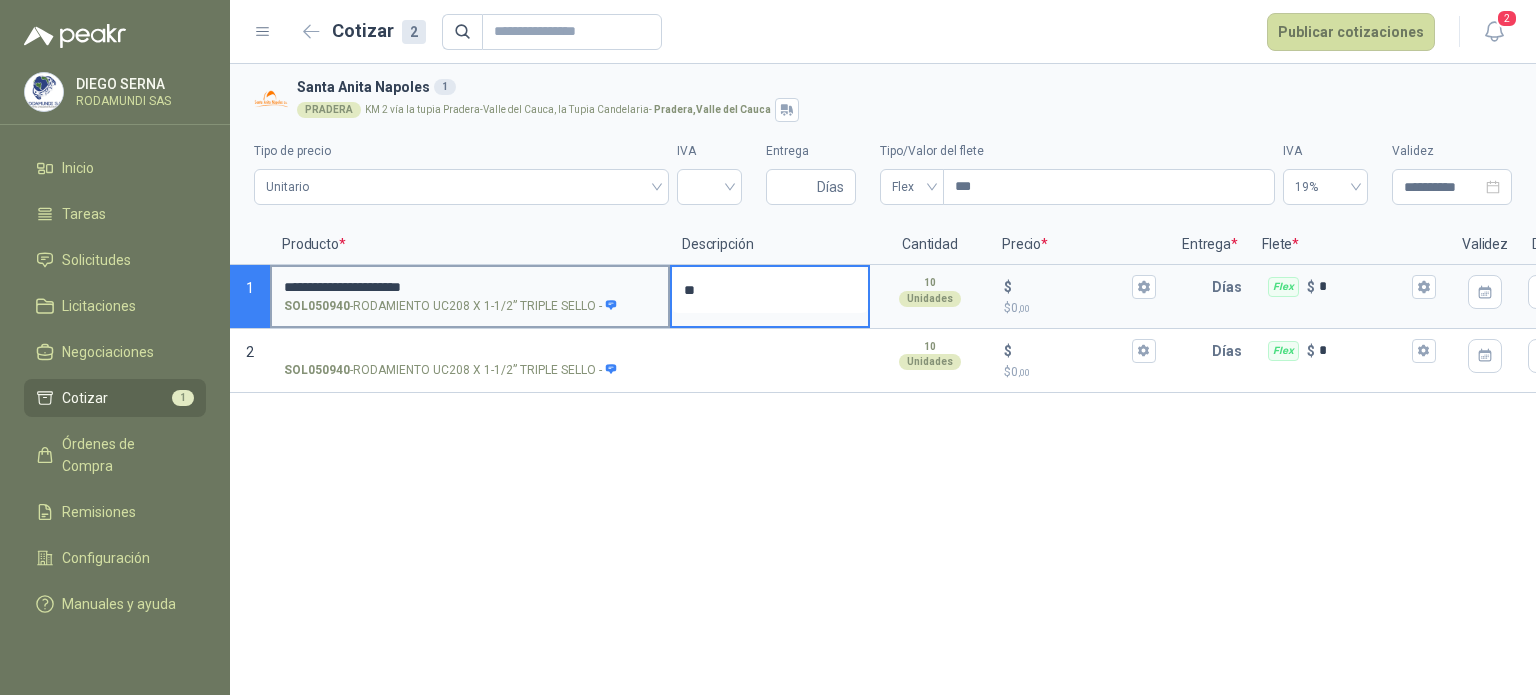 type 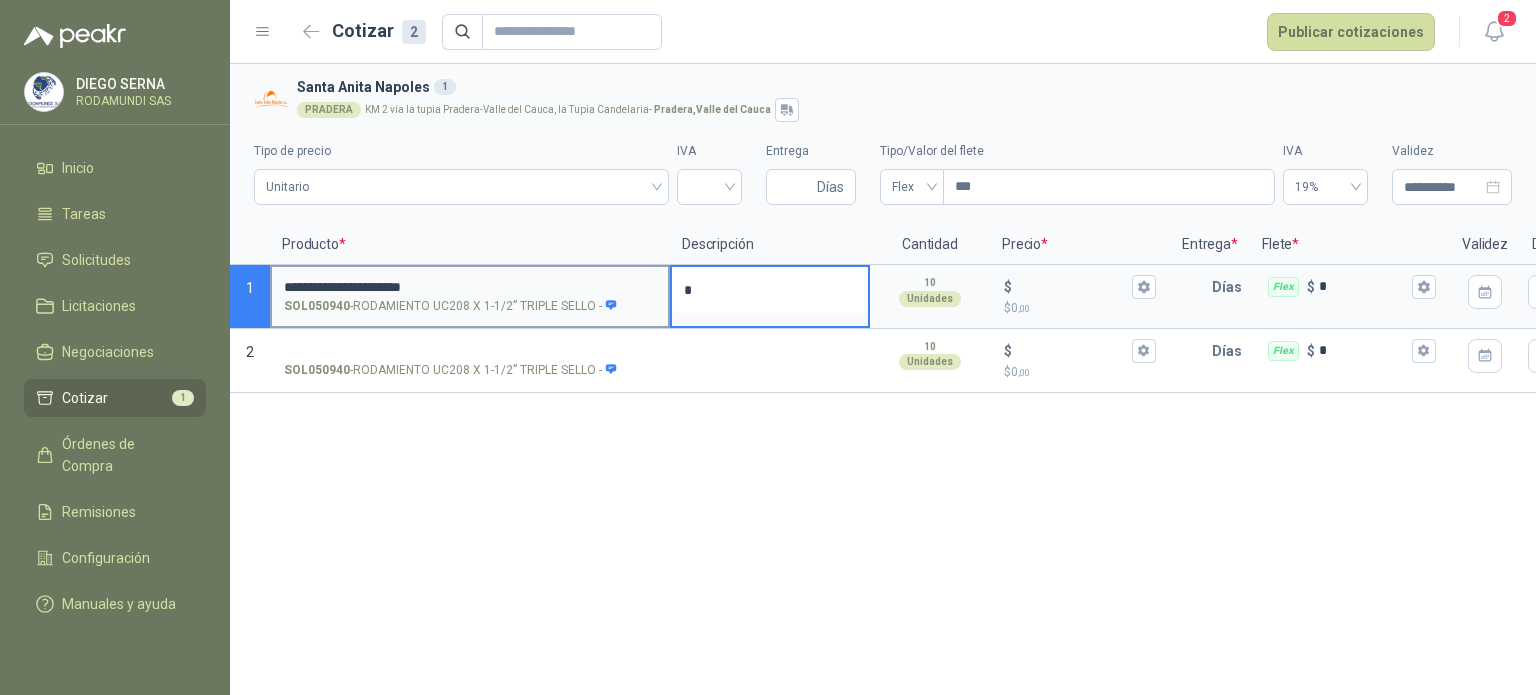 type 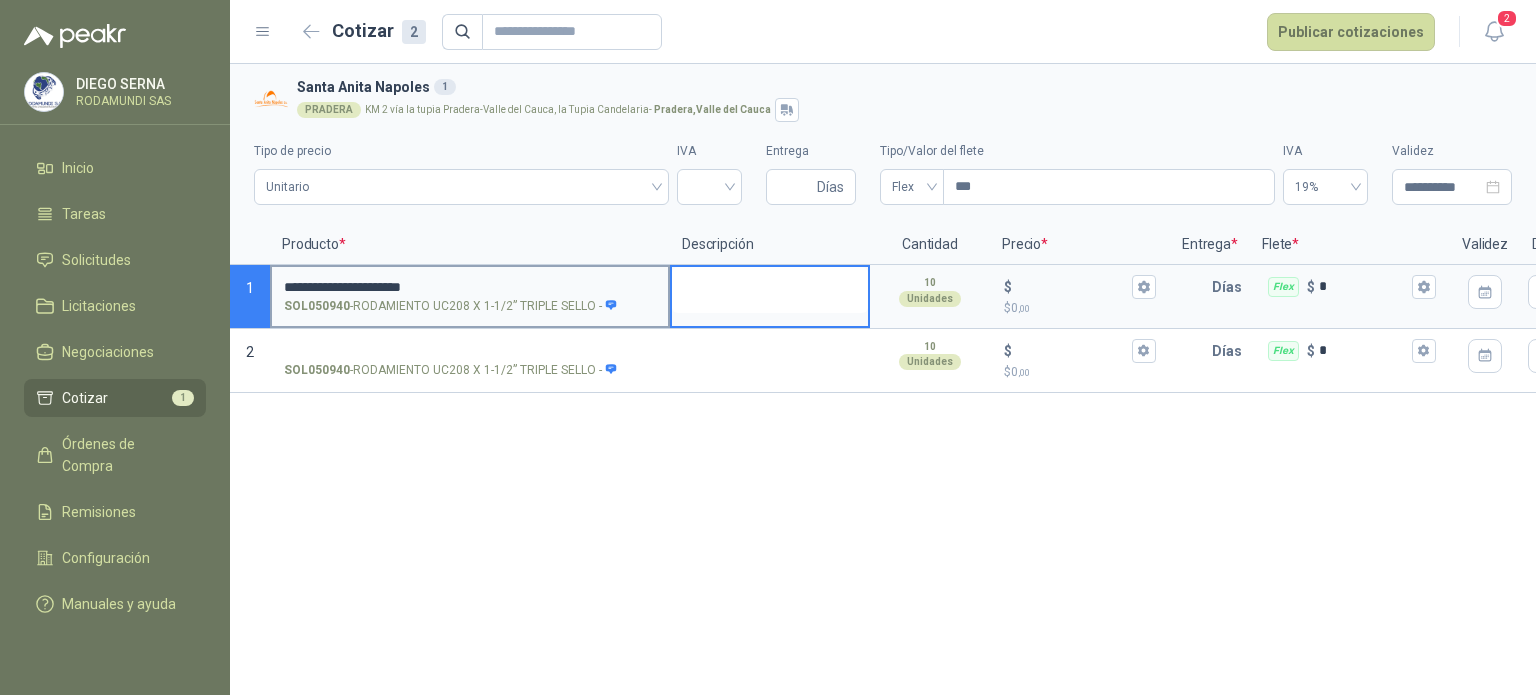 type 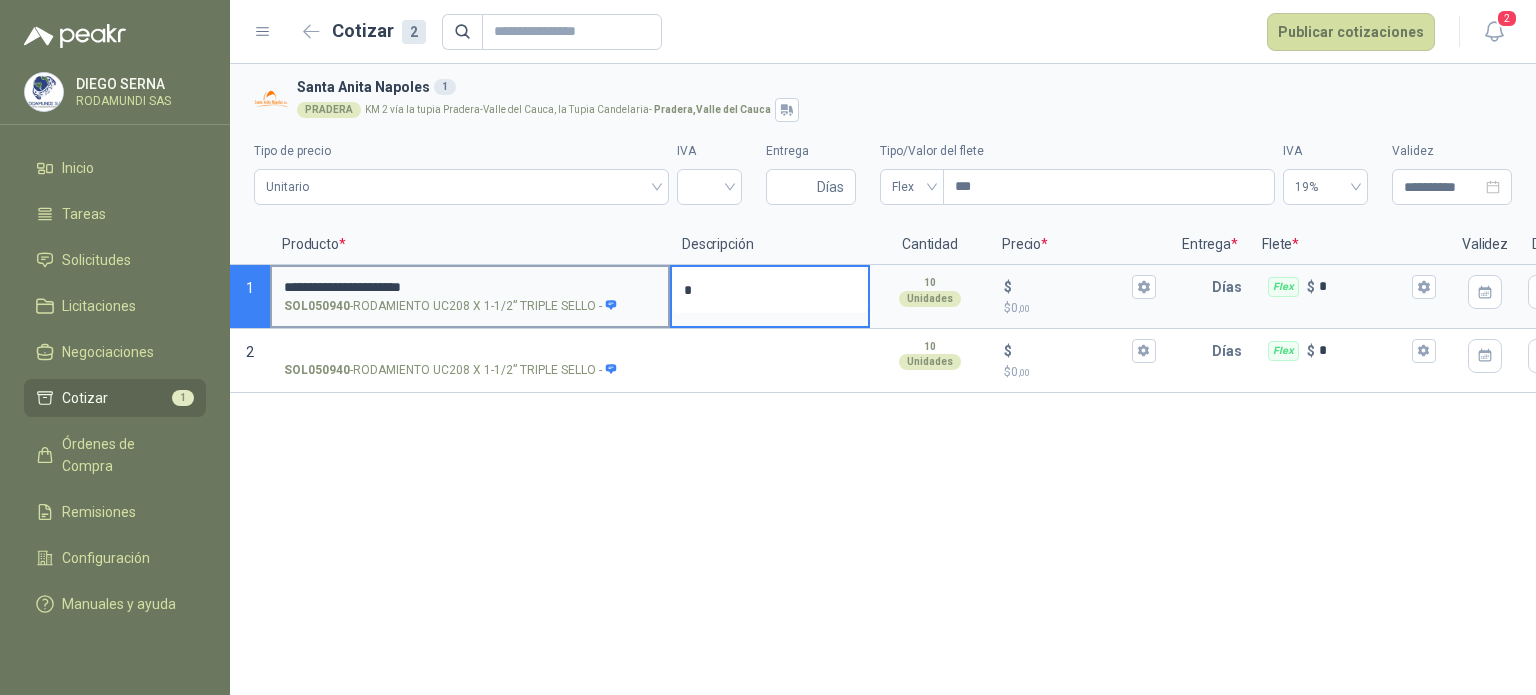 type on "**" 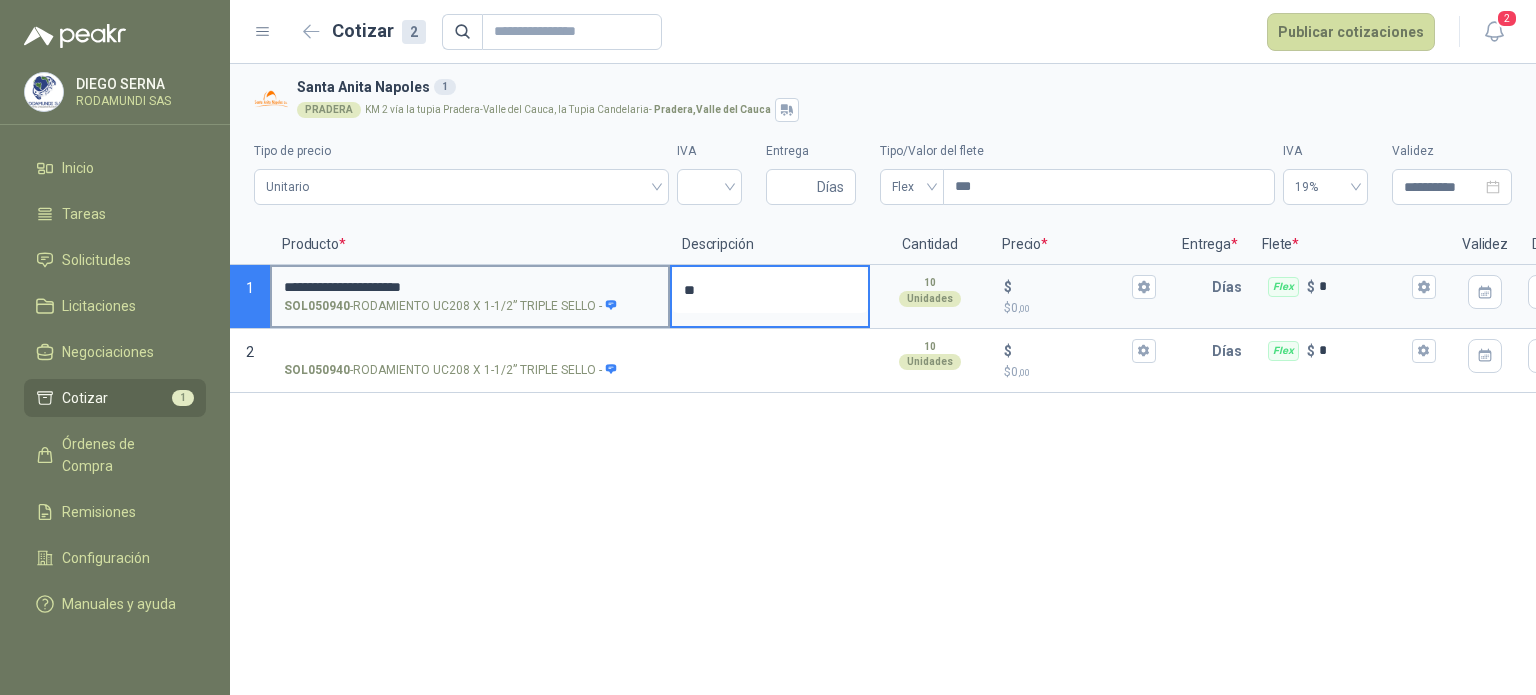 type 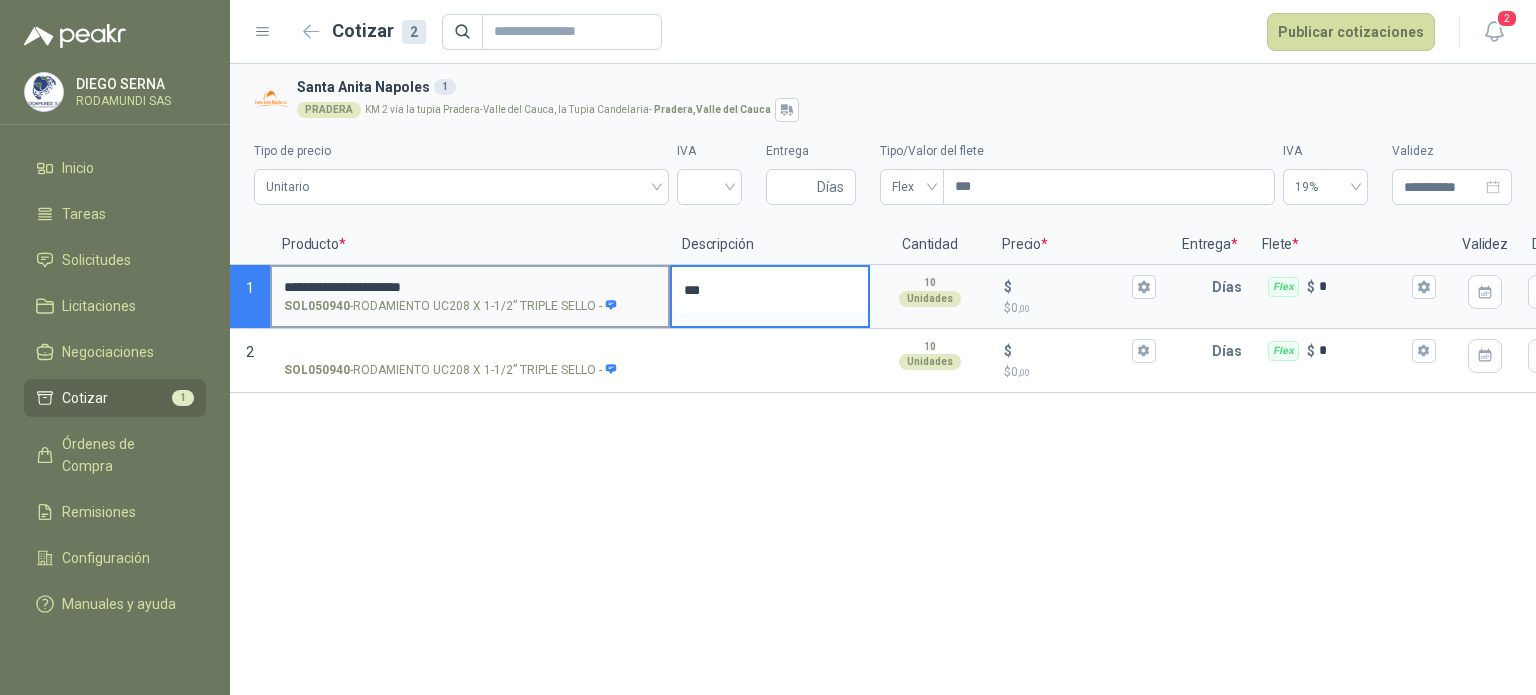 type 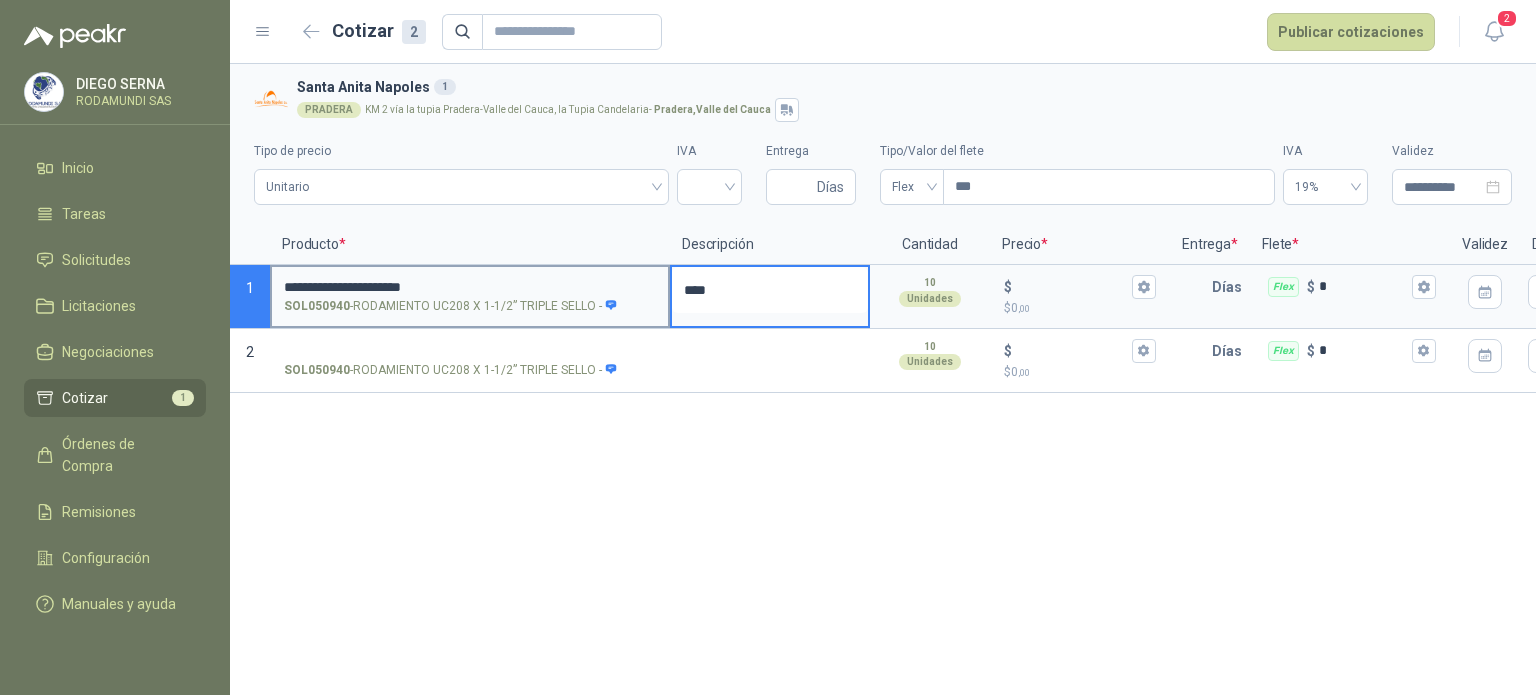 type 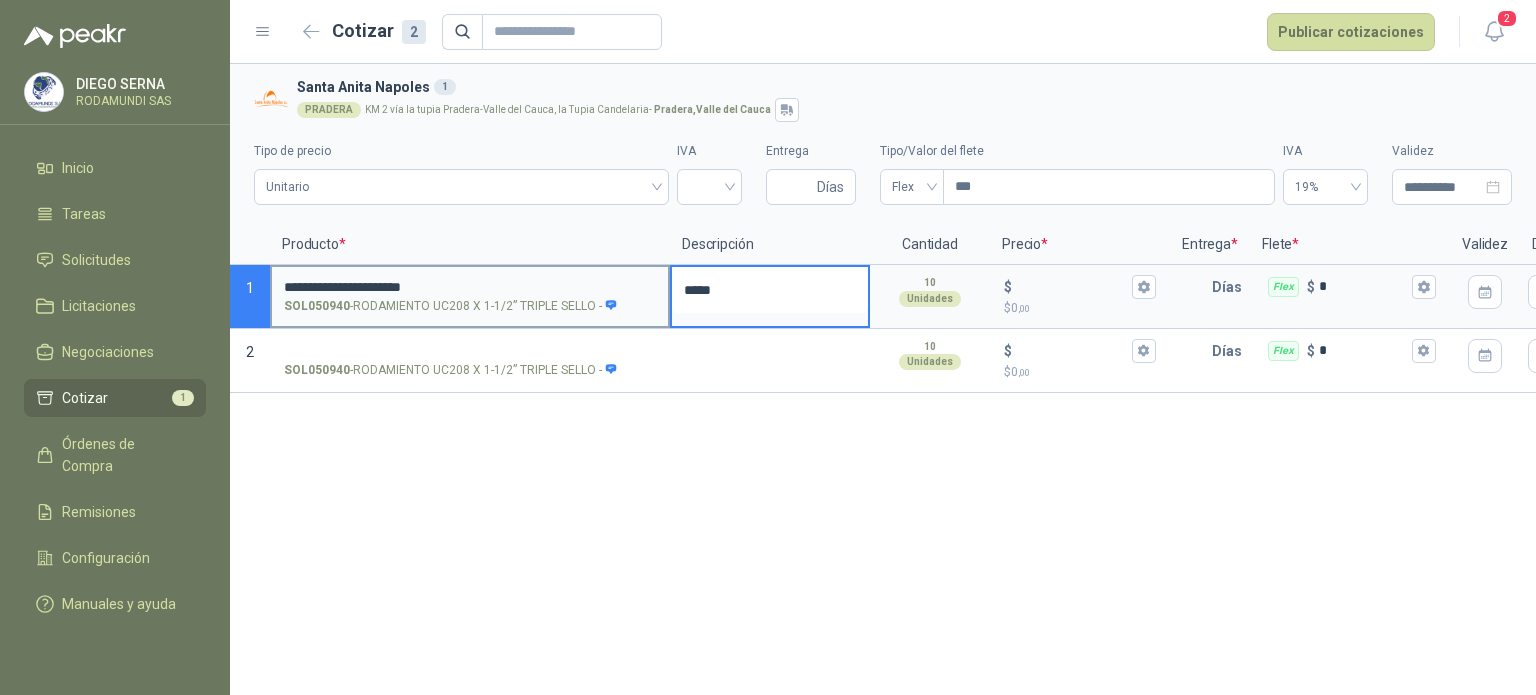 type 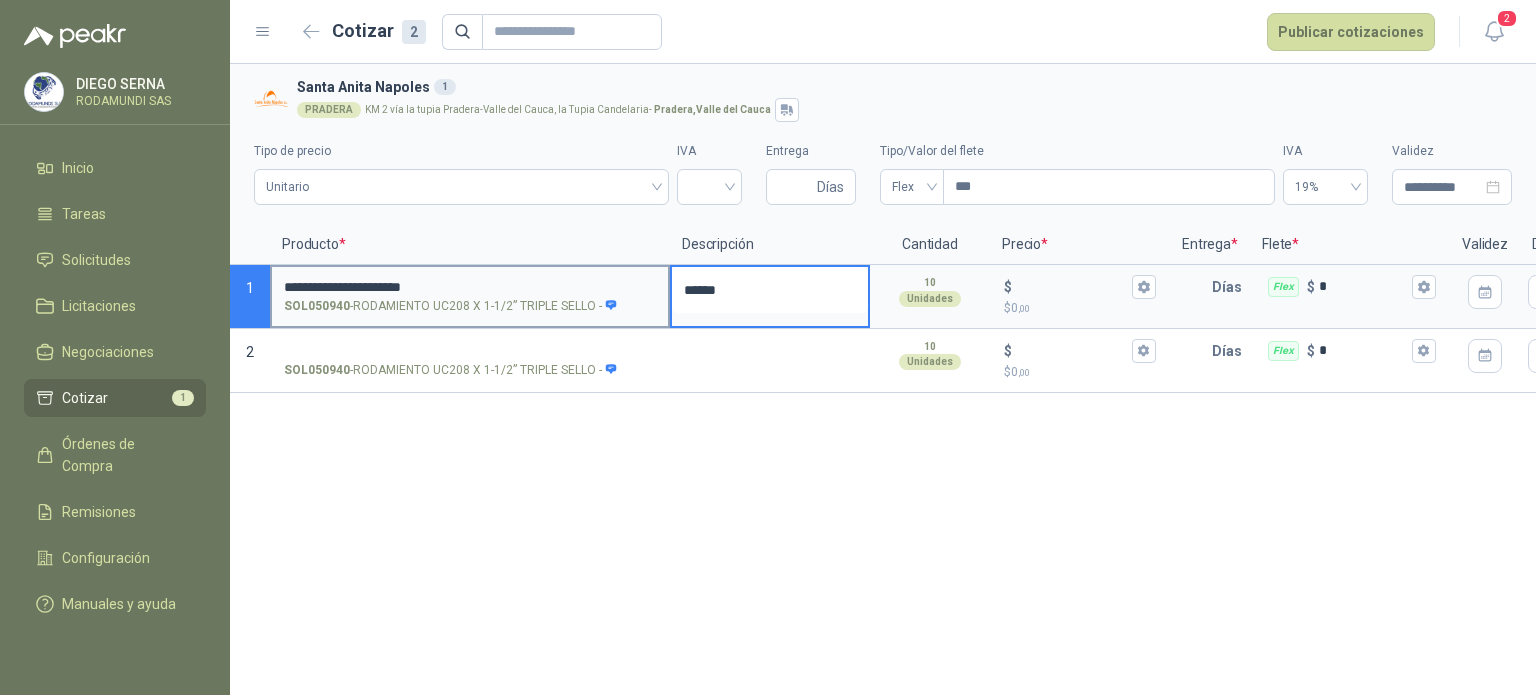 type 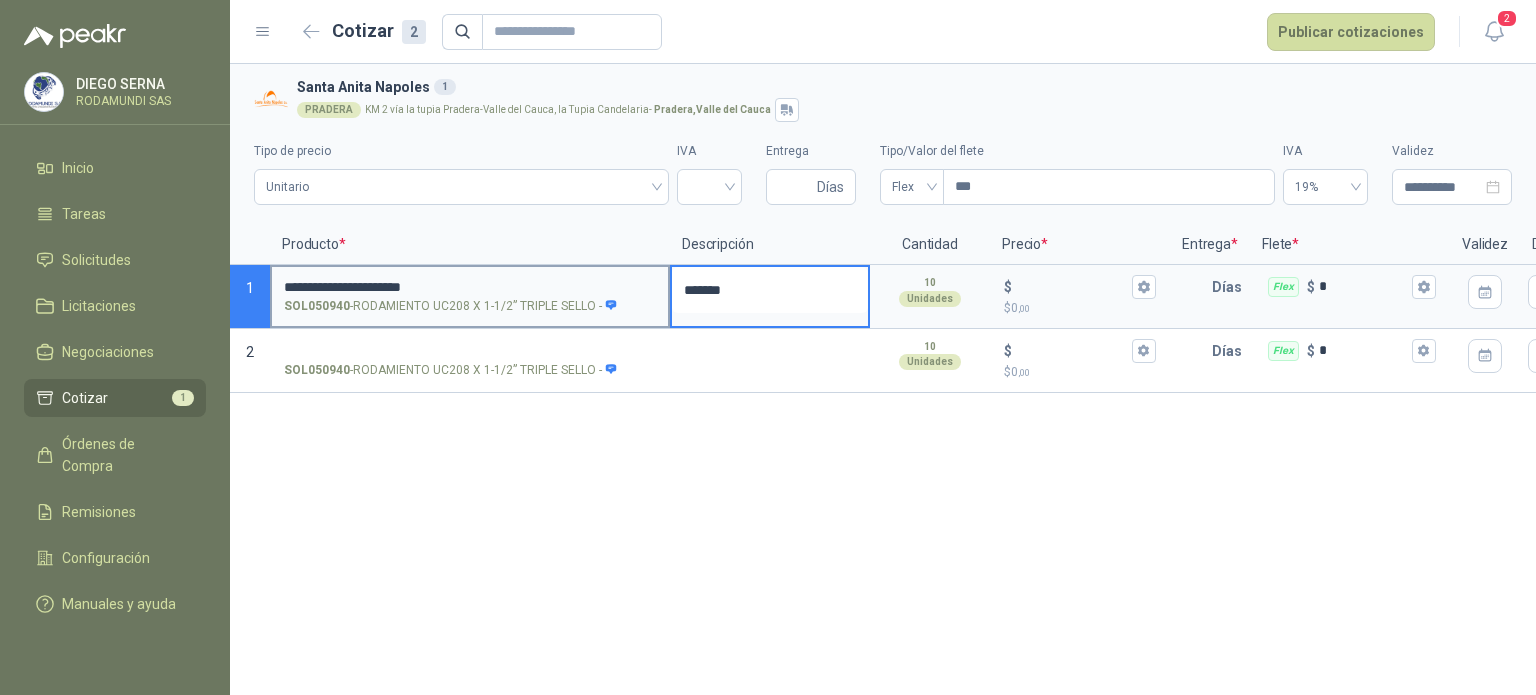 type 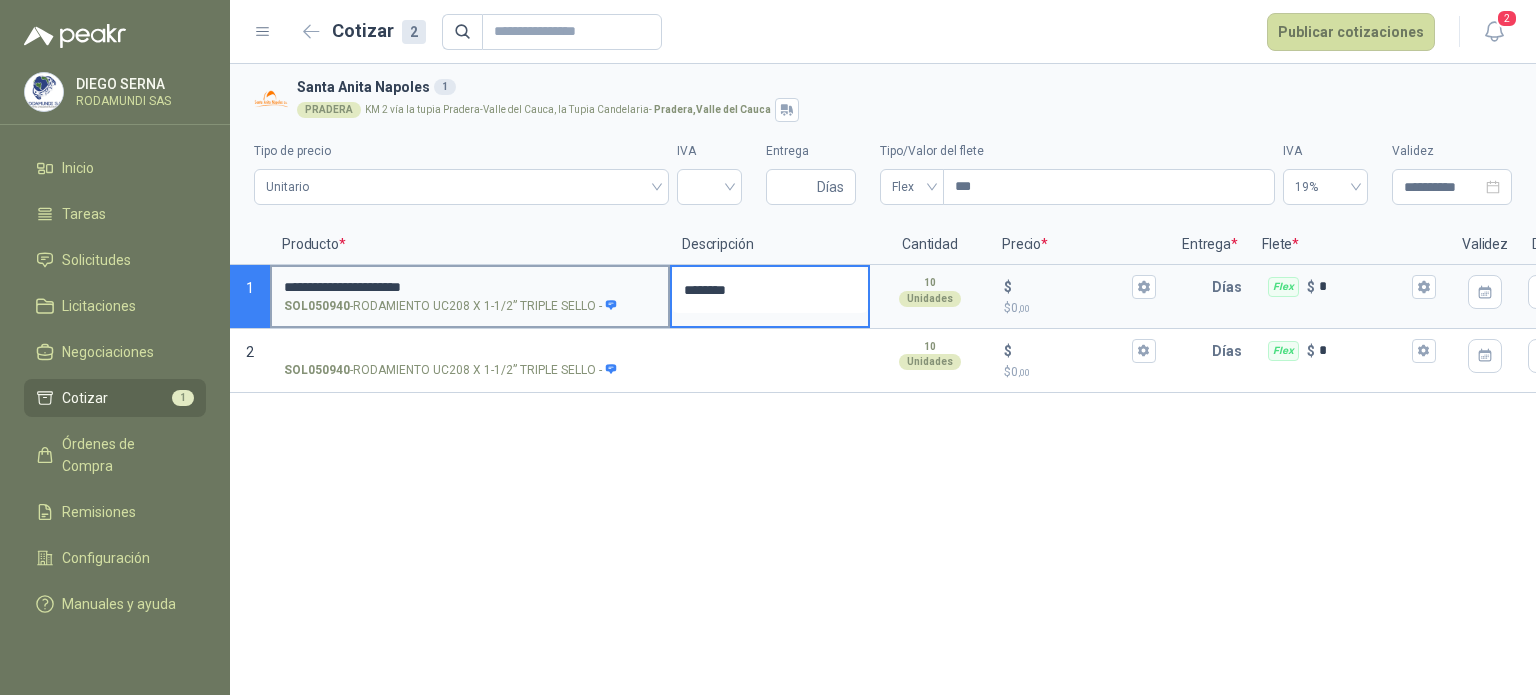 type 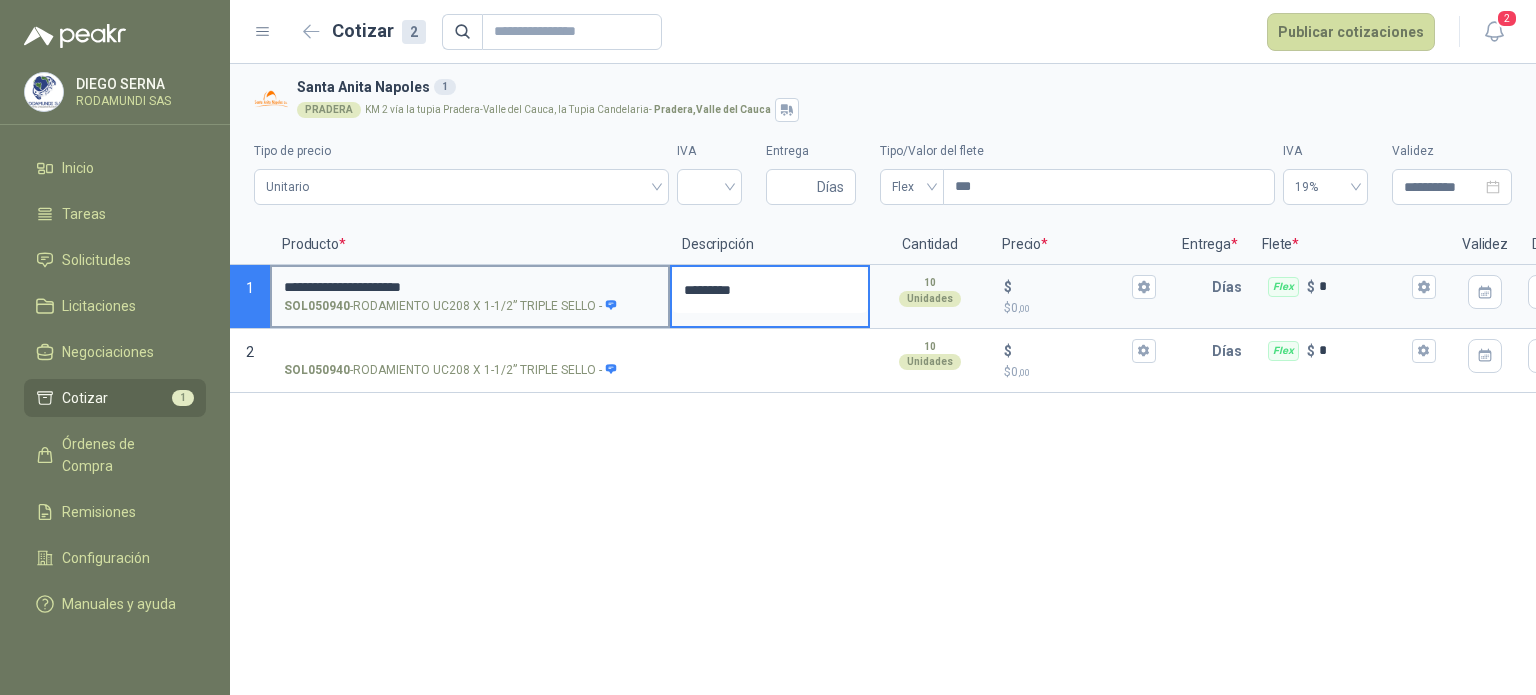 type 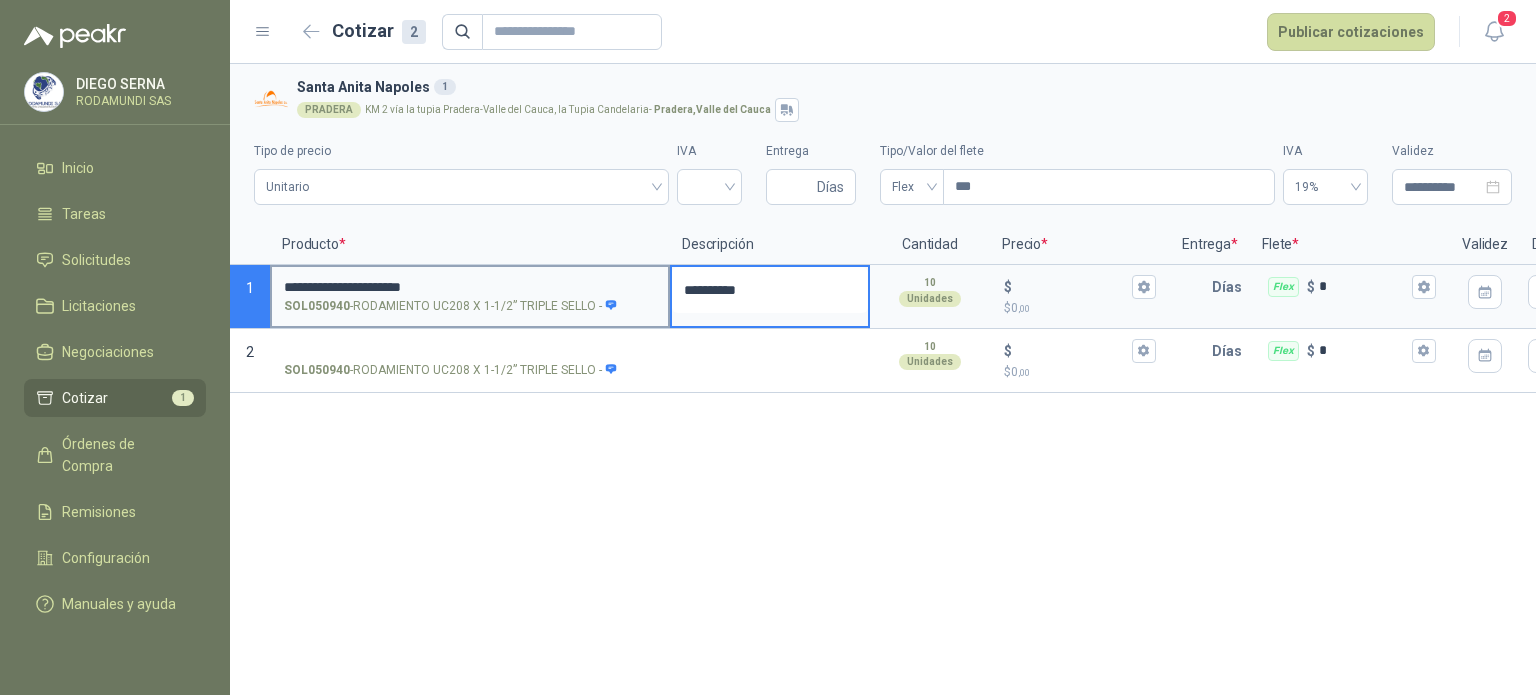 type 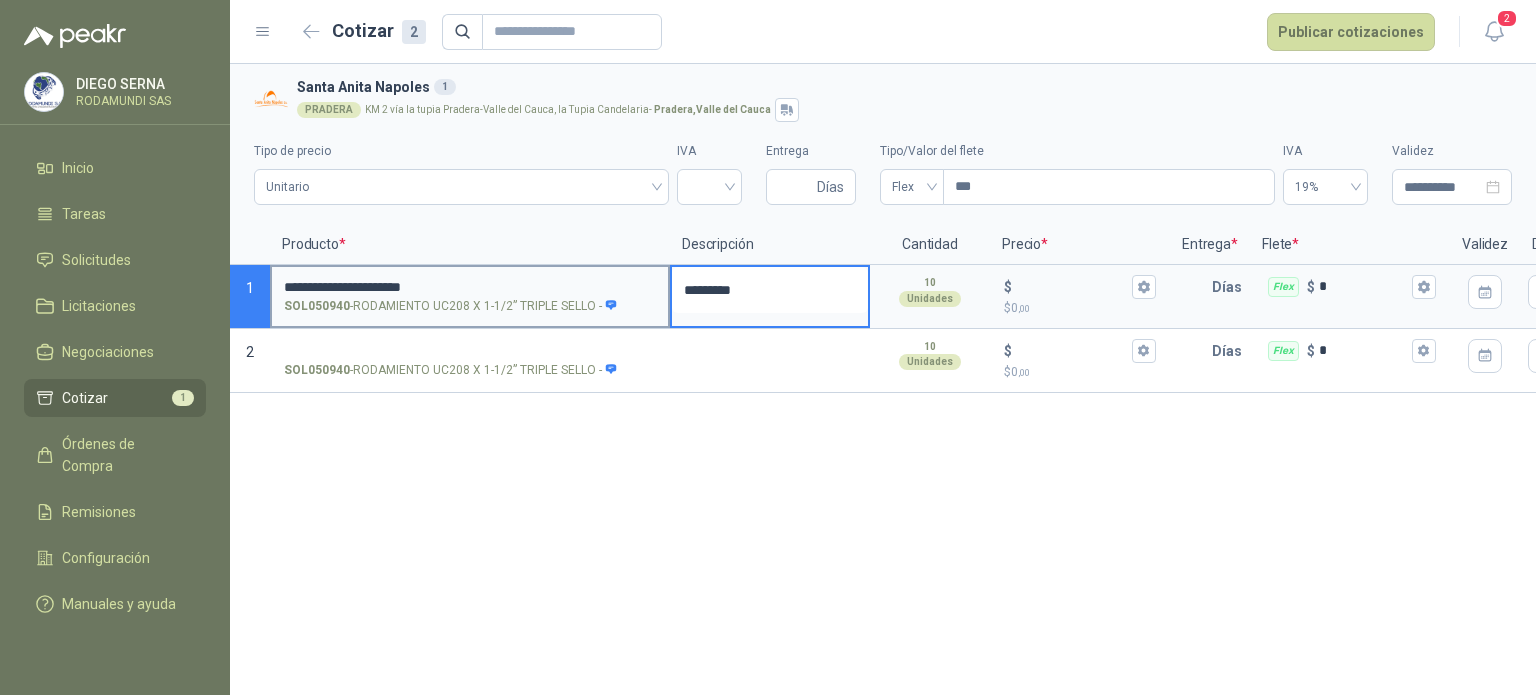 type 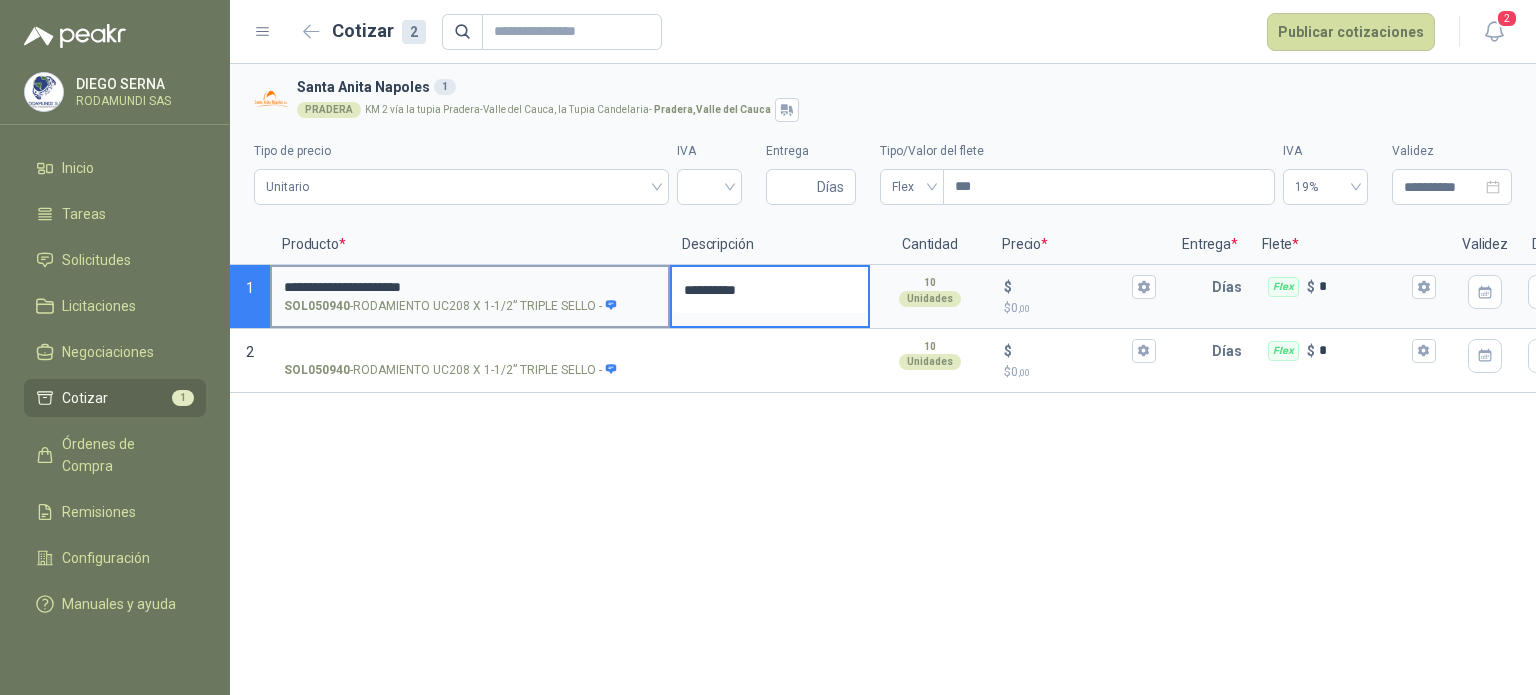 type 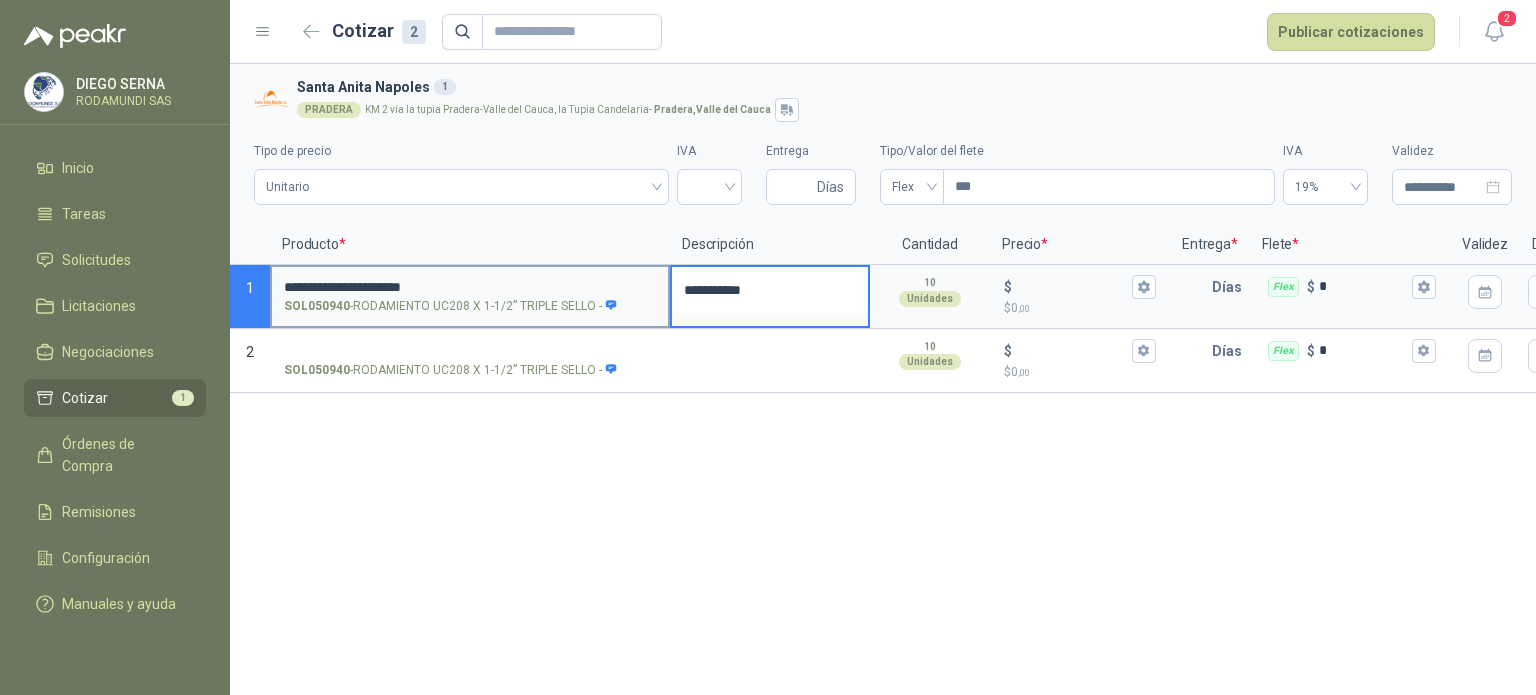 type 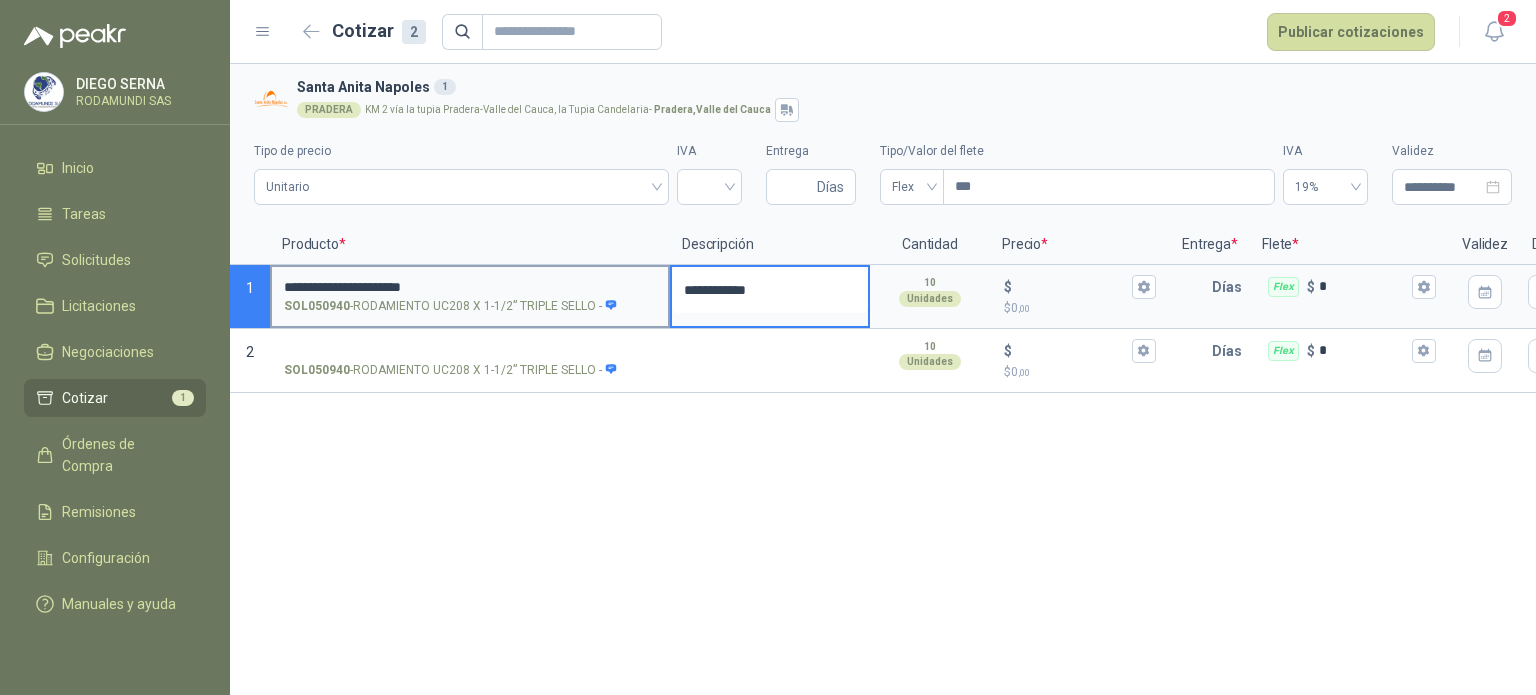 type 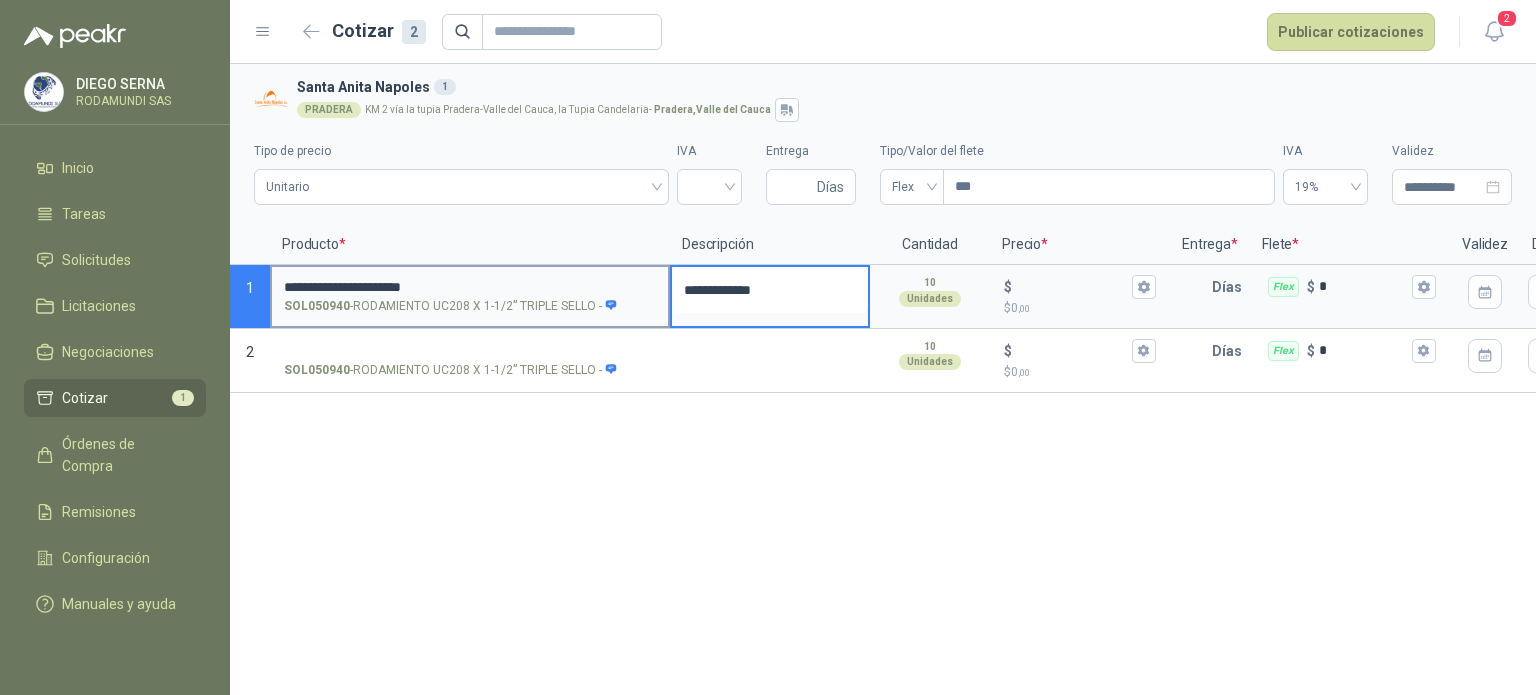 type 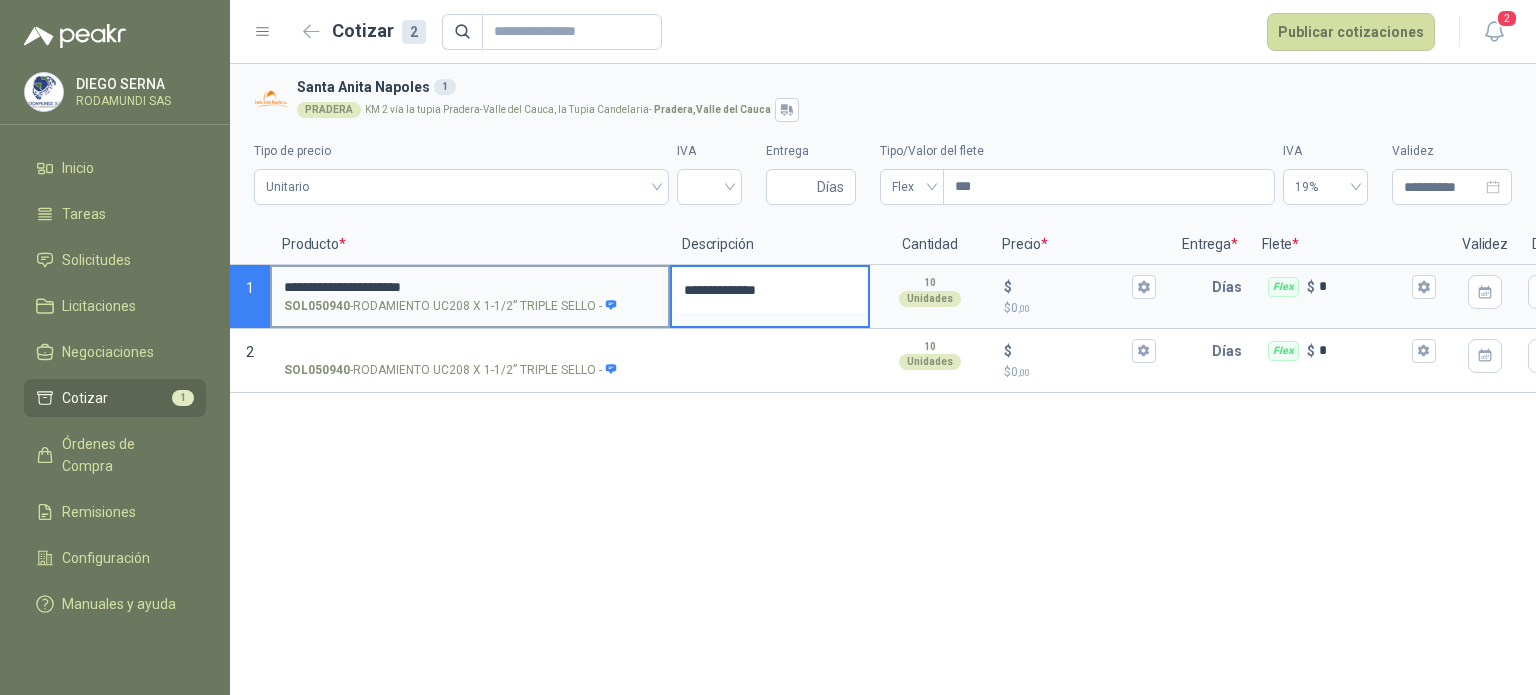 type 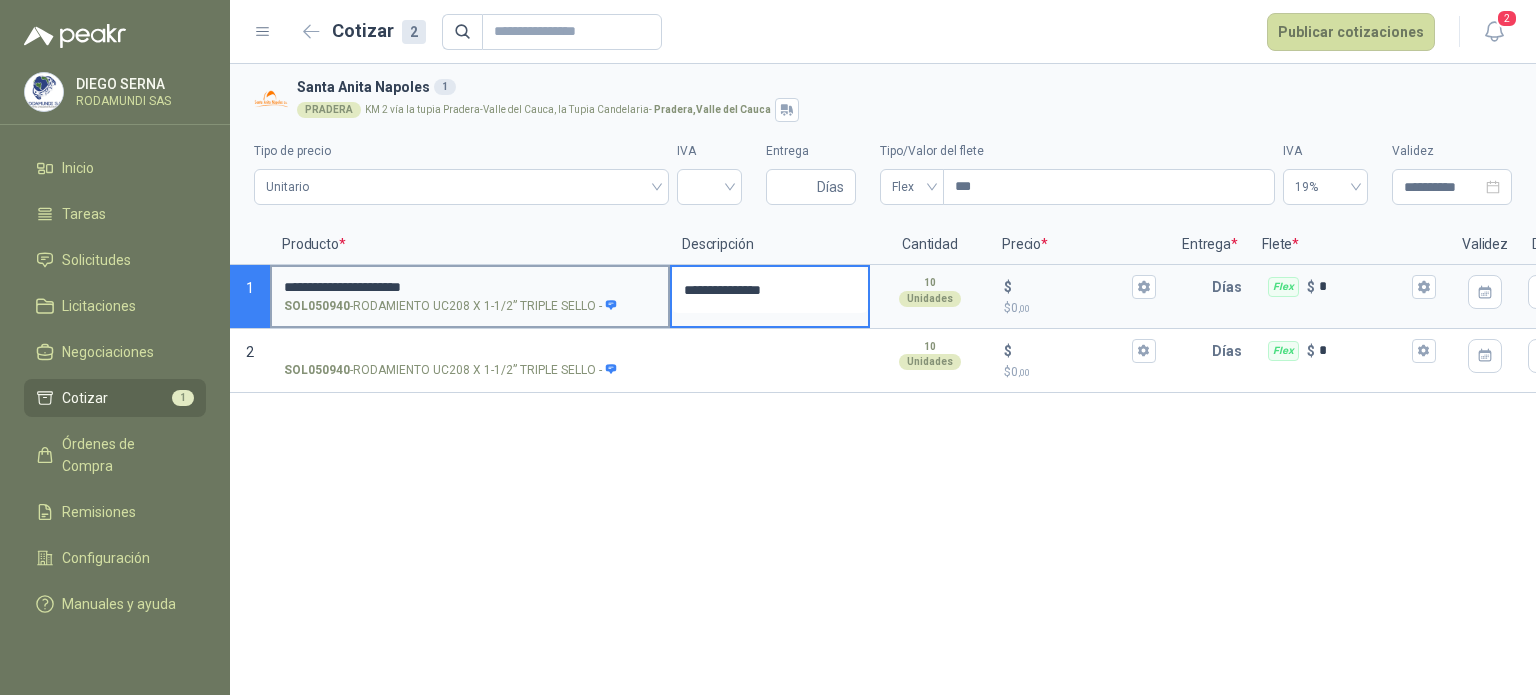 type 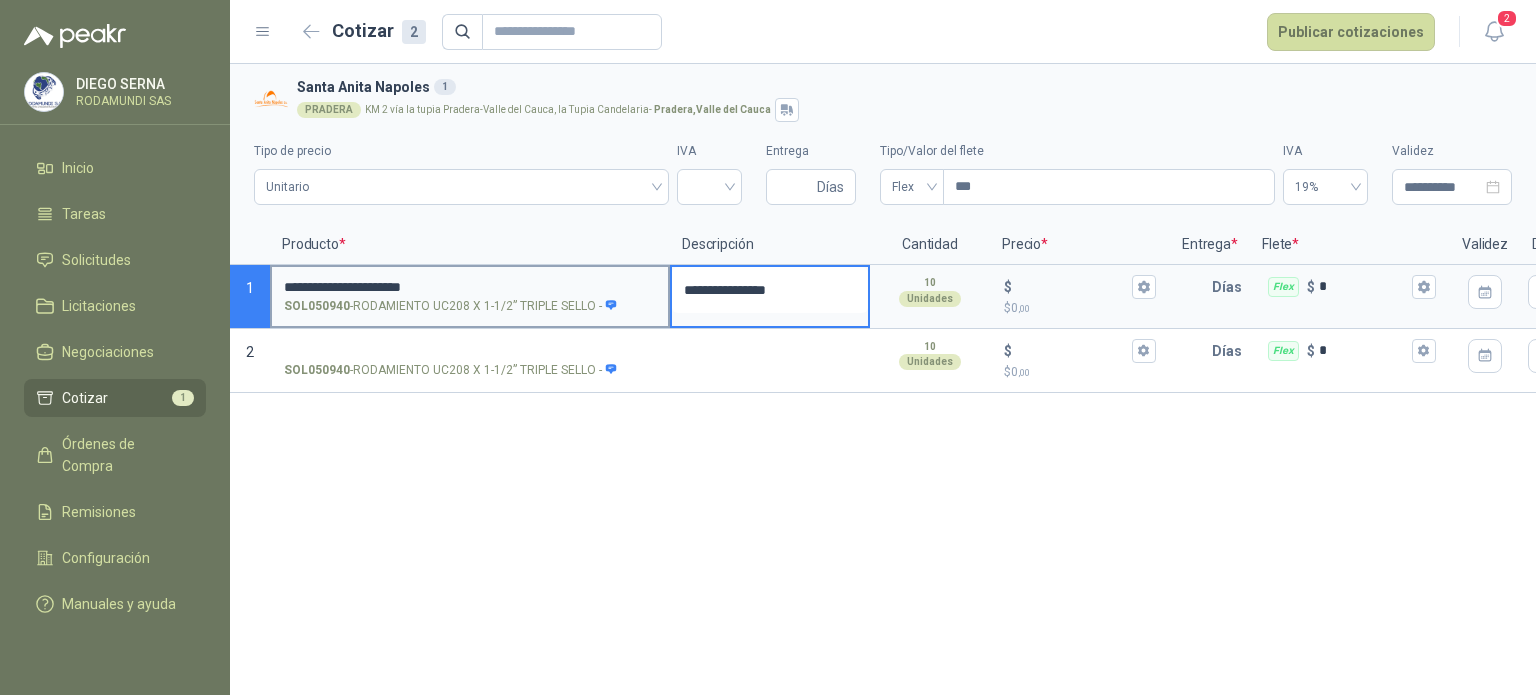 type 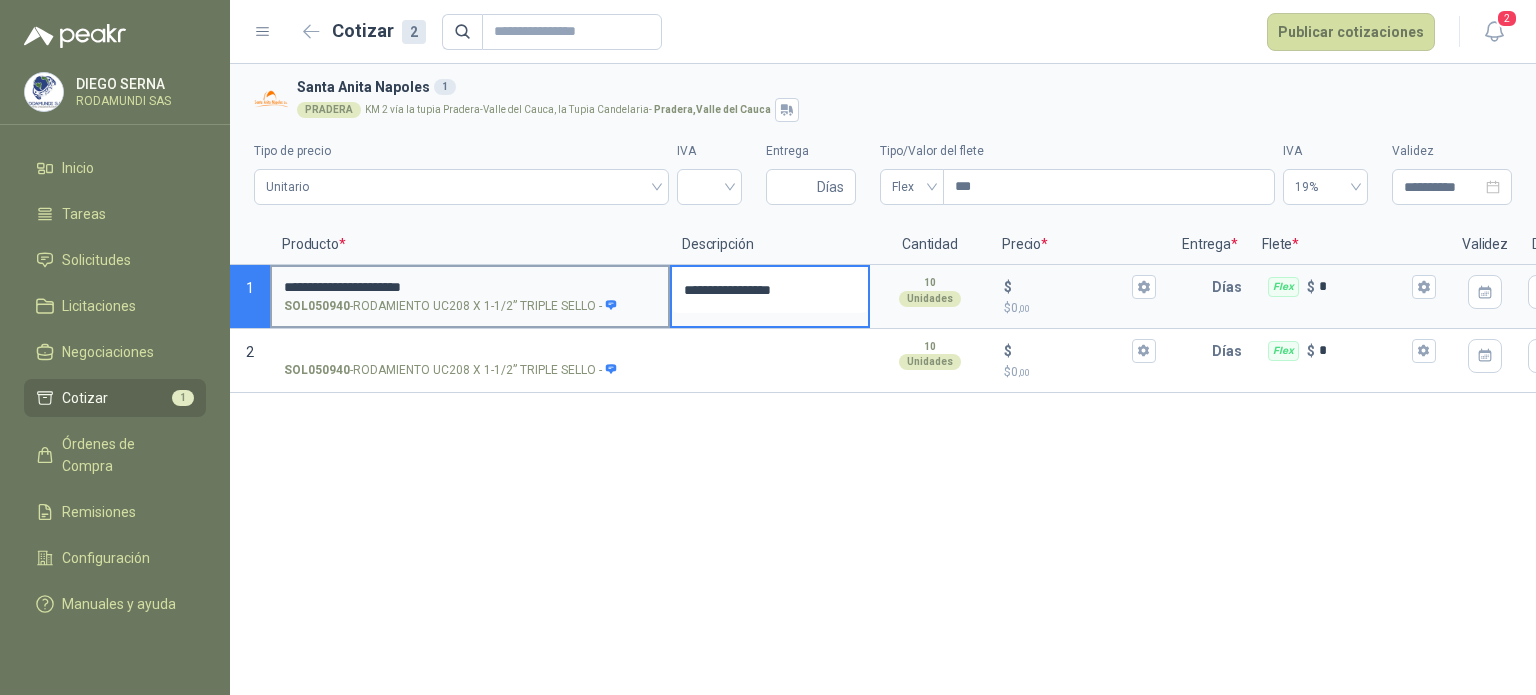type 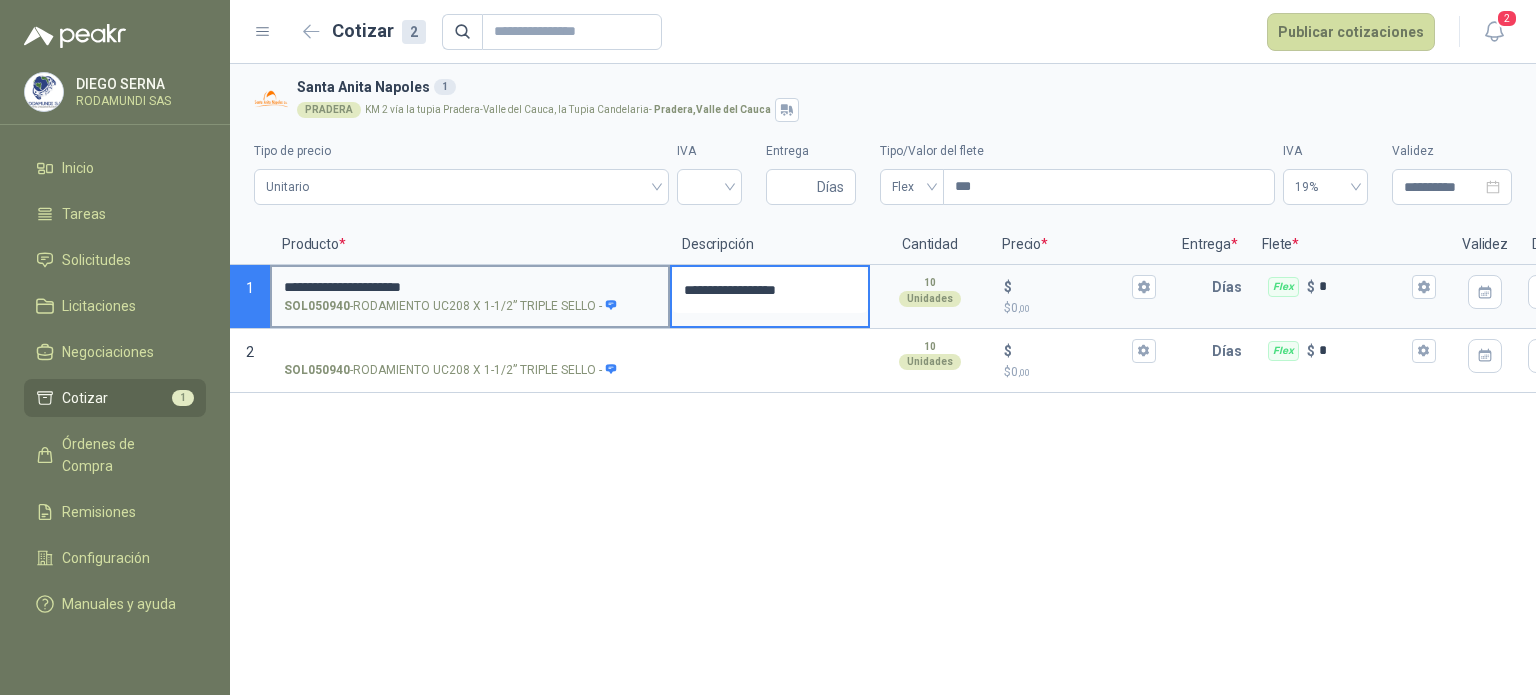 type on "**********" 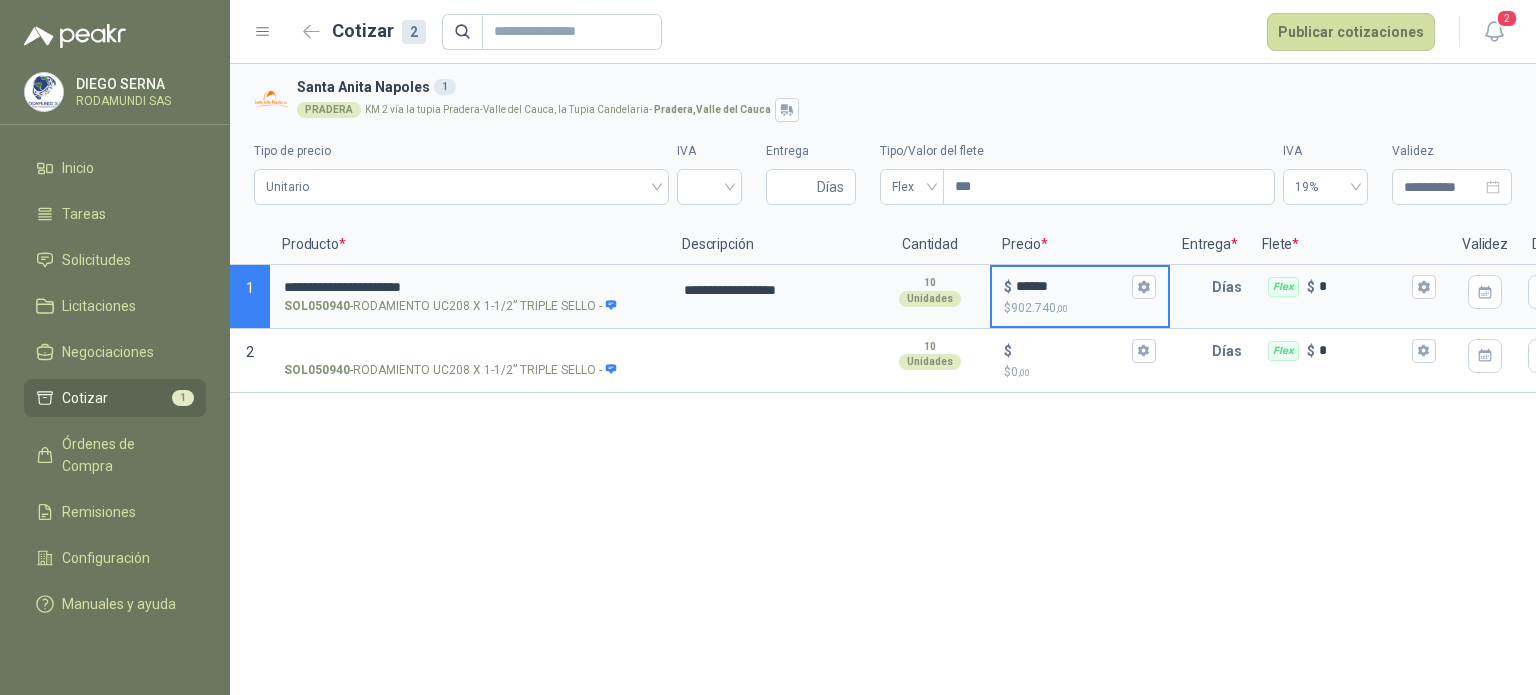 type on "******" 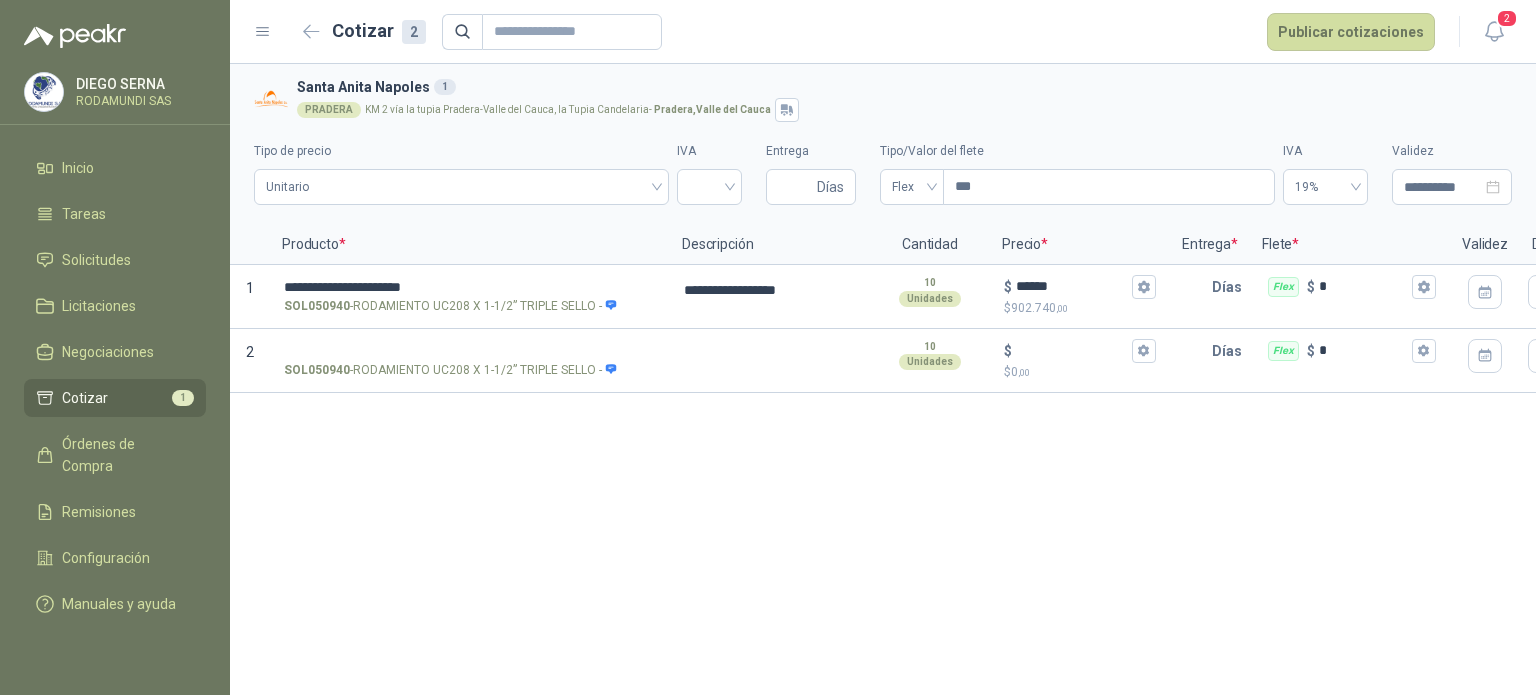 type 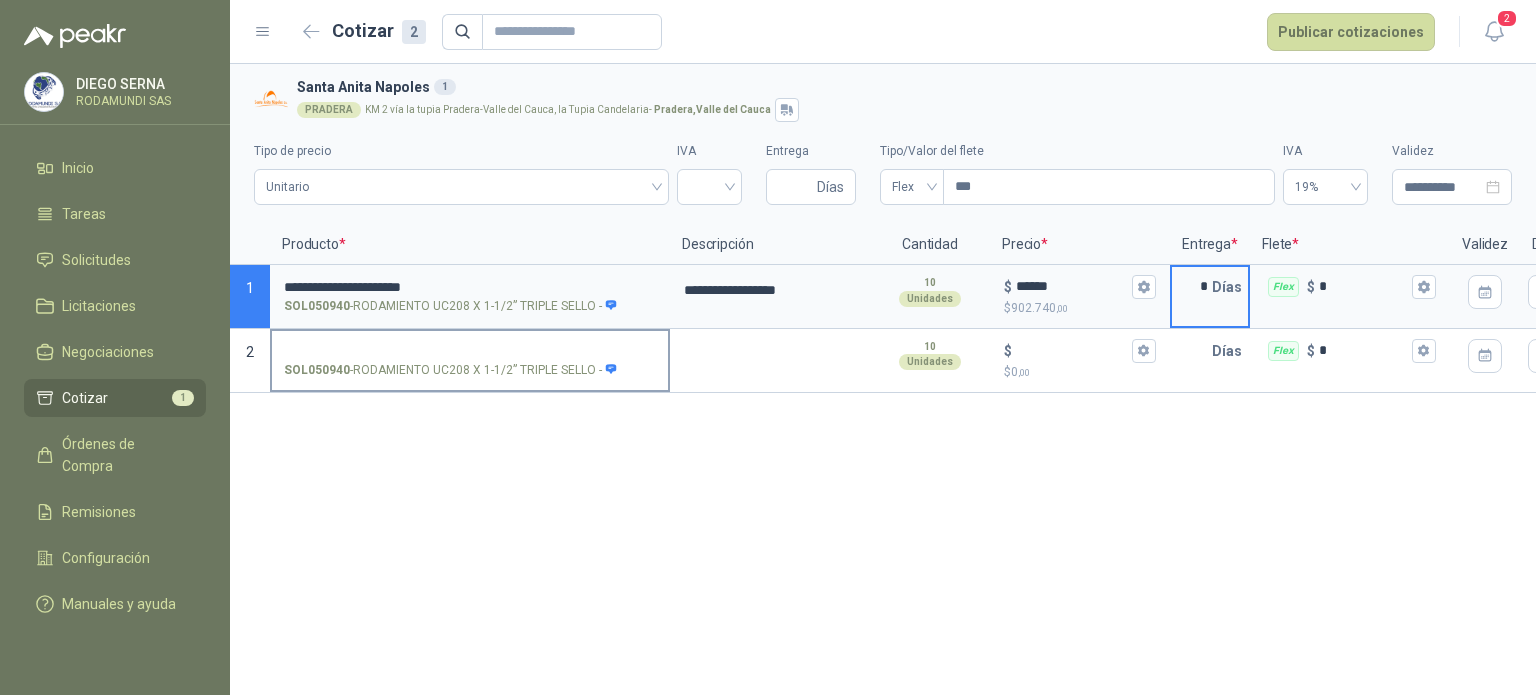 type on "*" 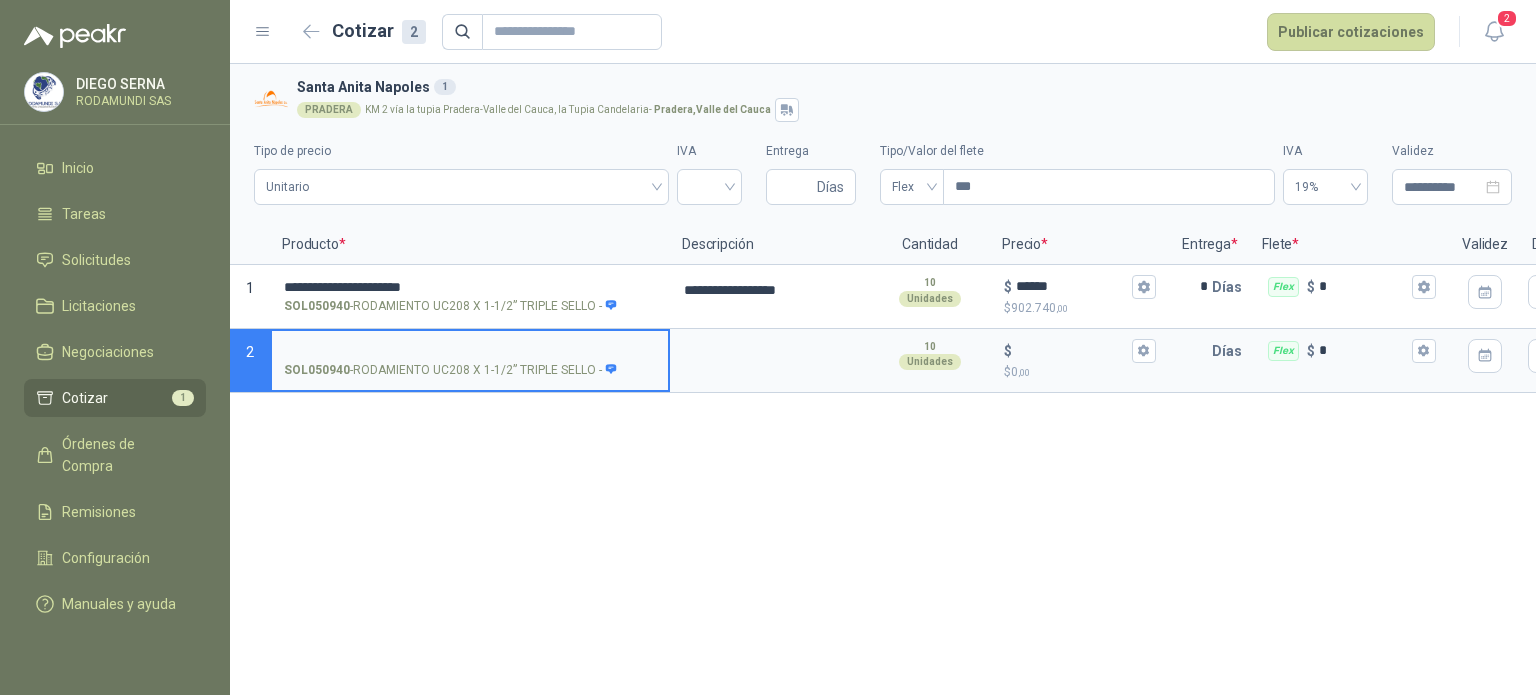 click on "SOL050940  -  RODAMIENTO UC208 X 1-1/2” TRIPLE SELLO -" at bounding box center [470, 351] 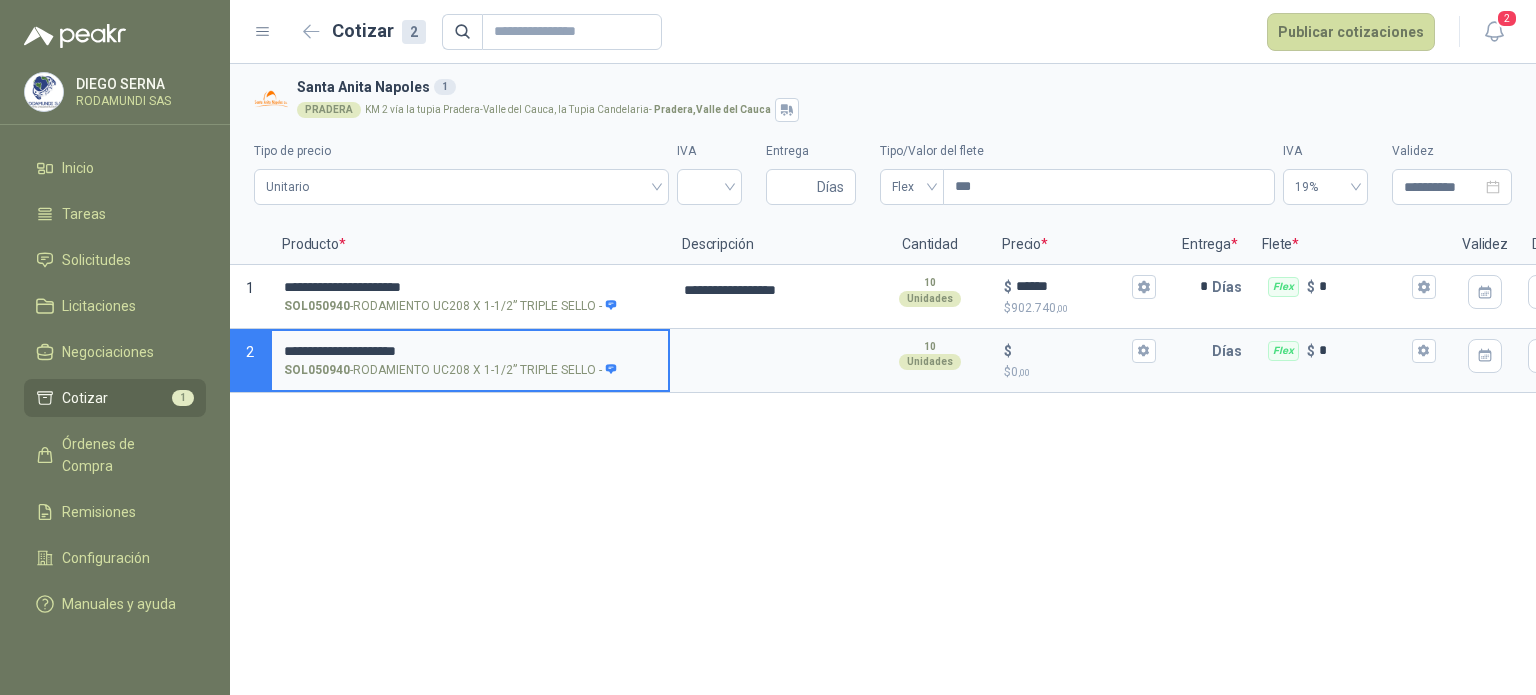 type on "**********" 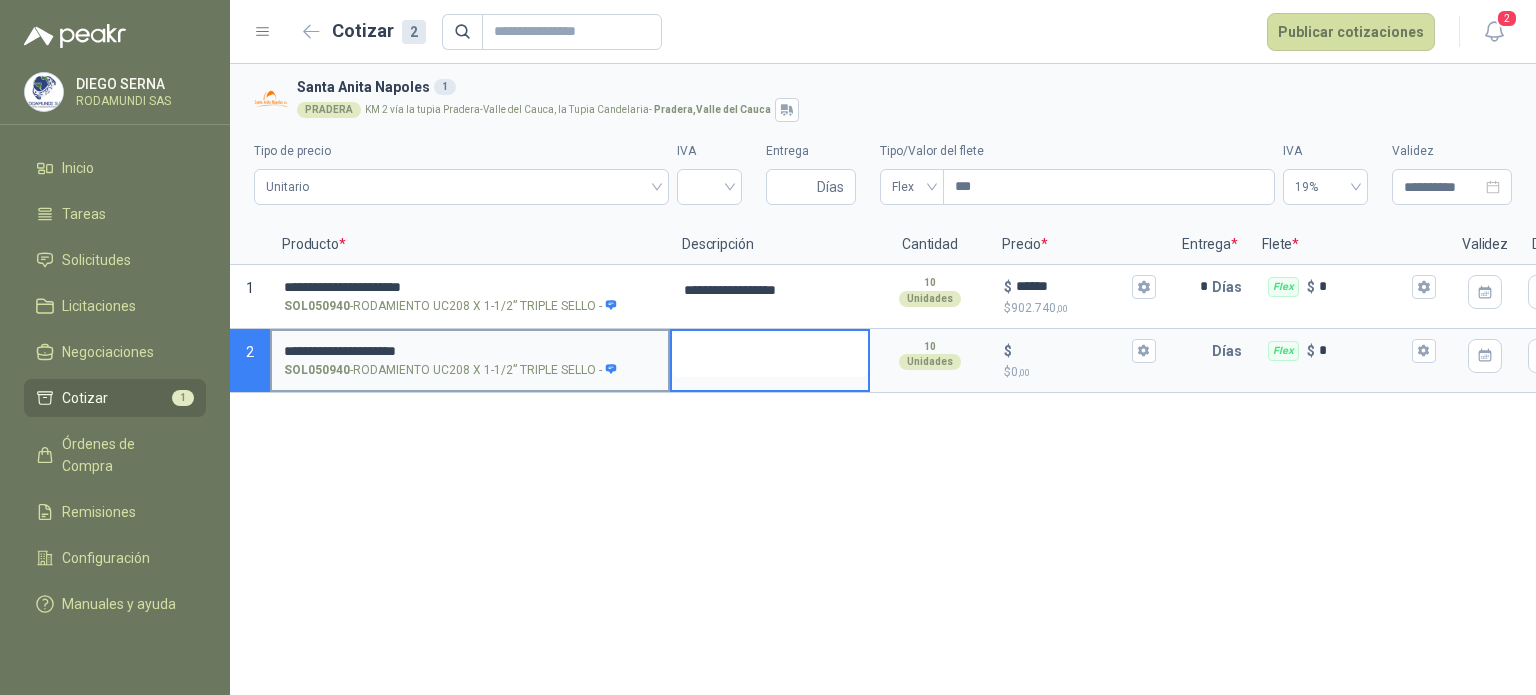 type 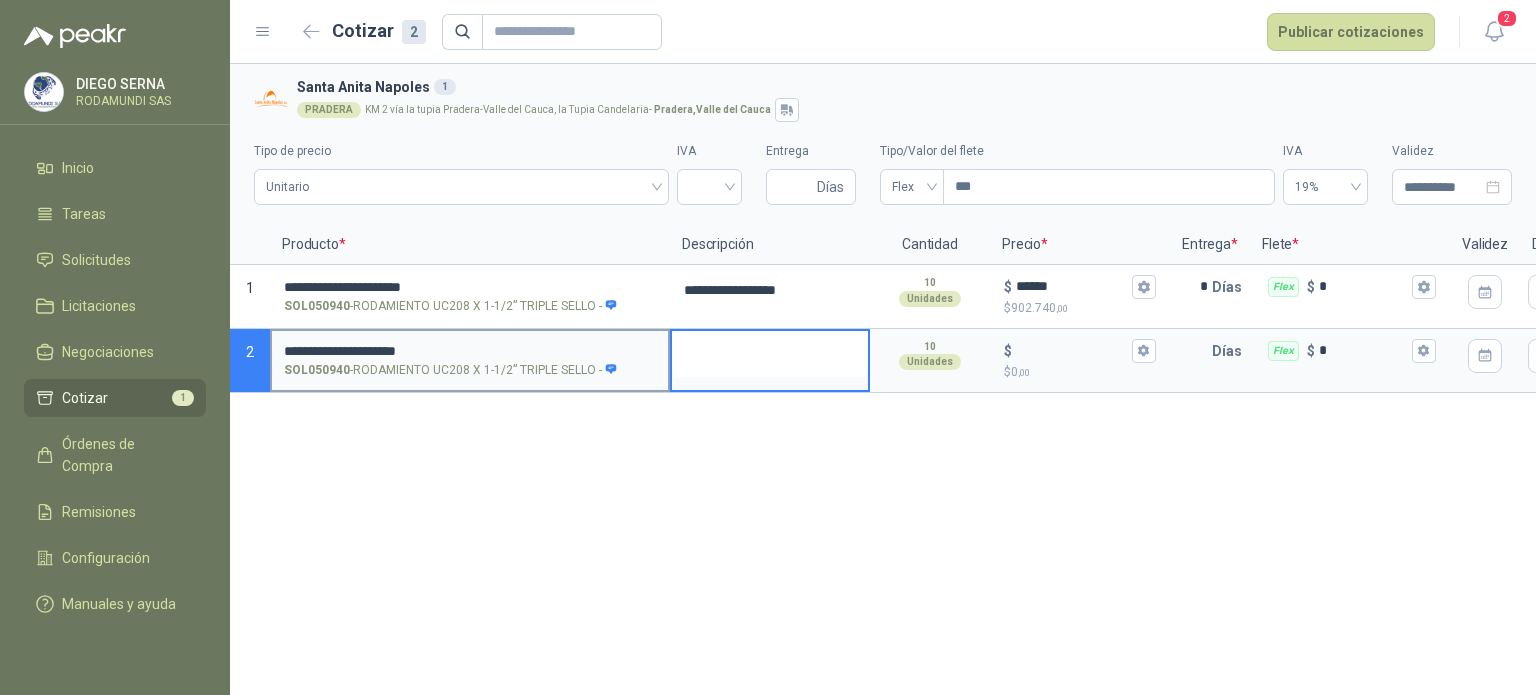 type on "*" 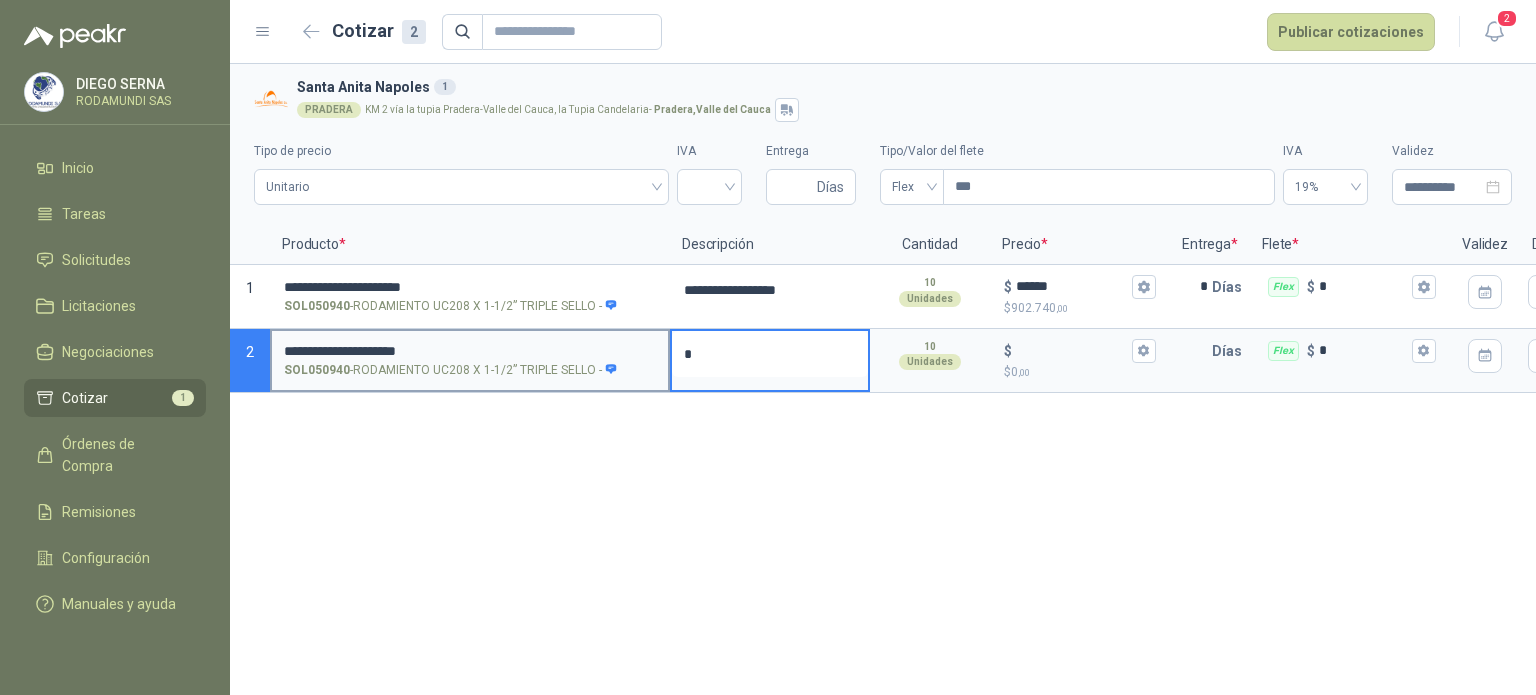 type 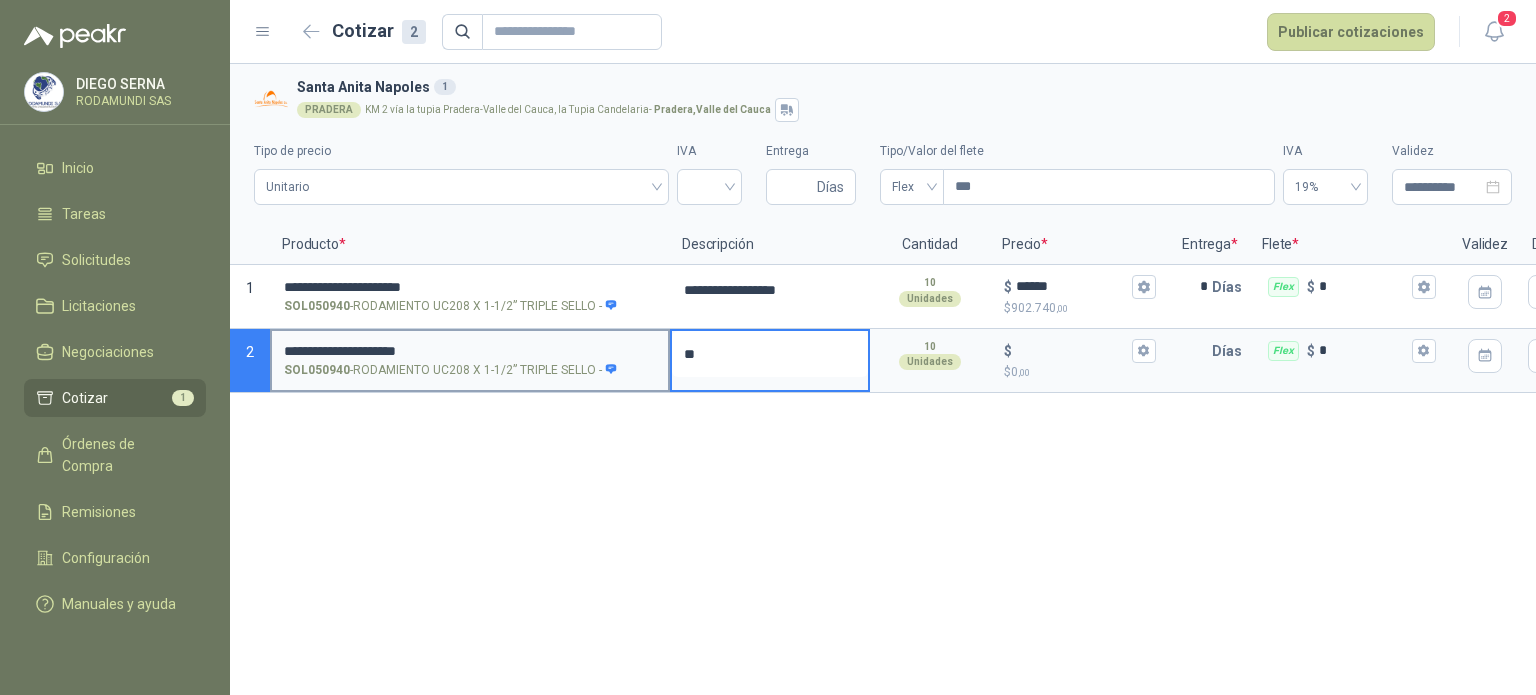 type 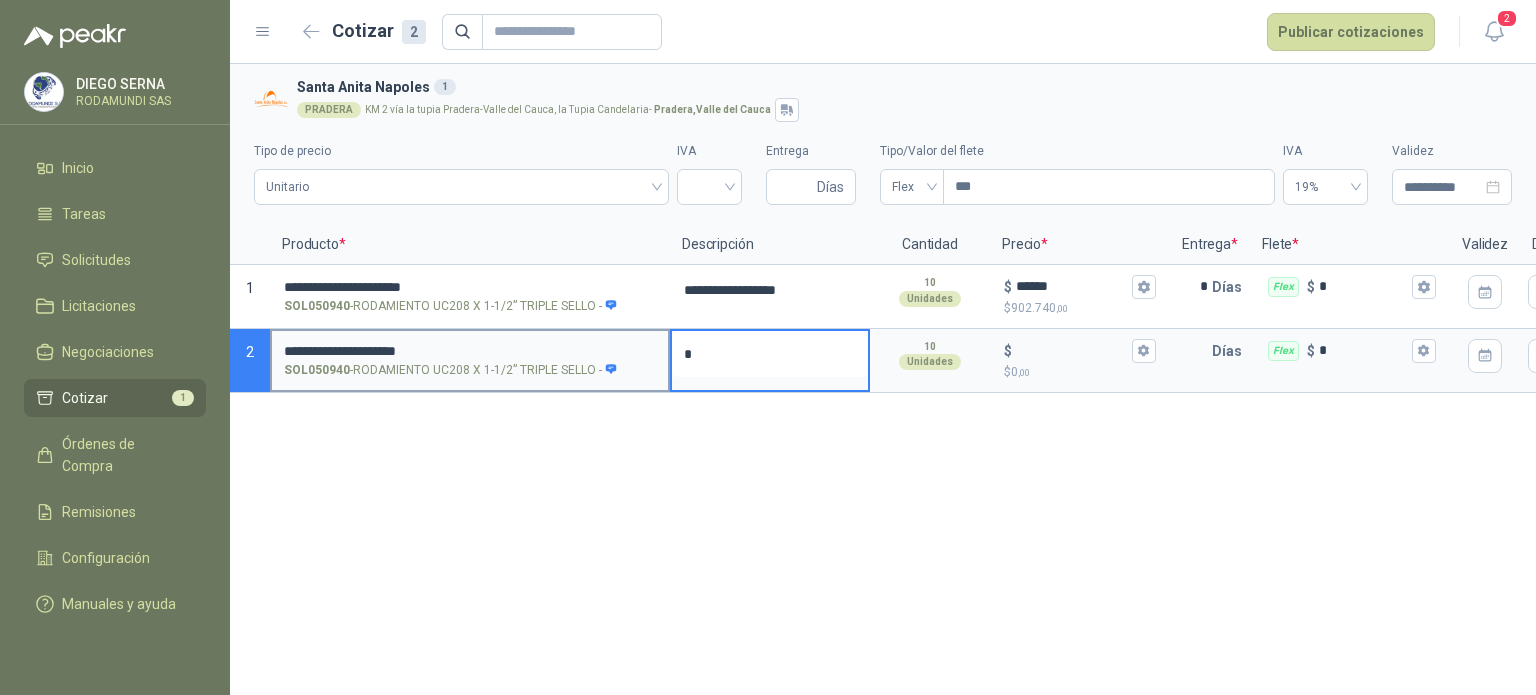 type 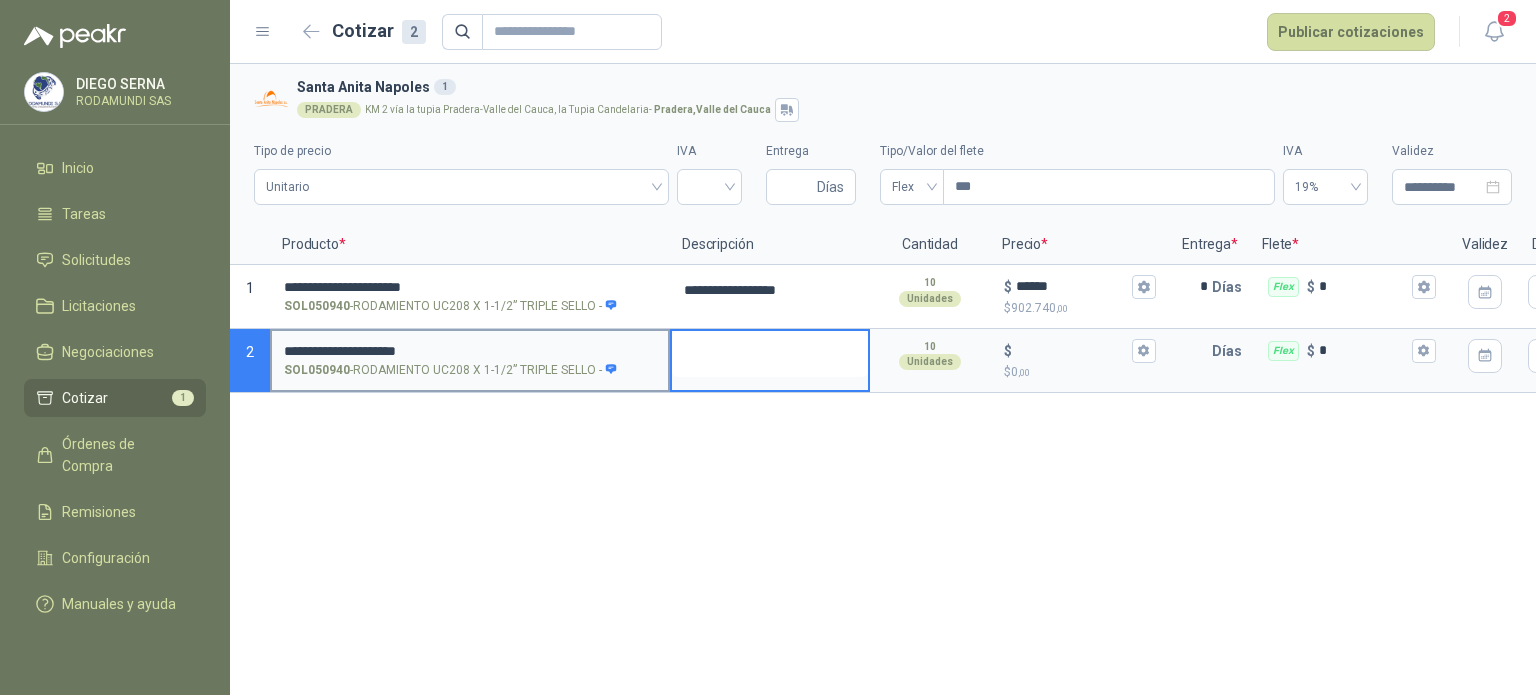 type 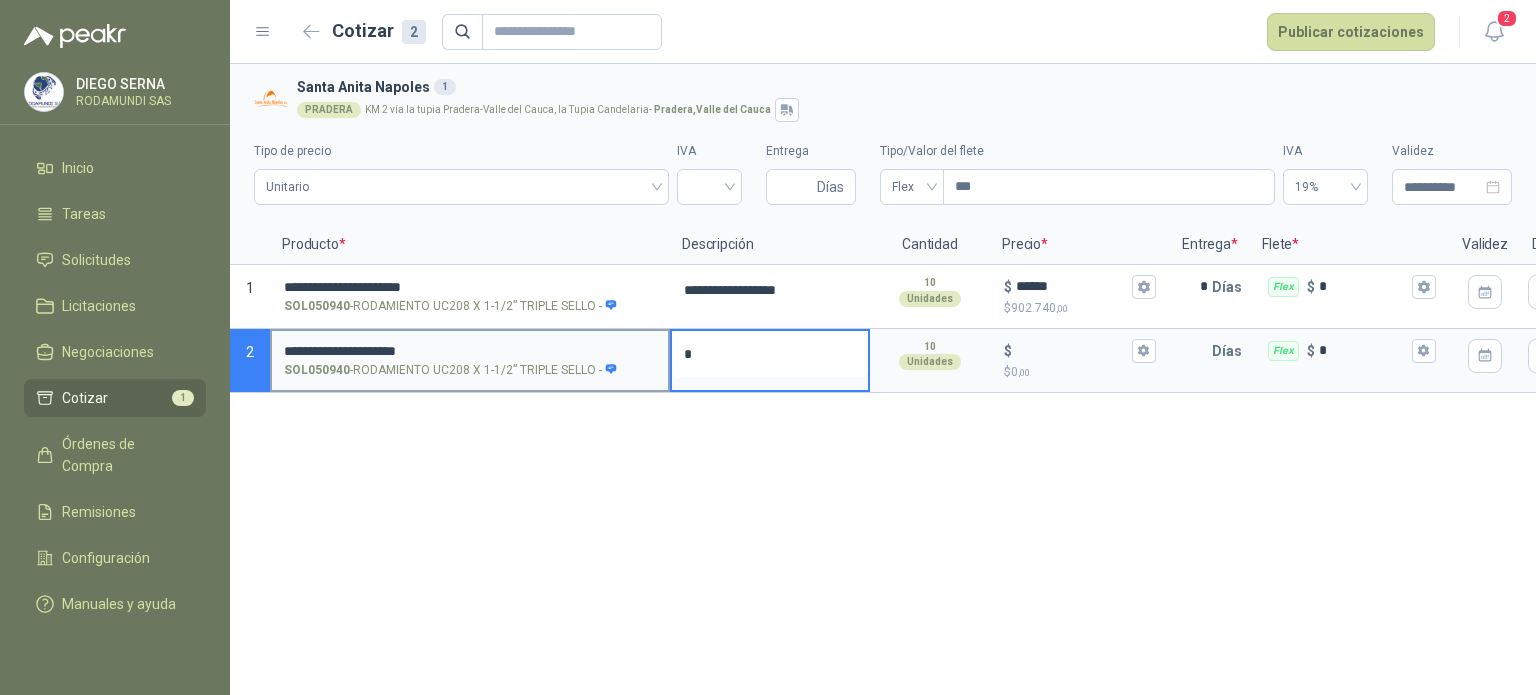 type 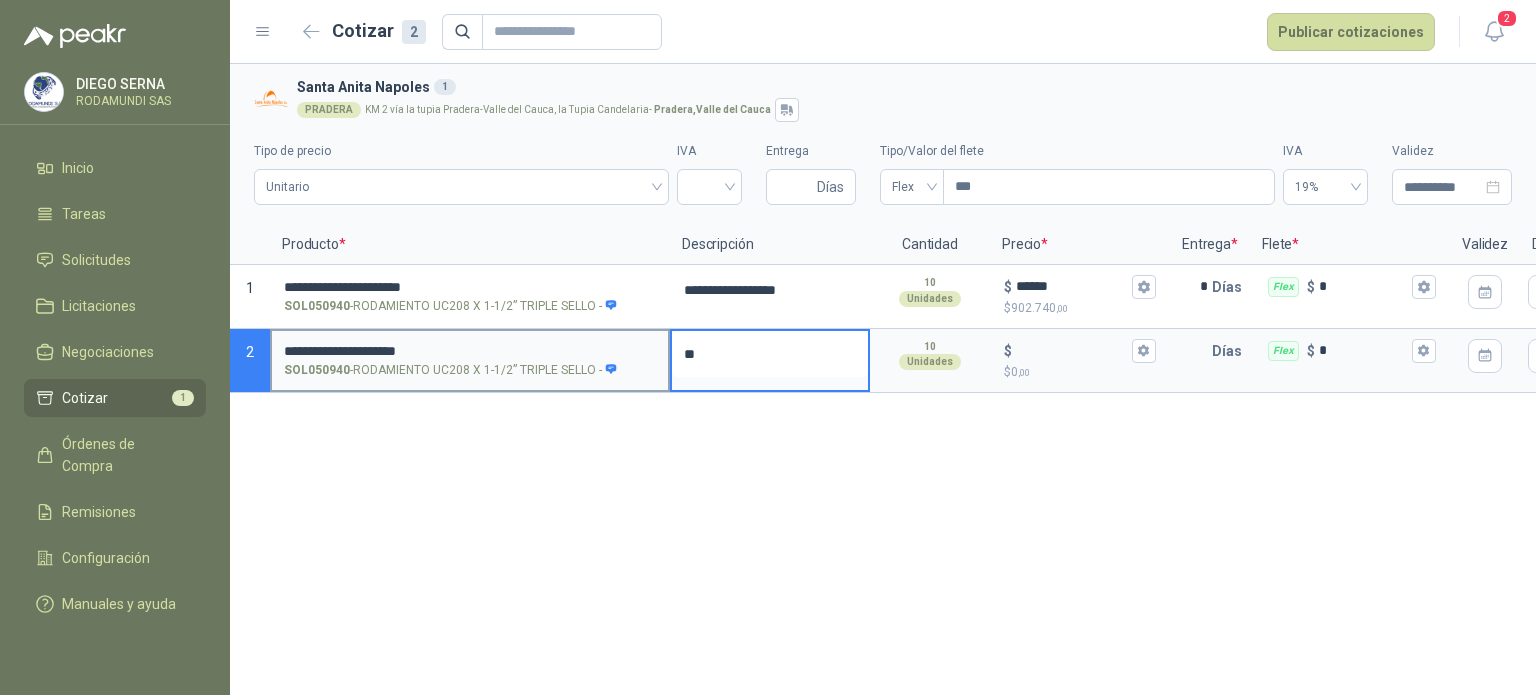 type 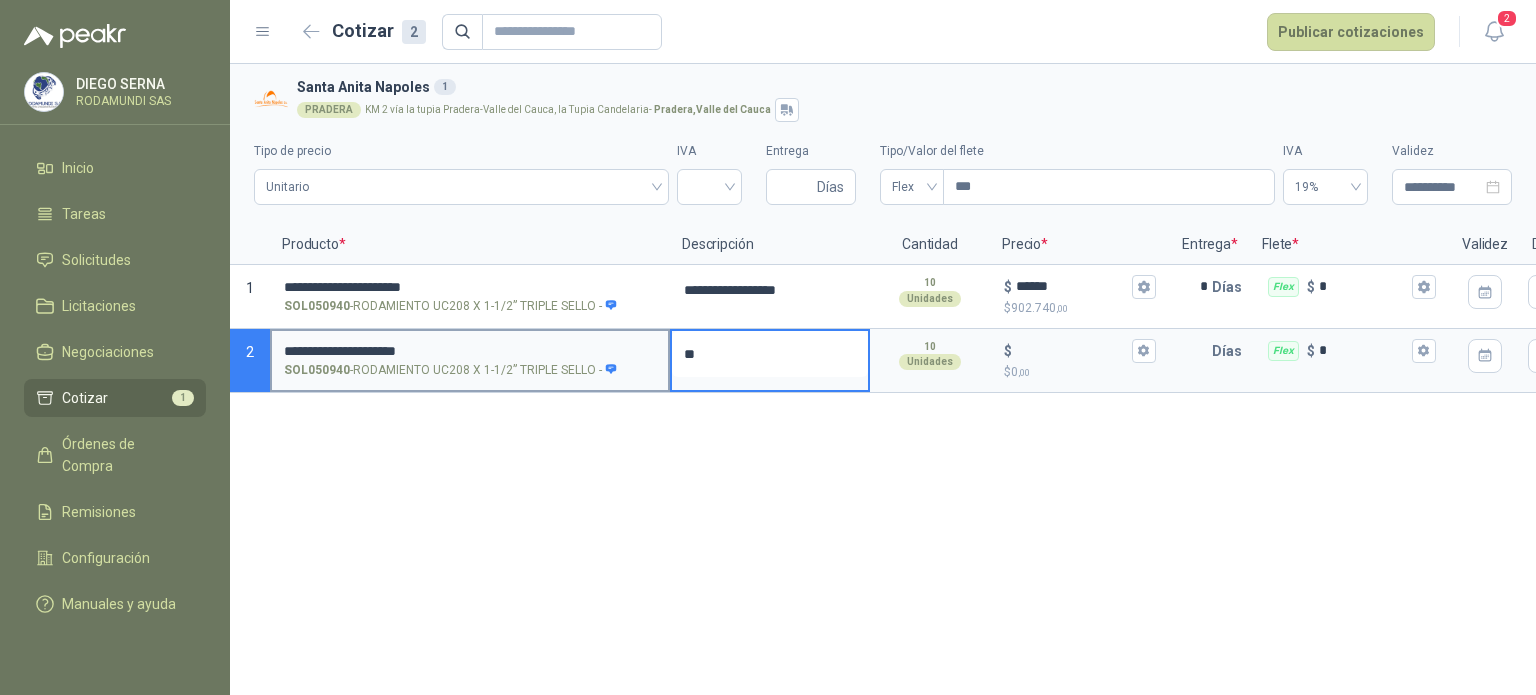 type on "***" 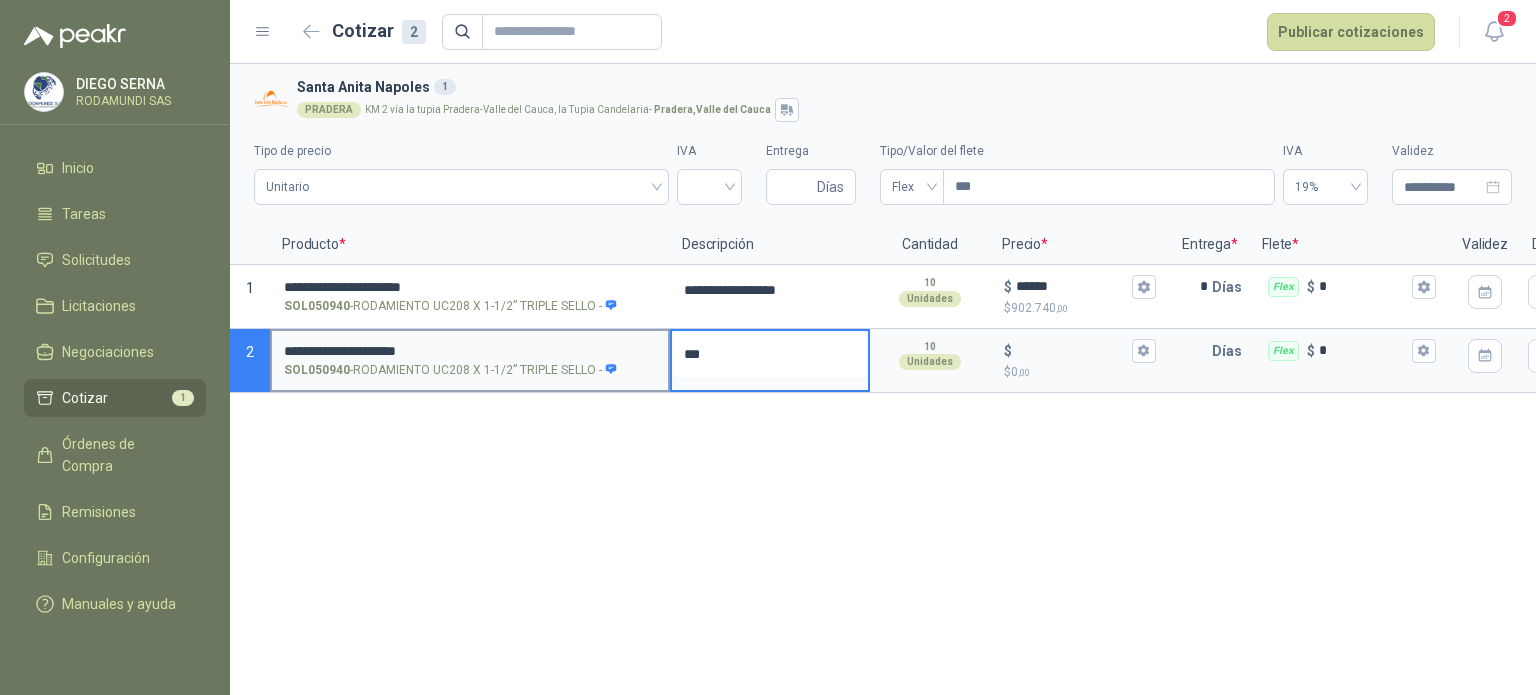 type 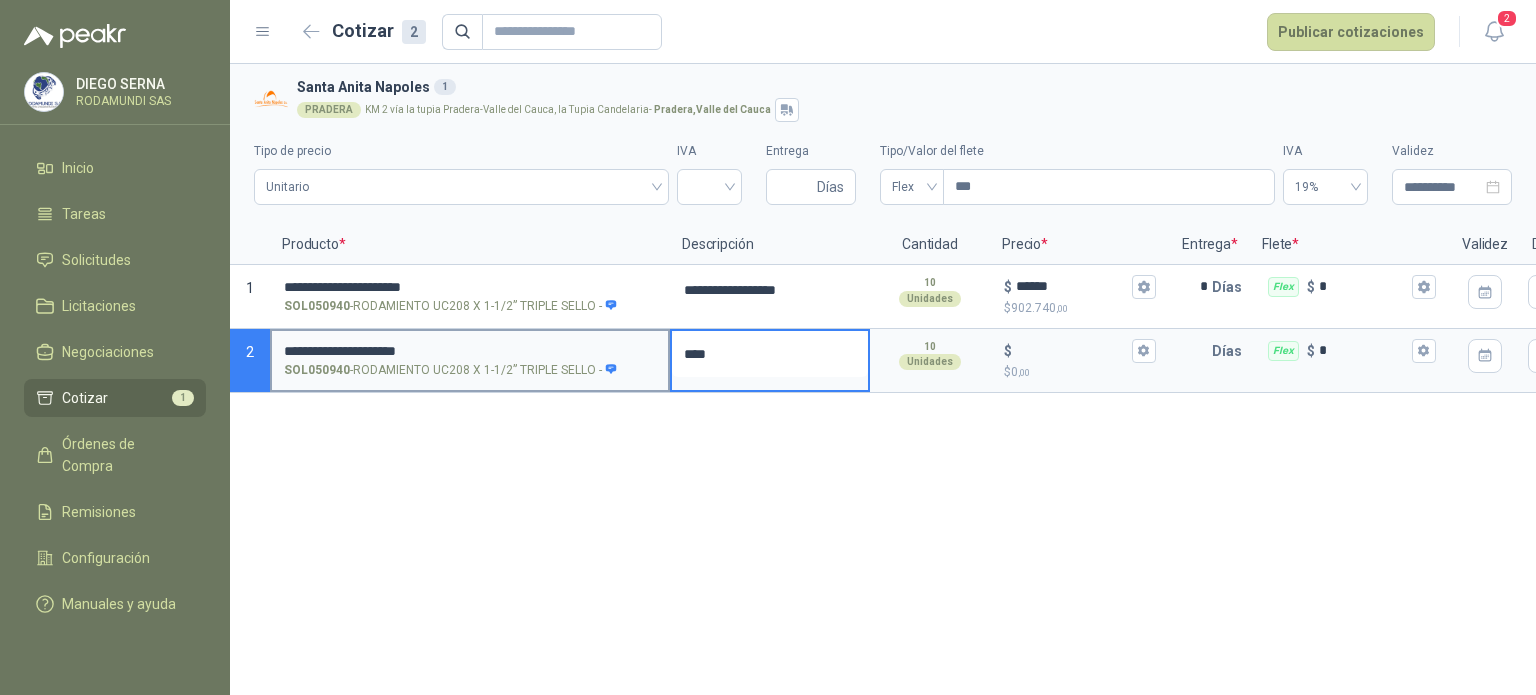 type 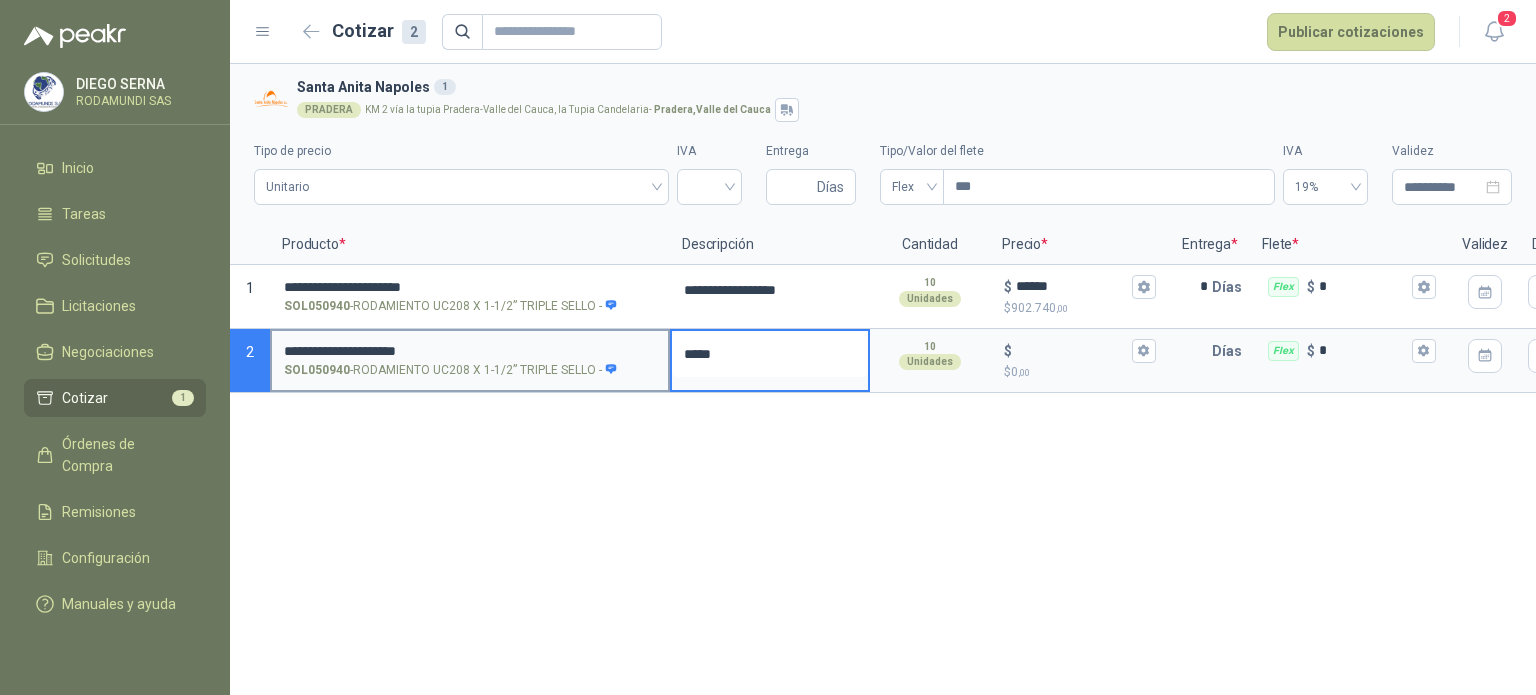 type 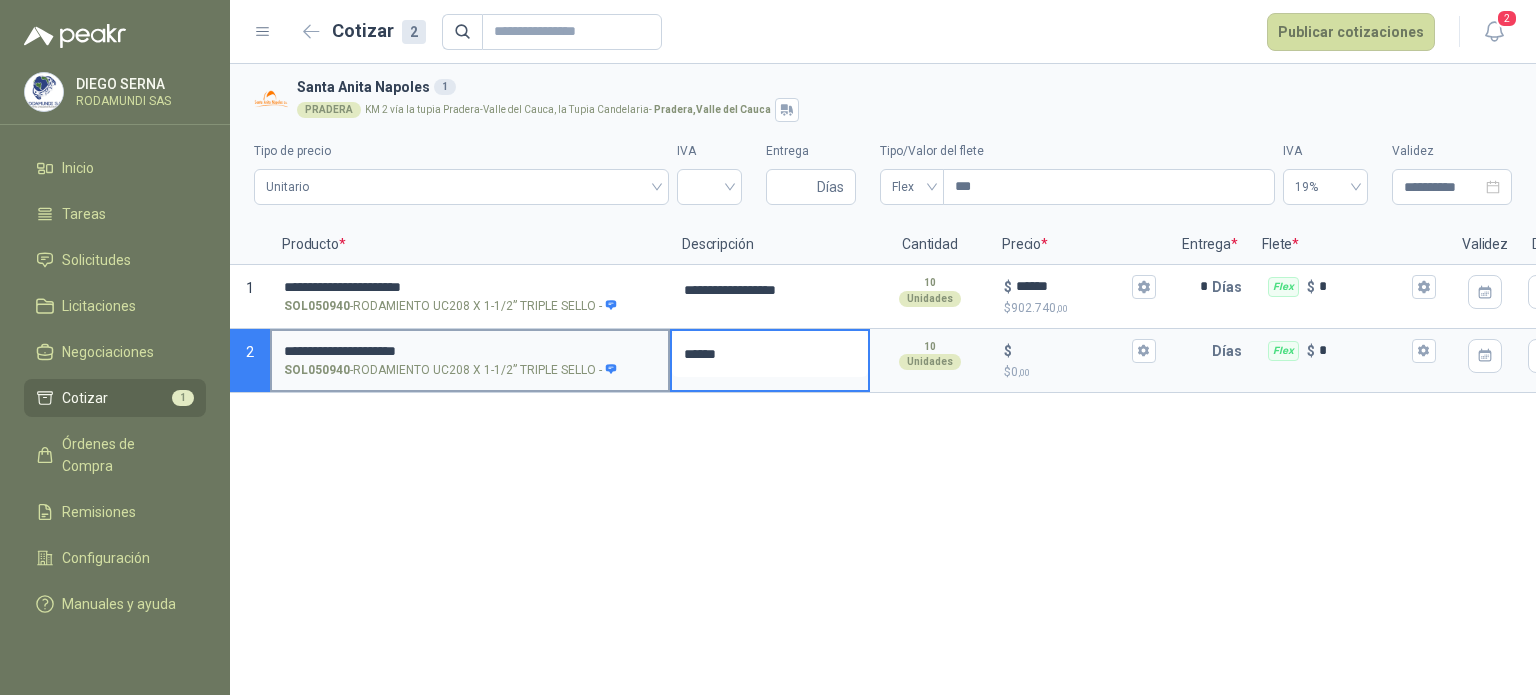 type 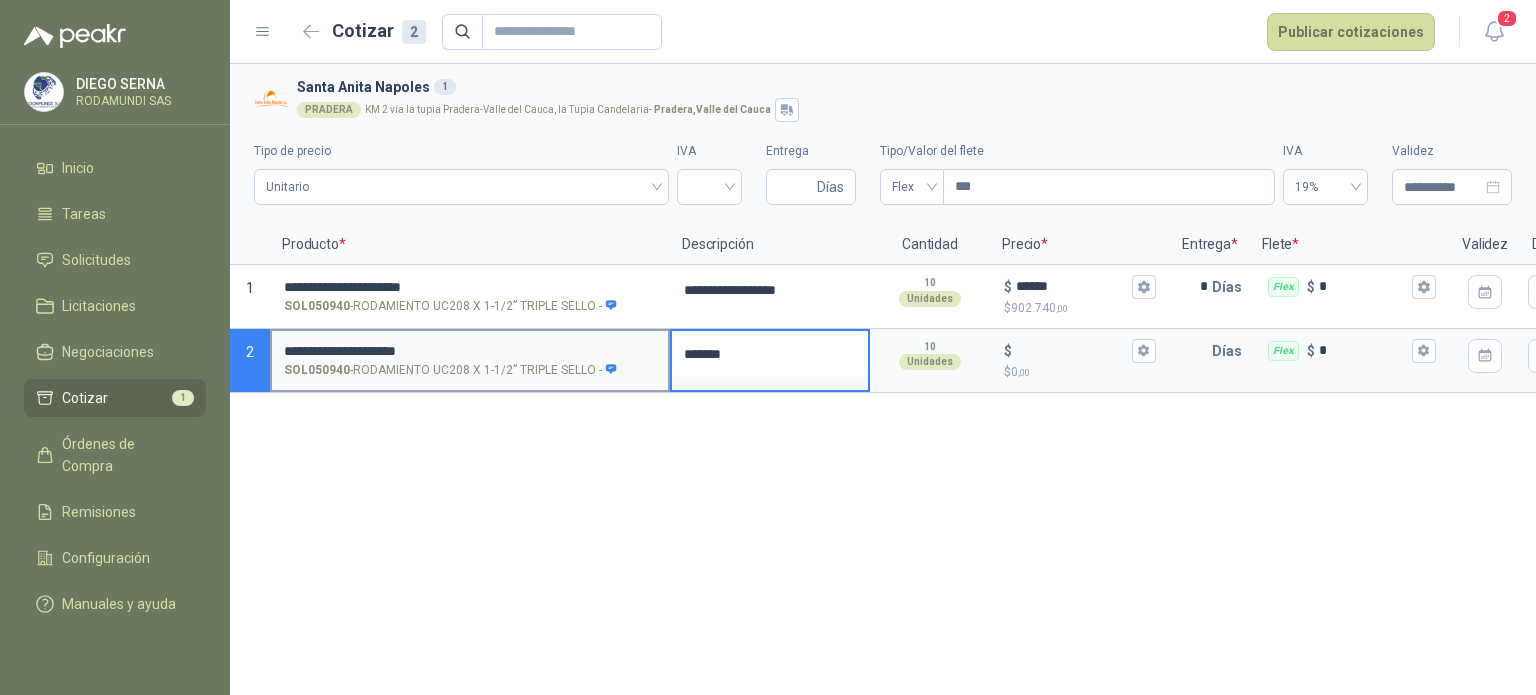 type 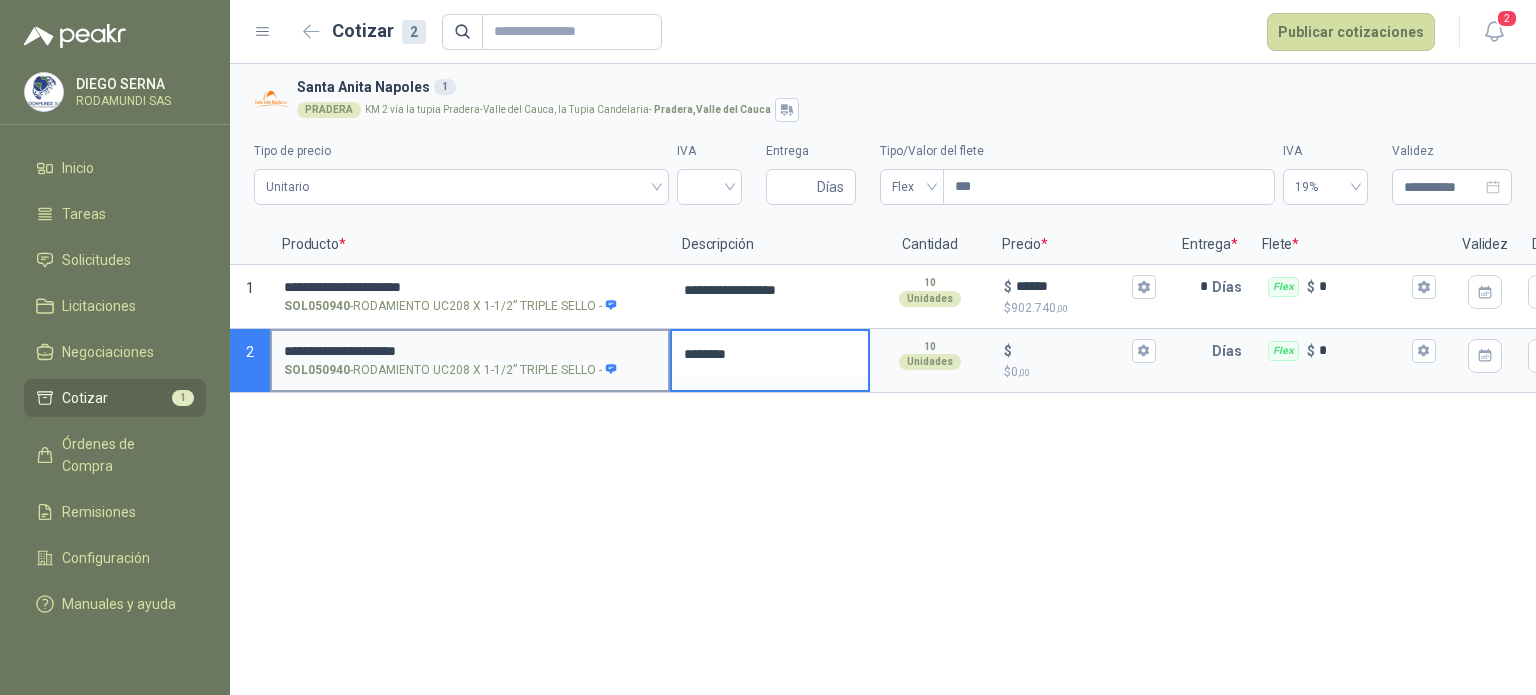 type 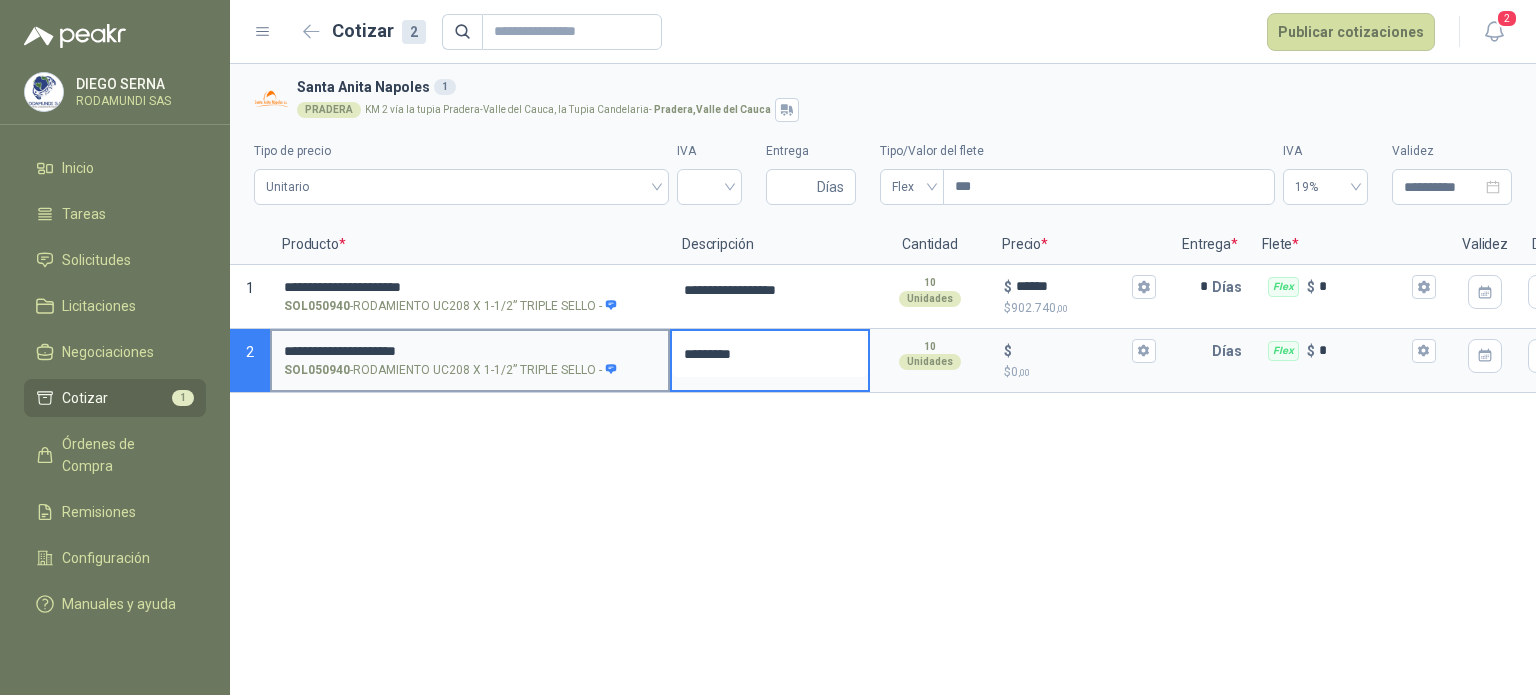 type on "*********" 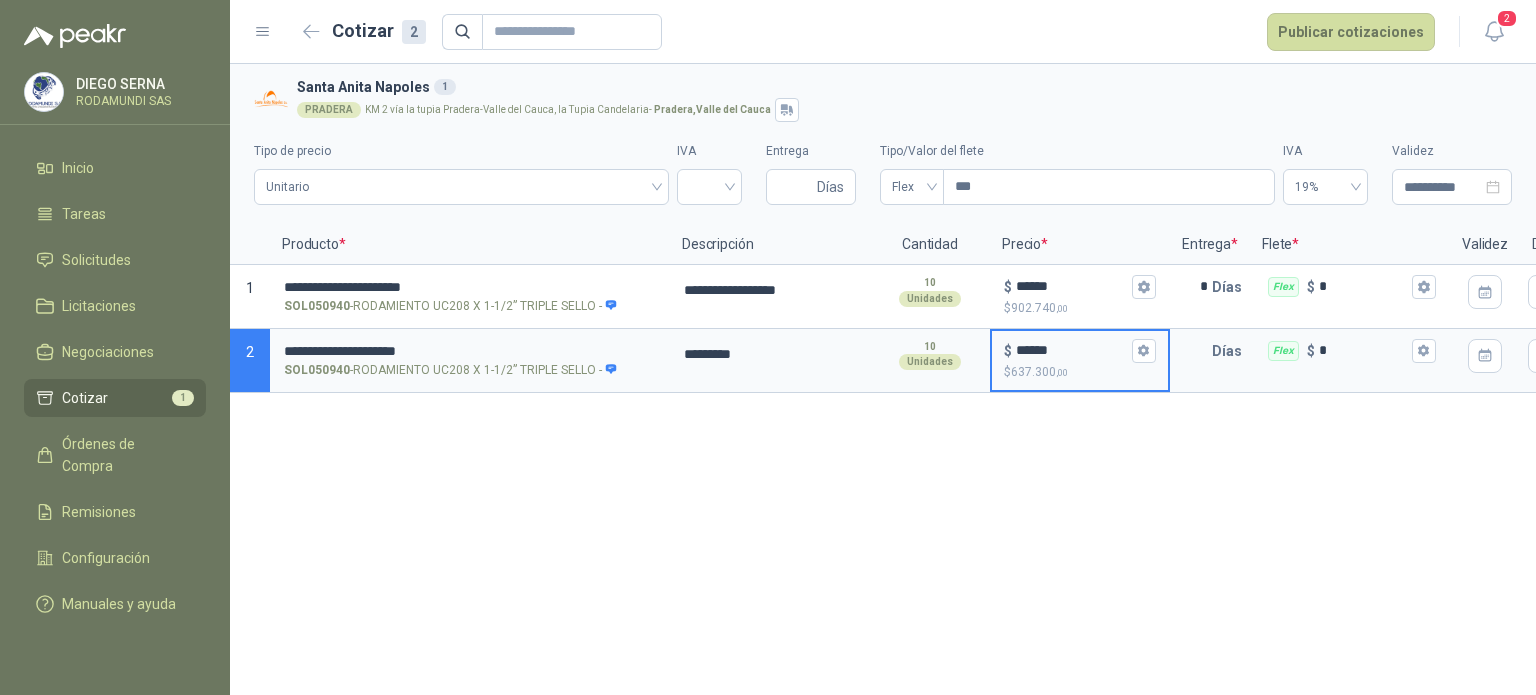 type on "******" 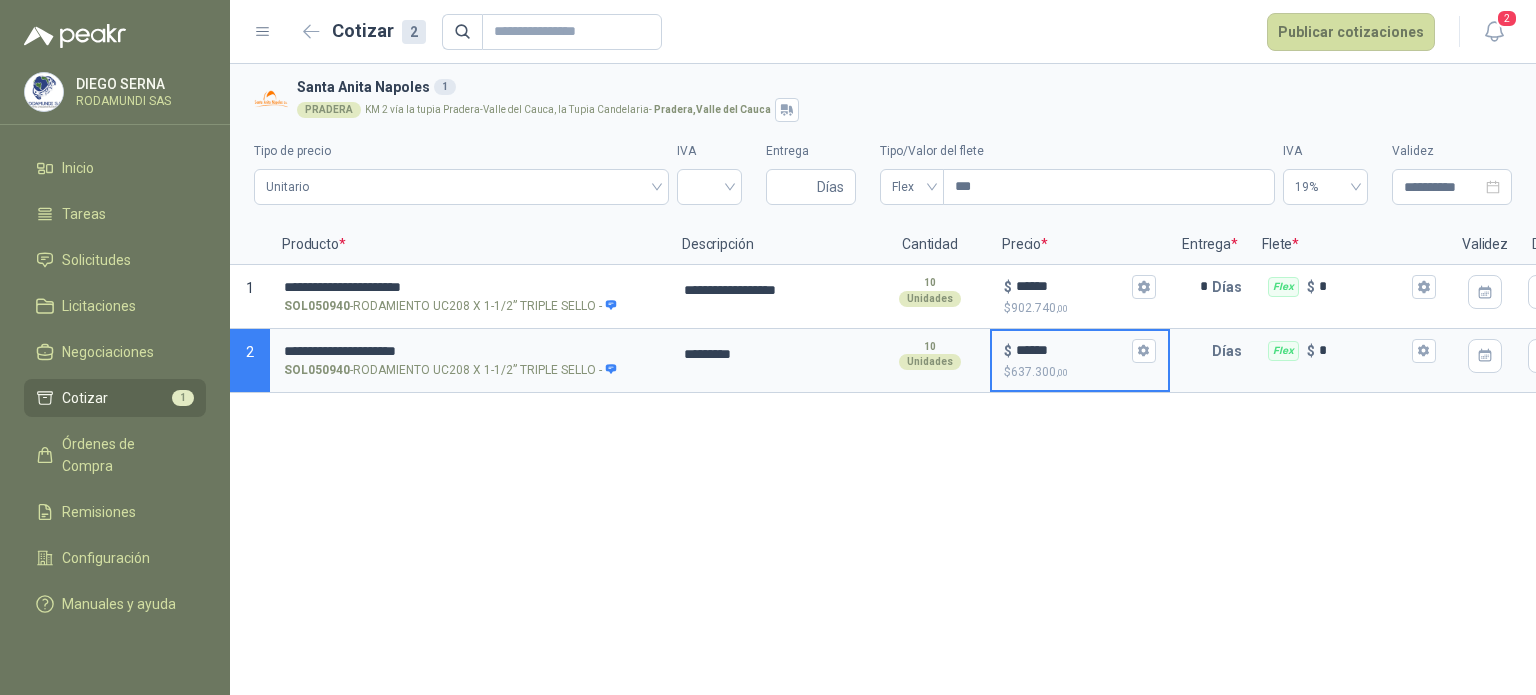 type 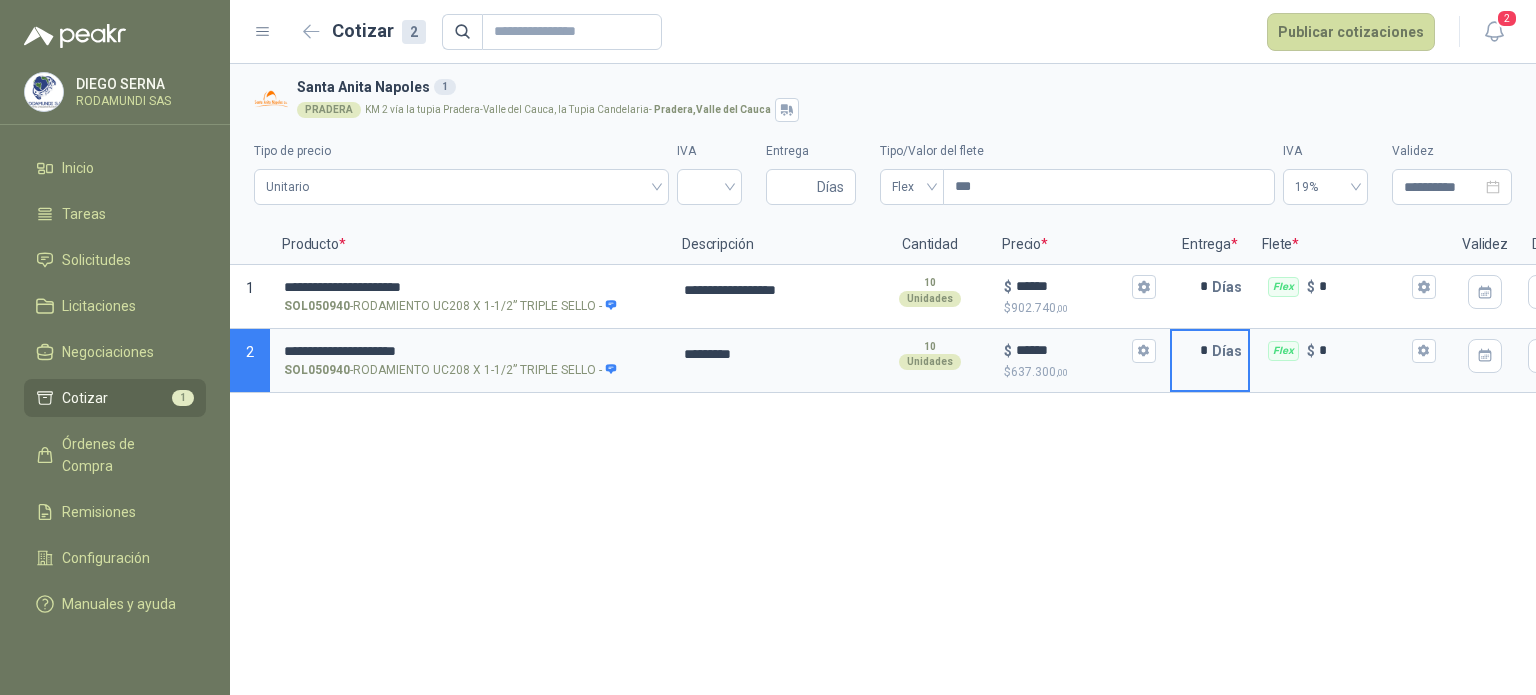 type on "*" 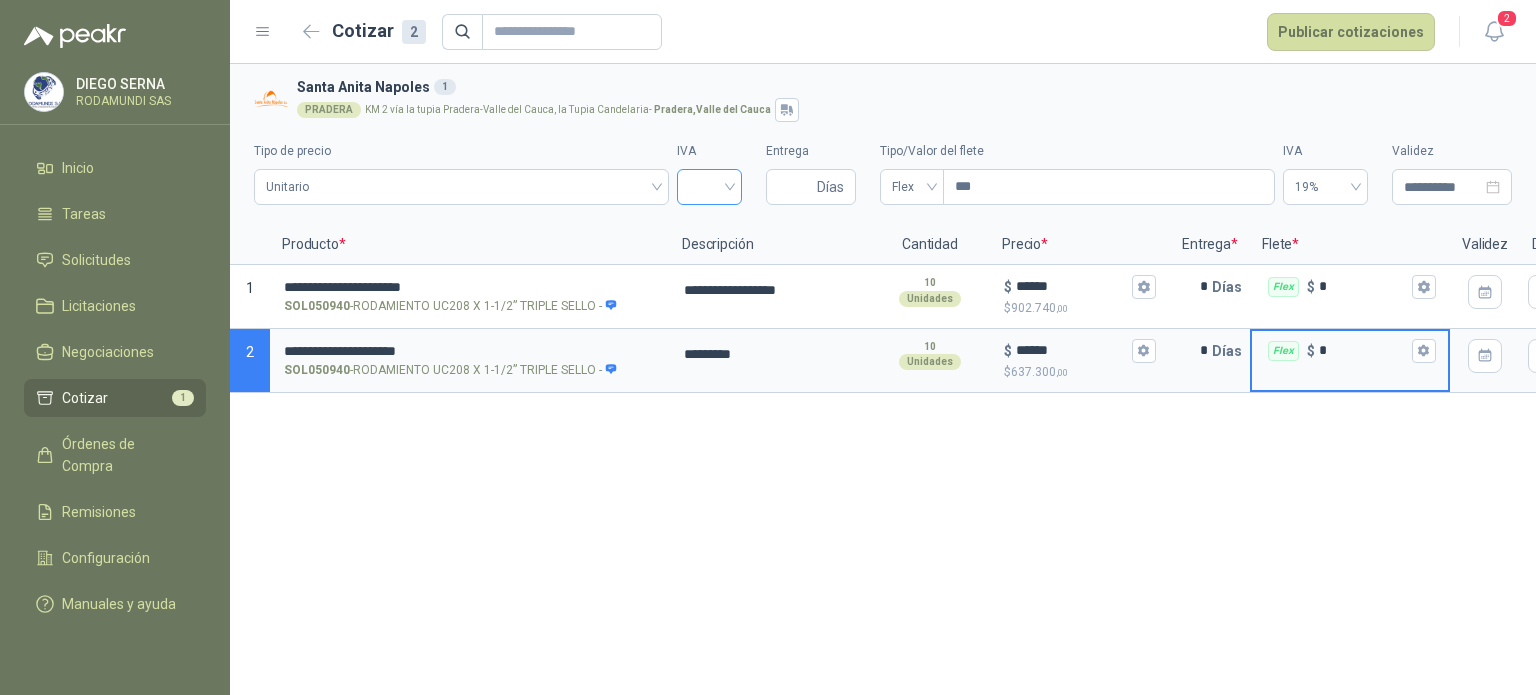 click at bounding box center [709, 185] 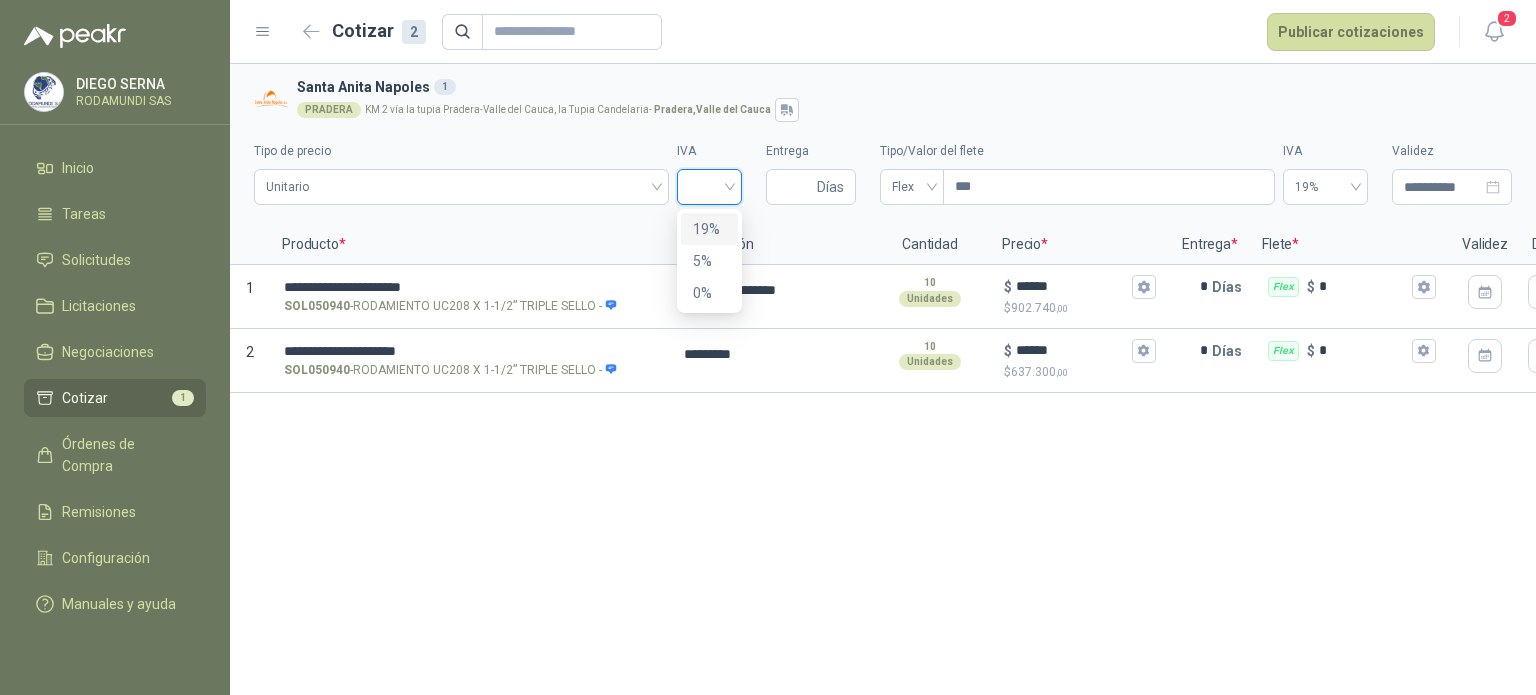 click on "19%" at bounding box center [709, 229] 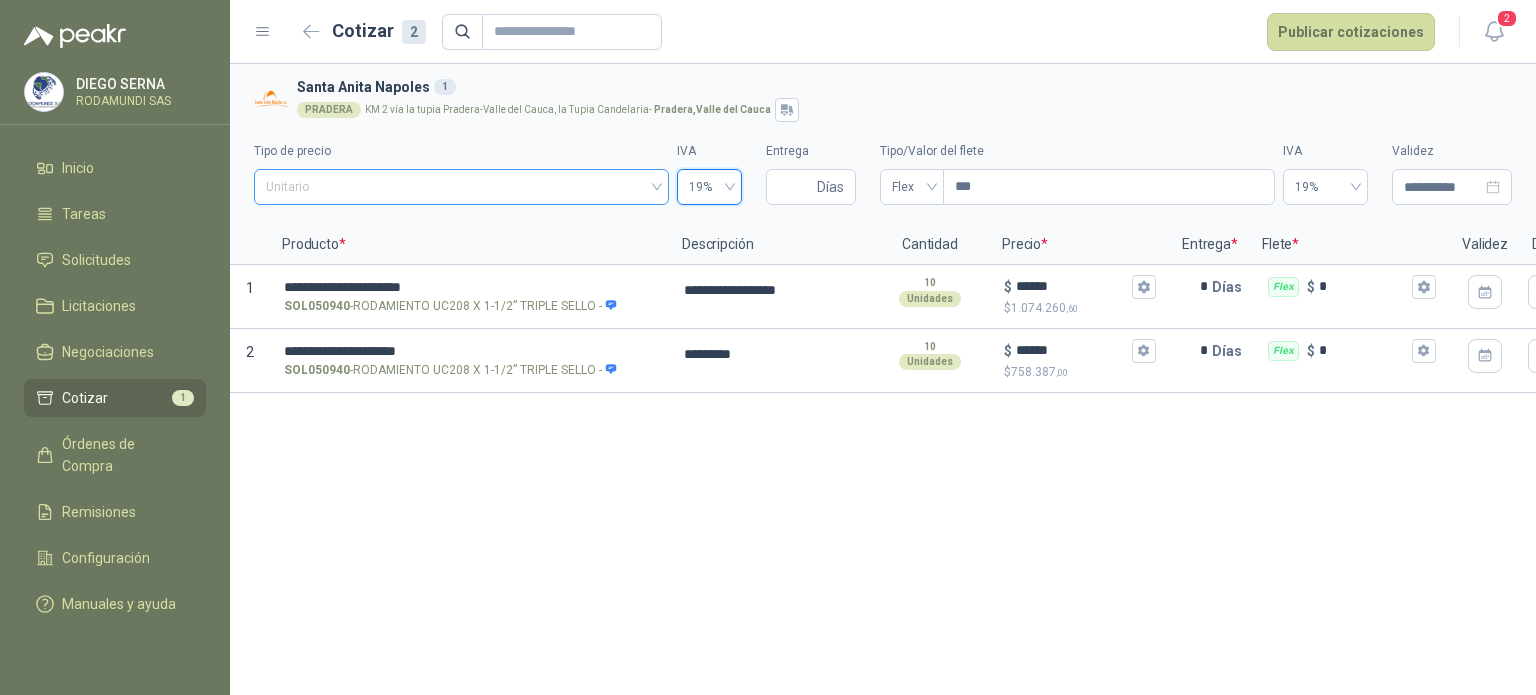 click on "Unitario" at bounding box center (461, 187) 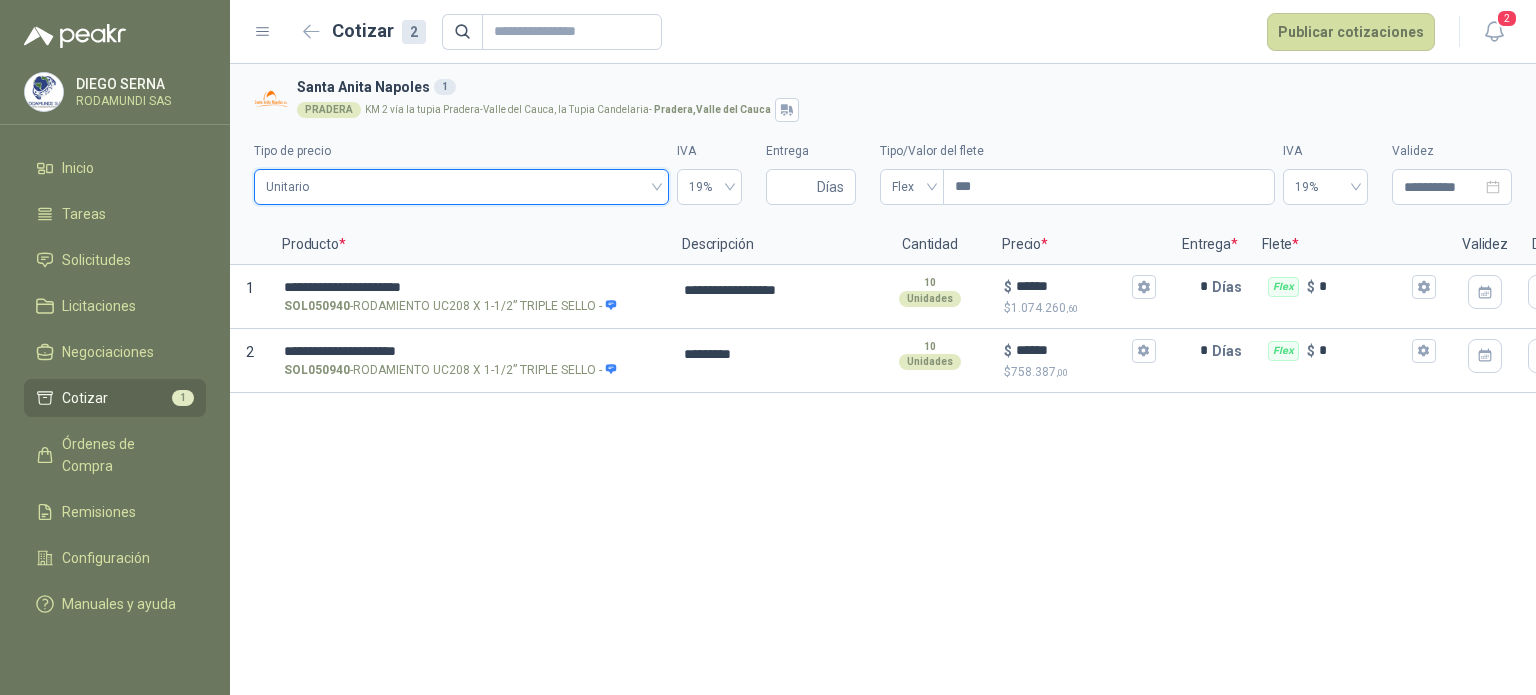 click on "Unitario" at bounding box center [461, 187] 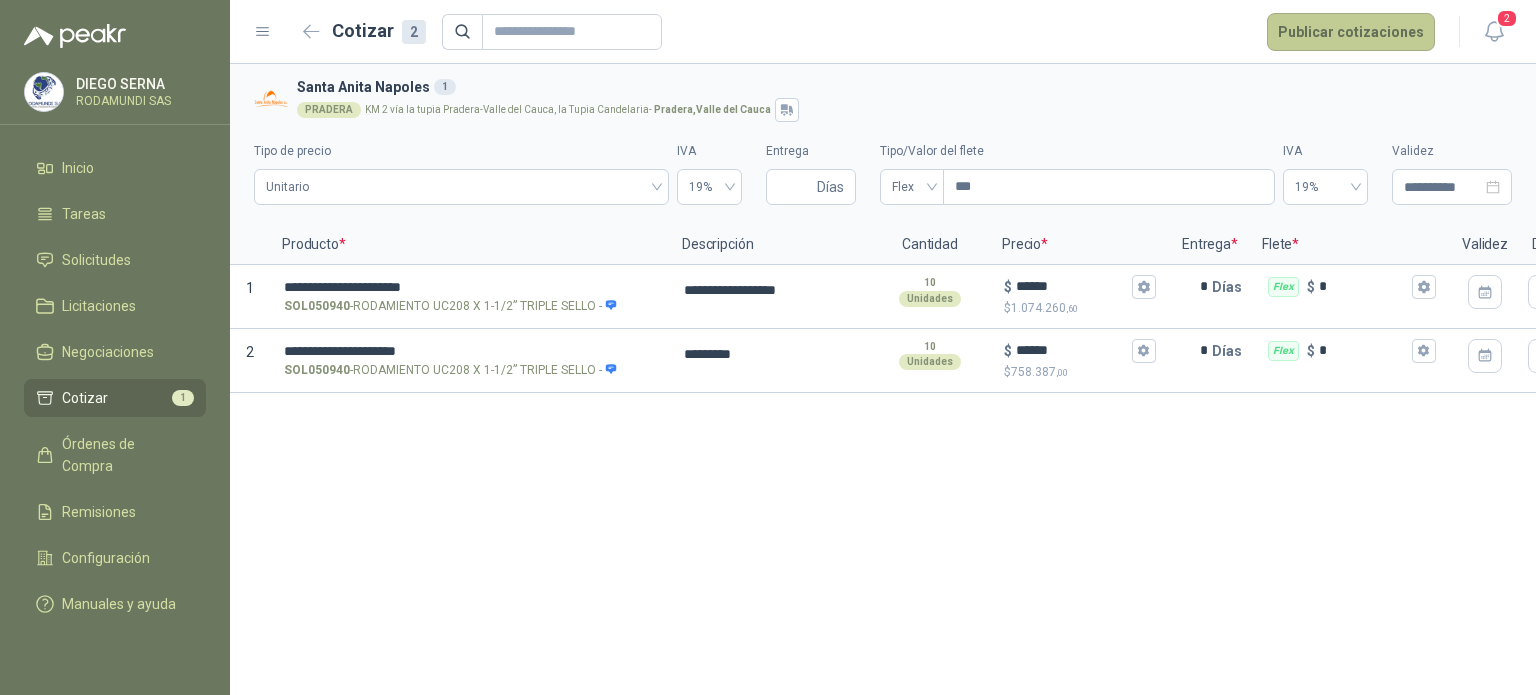 click on "Publicar cotizaciones" at bounding box center [1351, 32] 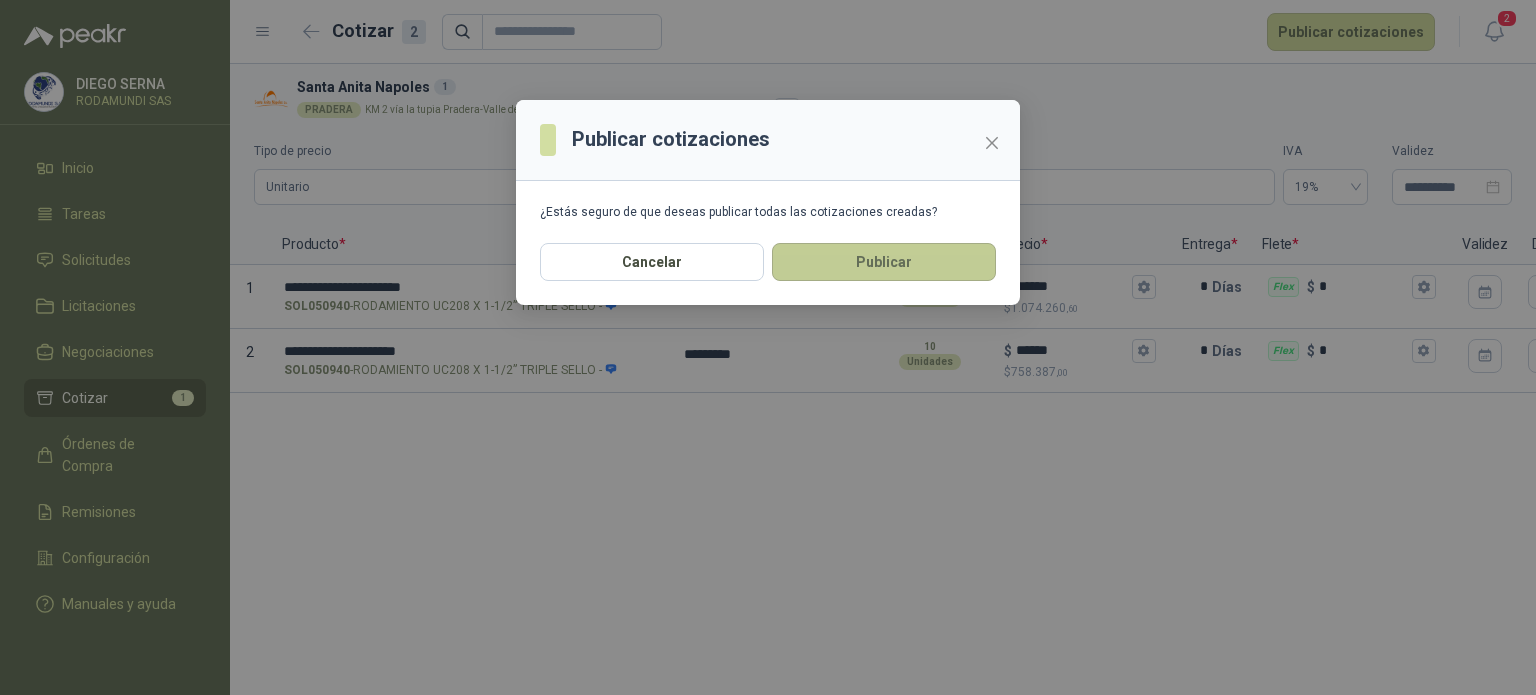 click on "Publicar" at bounding box center [884, 262] 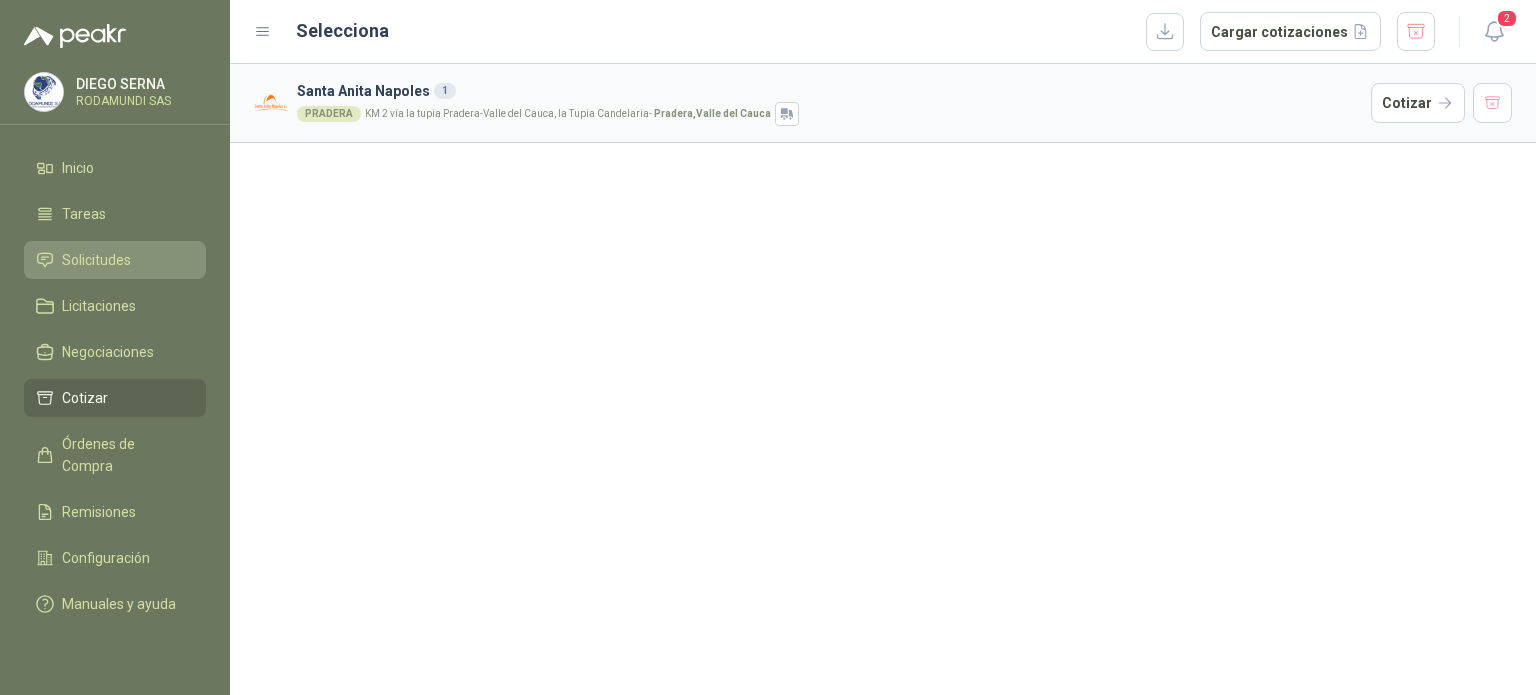 click on "Solicitudes" at bounding box center [96, 260] 